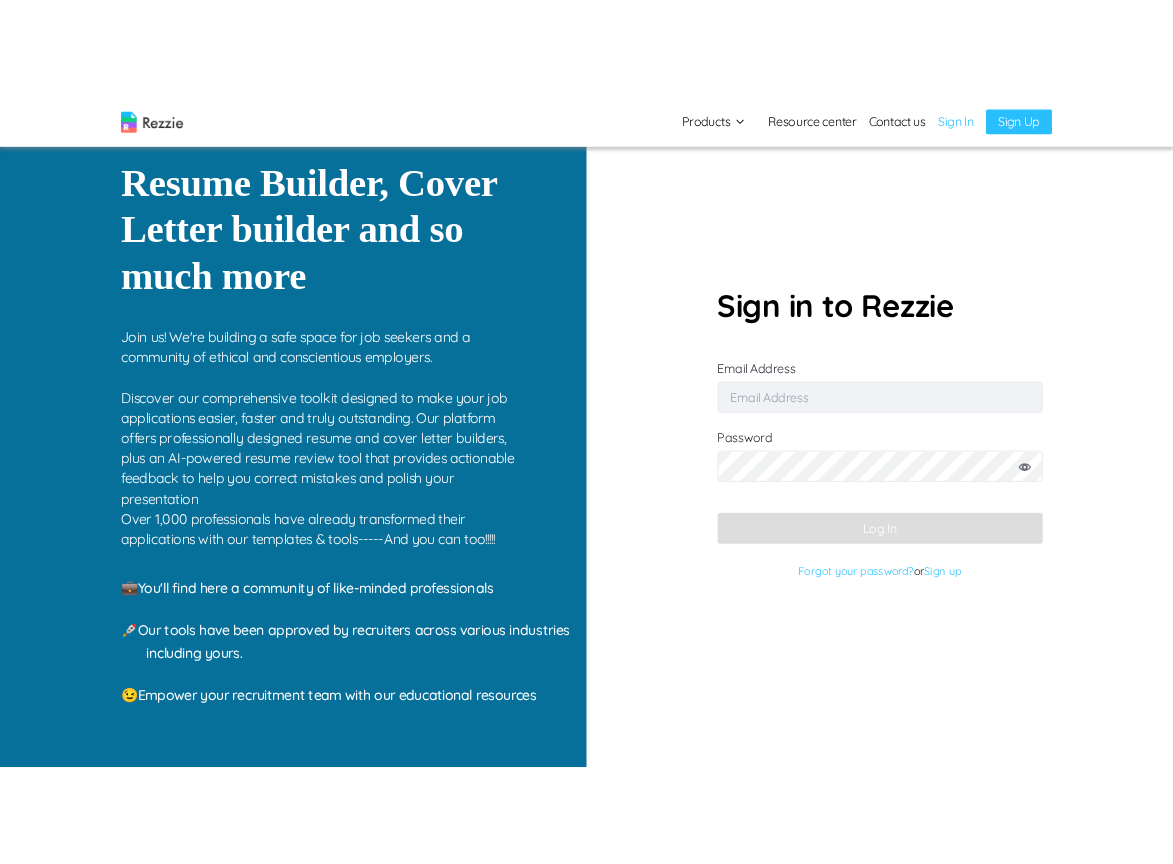 scroll, scrollTop: 0, scrollLeft: 0, axis: both 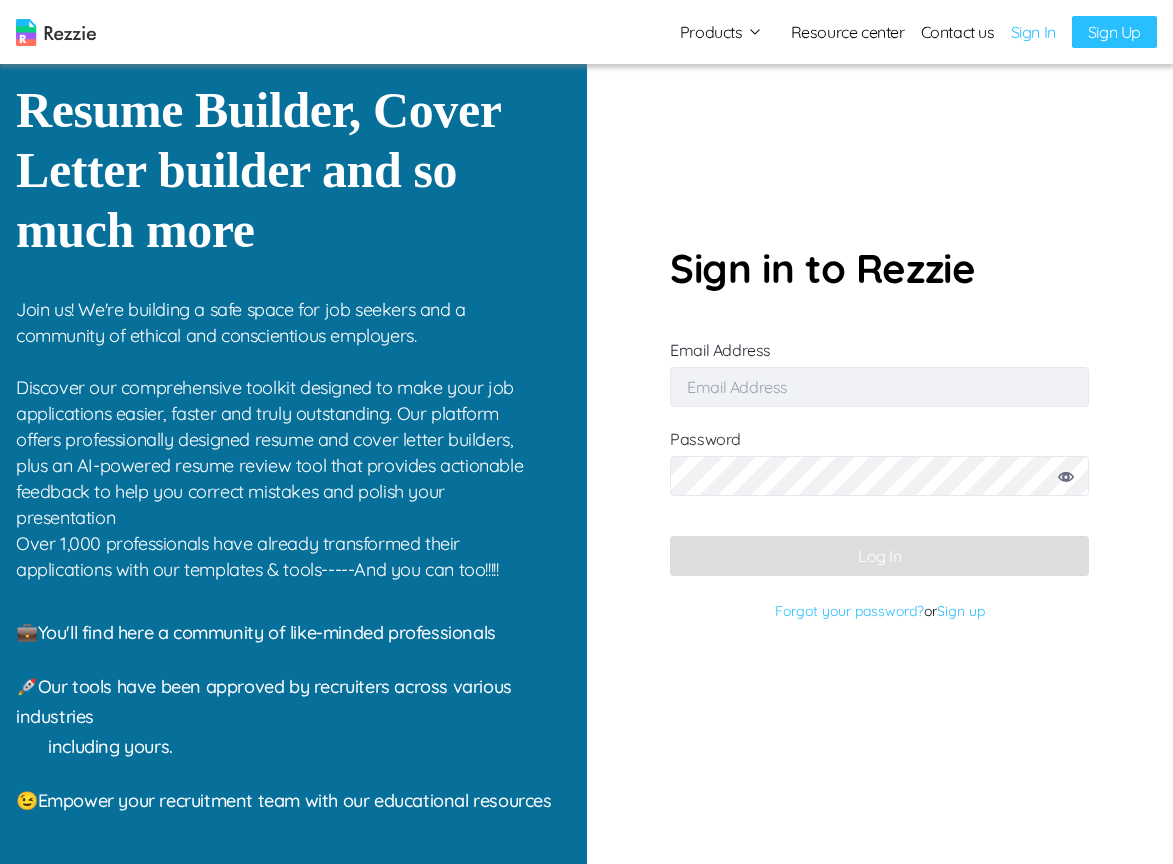 click on "Email Address" at bounding box center [879, 387] 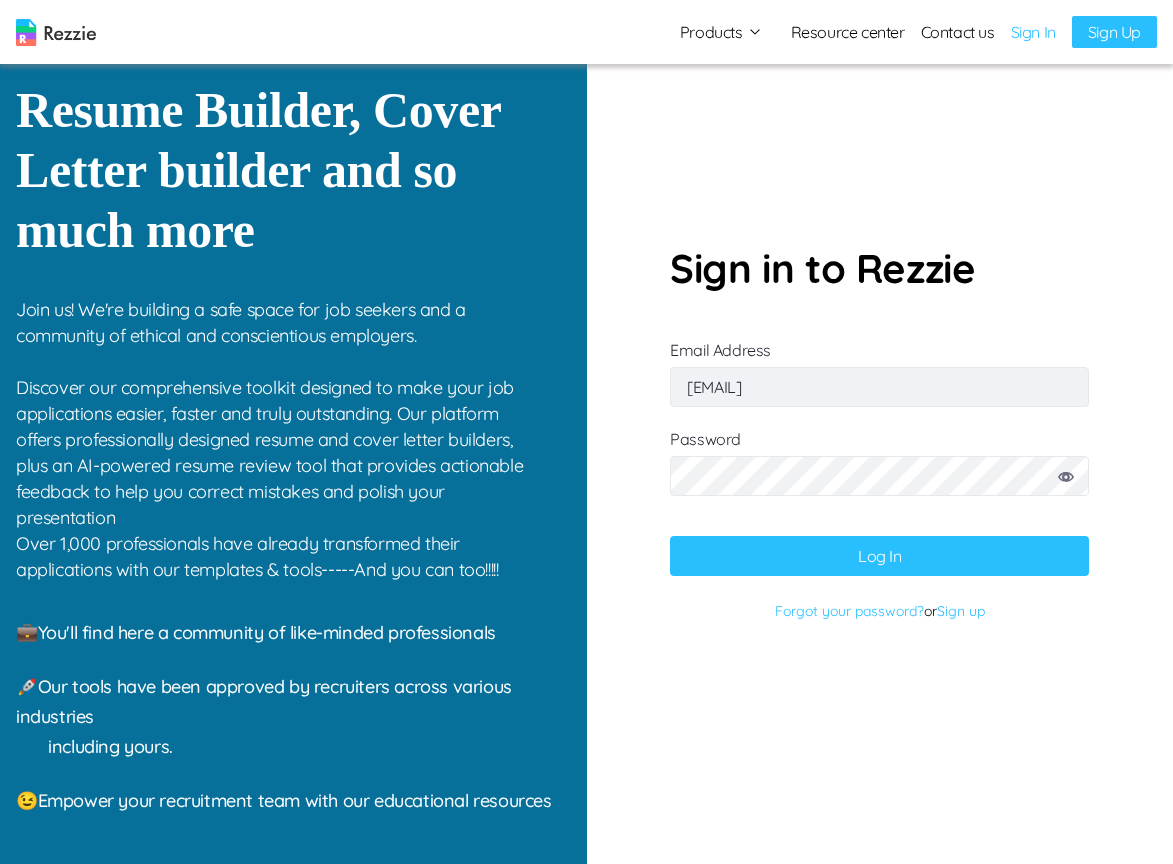 click on "Log In" at bounding box center (879, 556) 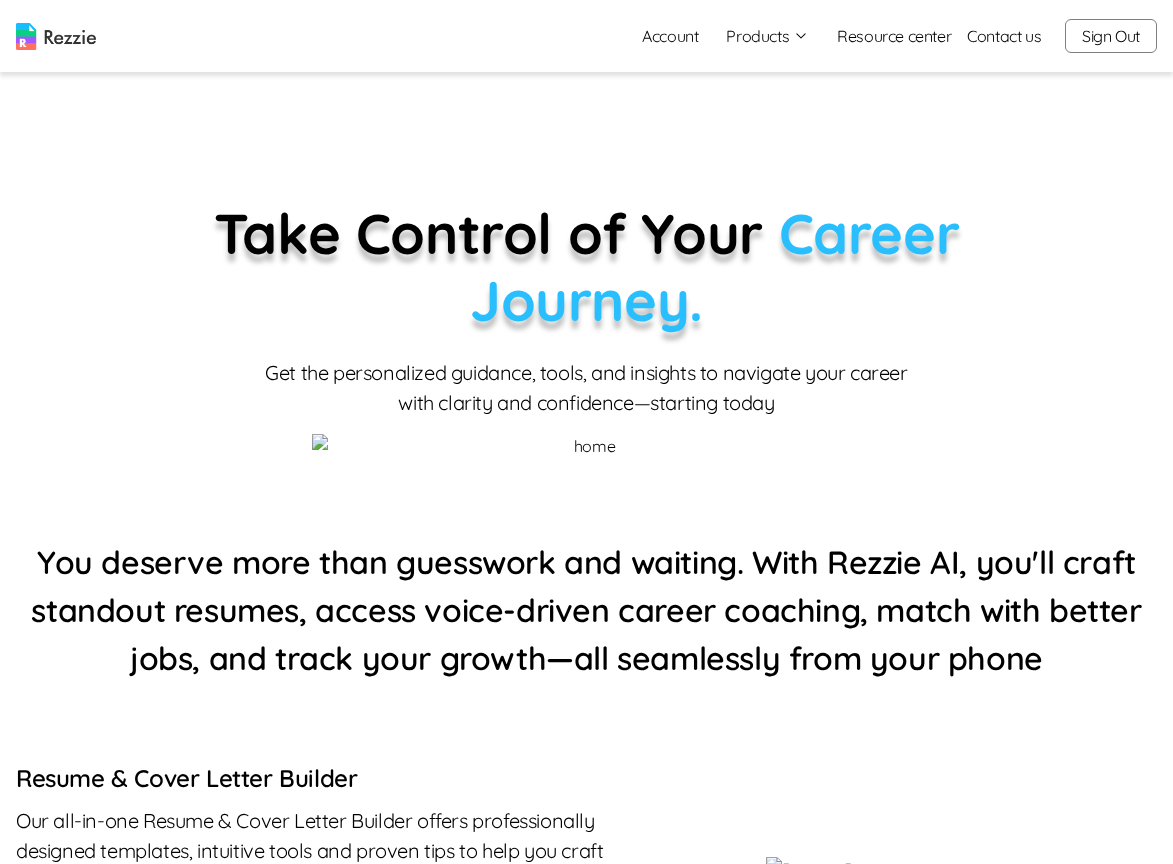 click on "Products" at bounding box center (767, 36) 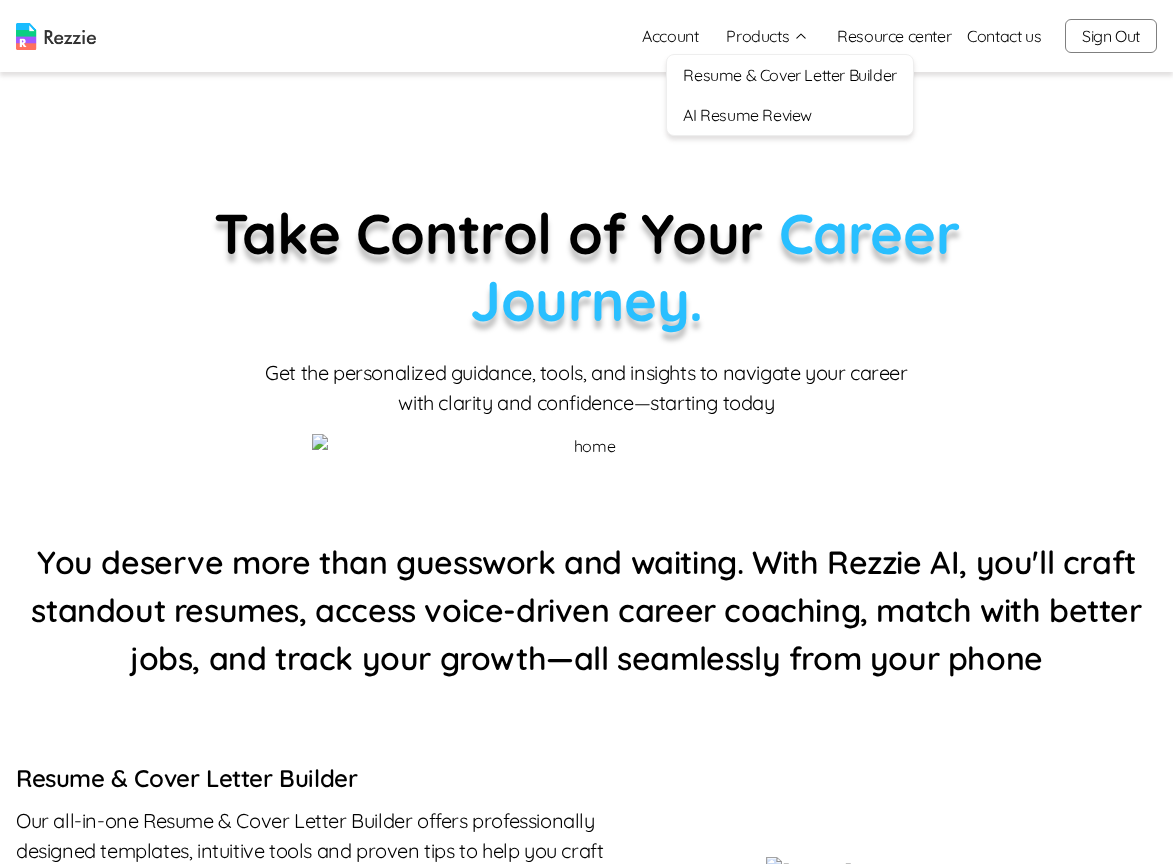 click on "Resume & Cover Letter Builder" at bounding box center (789, 75) 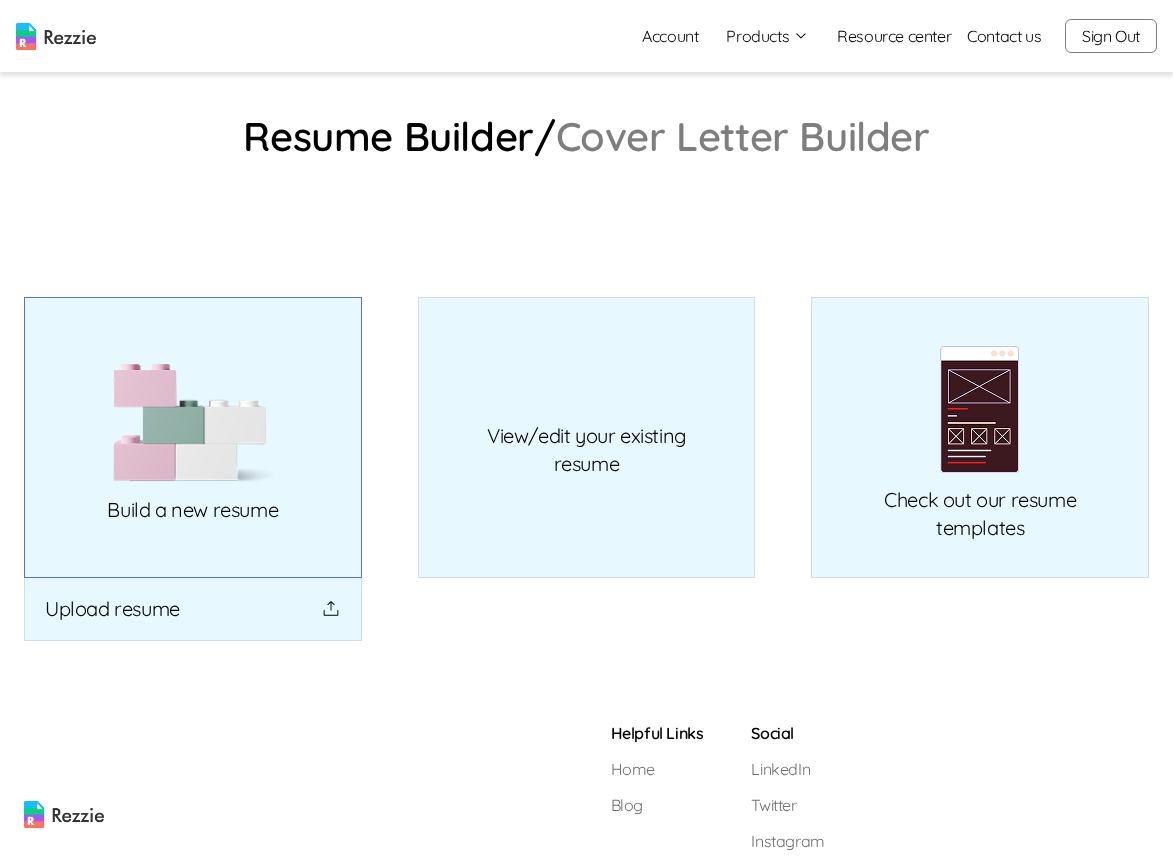 click on "Build a new resume" at bounding box center [193, 437] 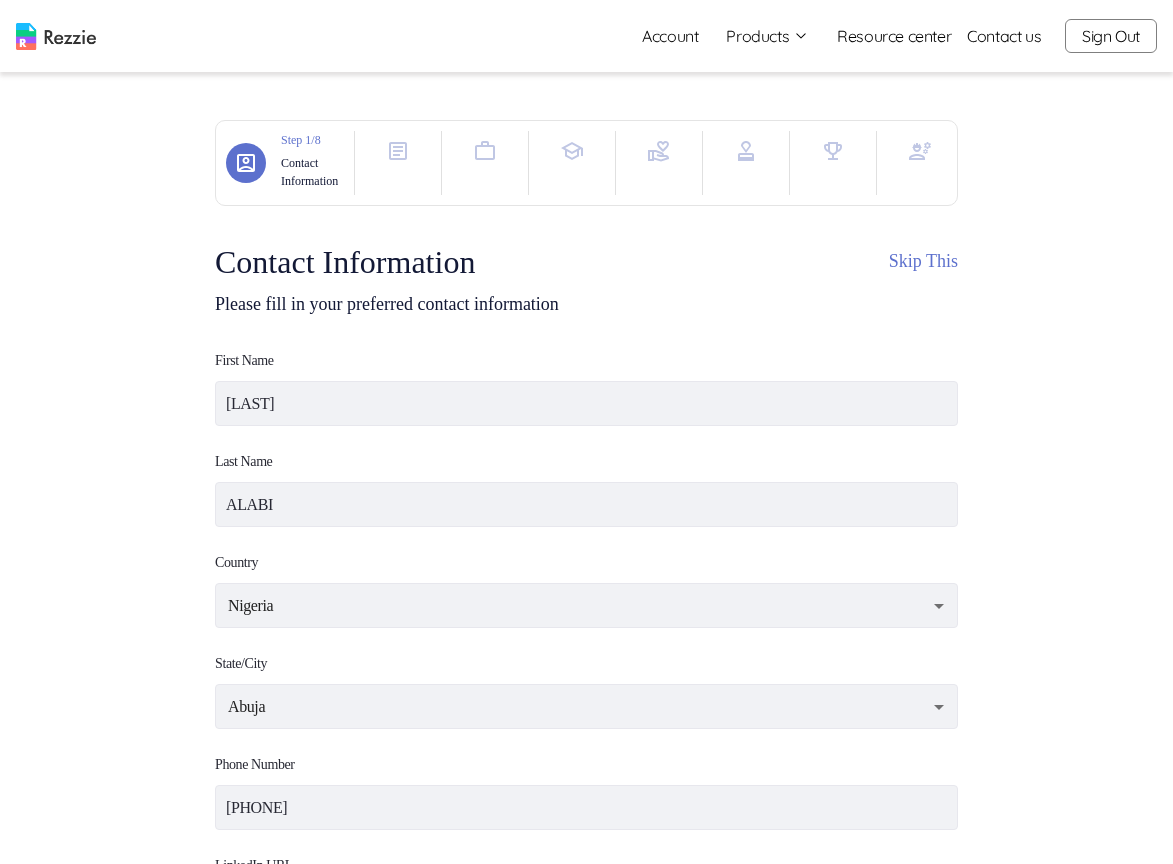 click 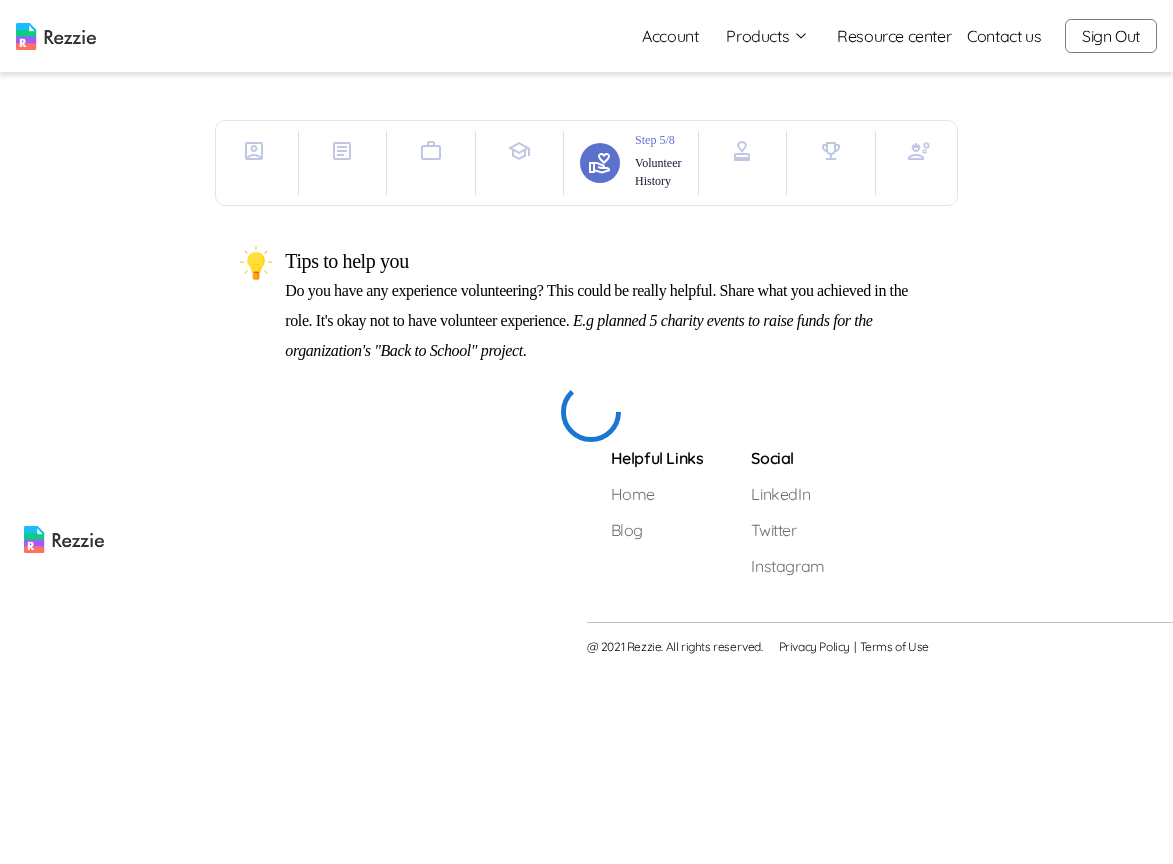 click at bounding box center [742, 151] 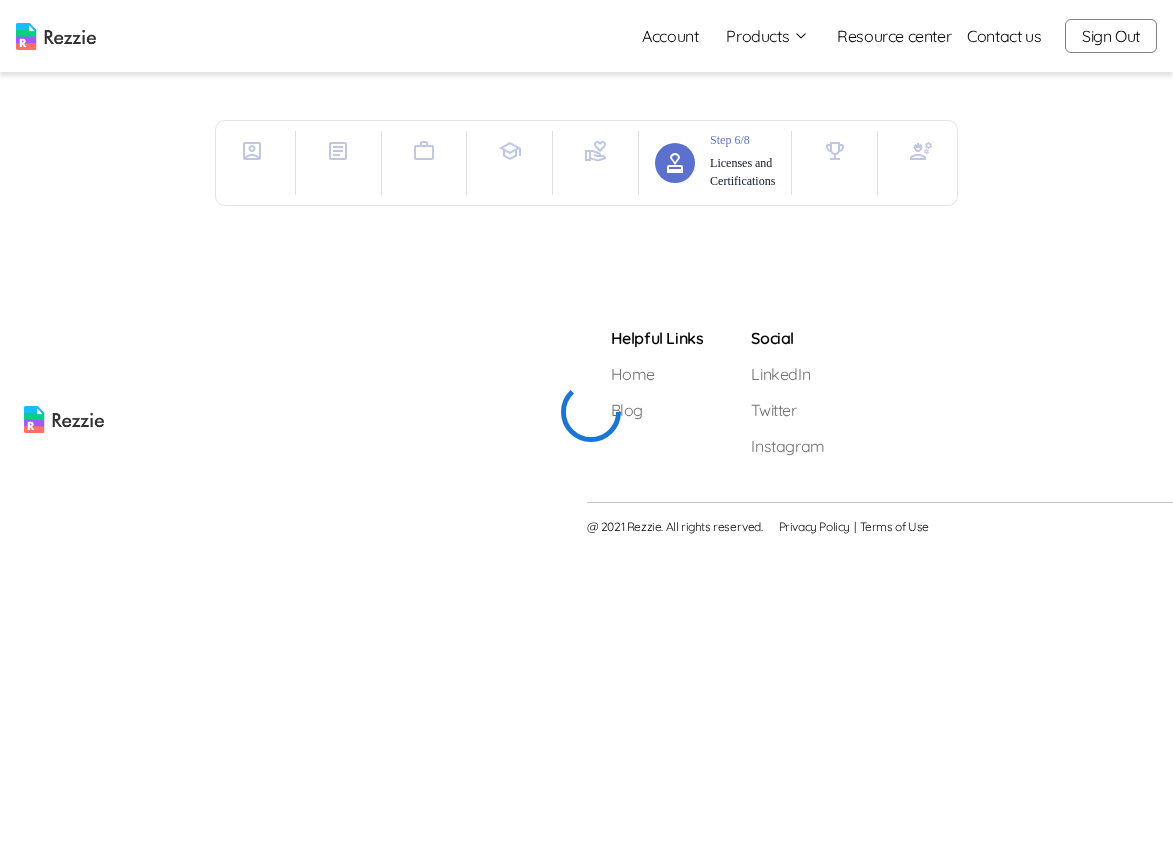 click 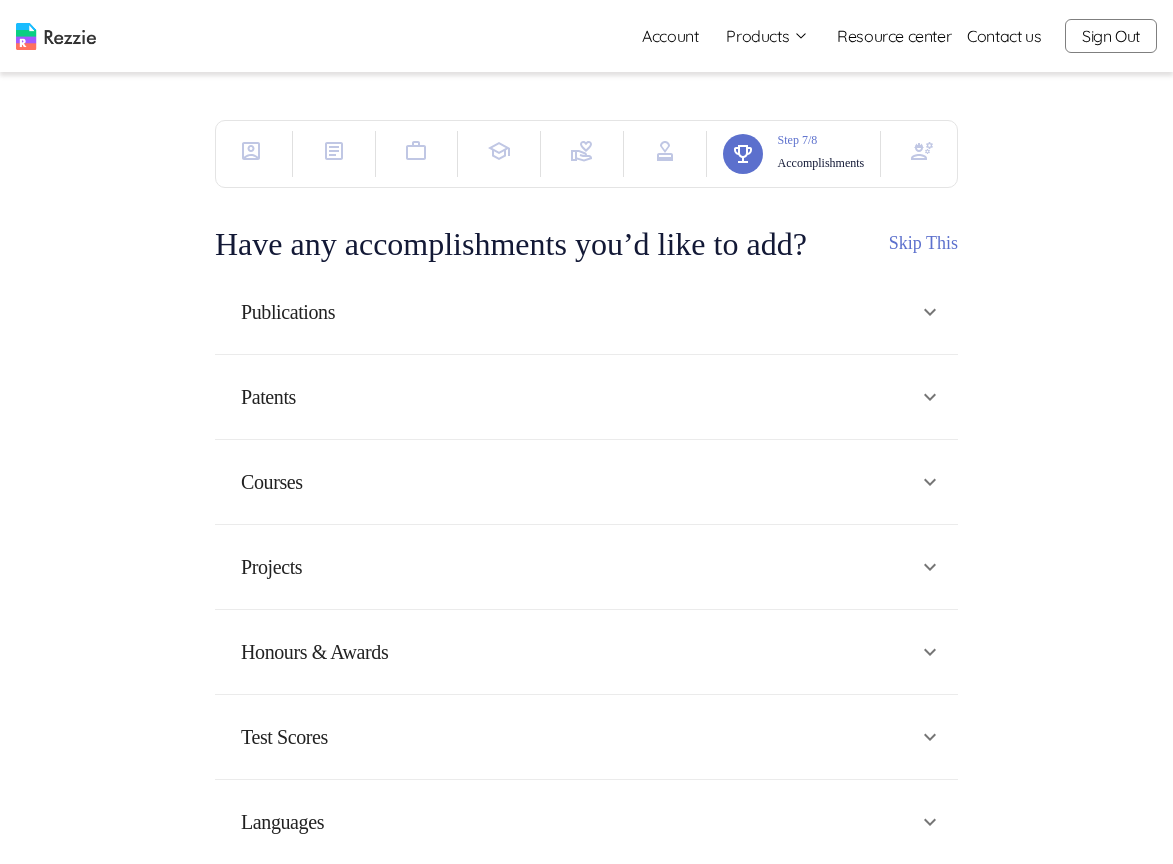 click 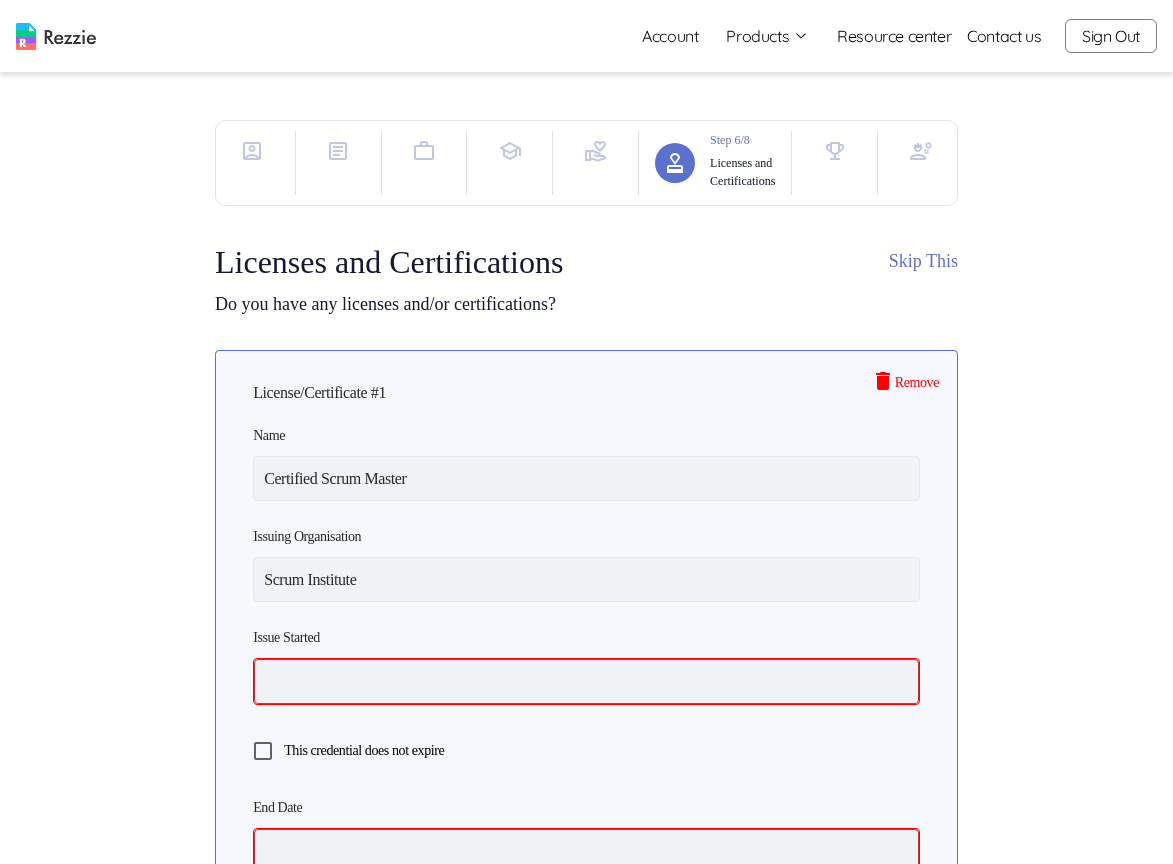 click 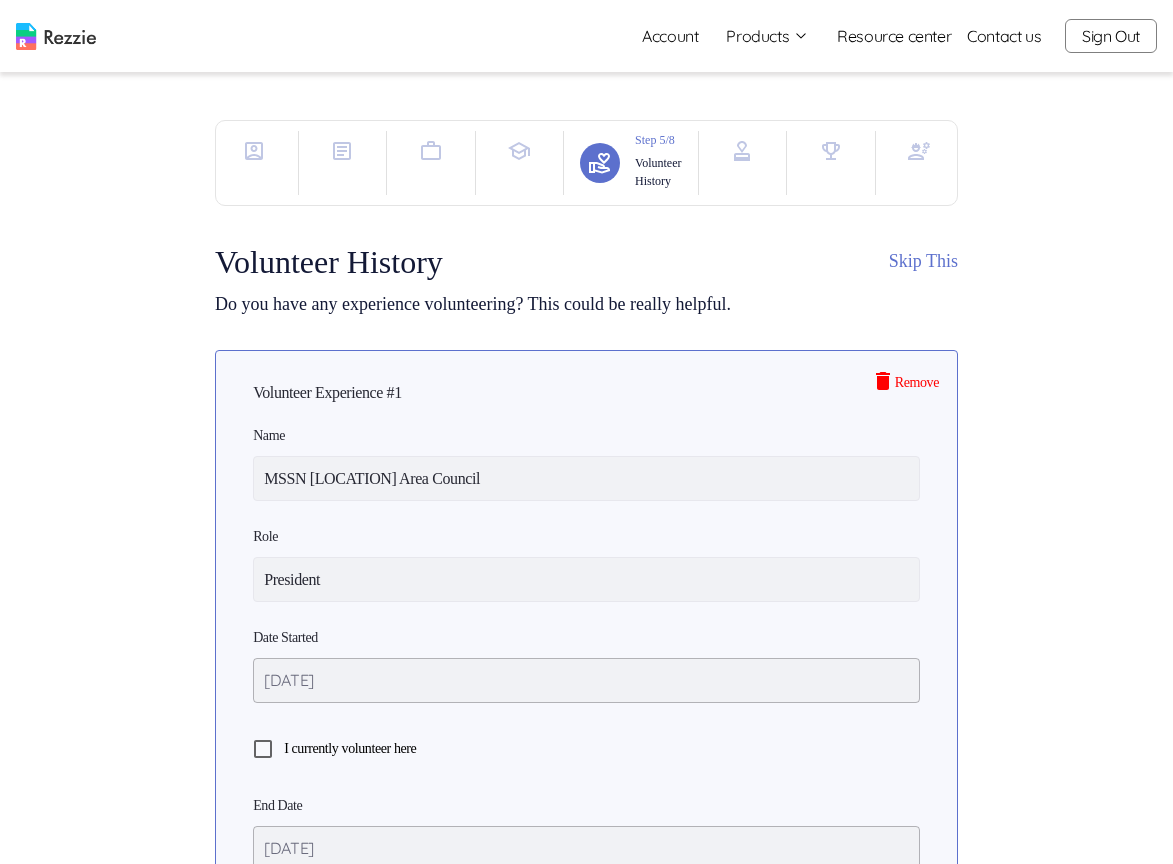 click 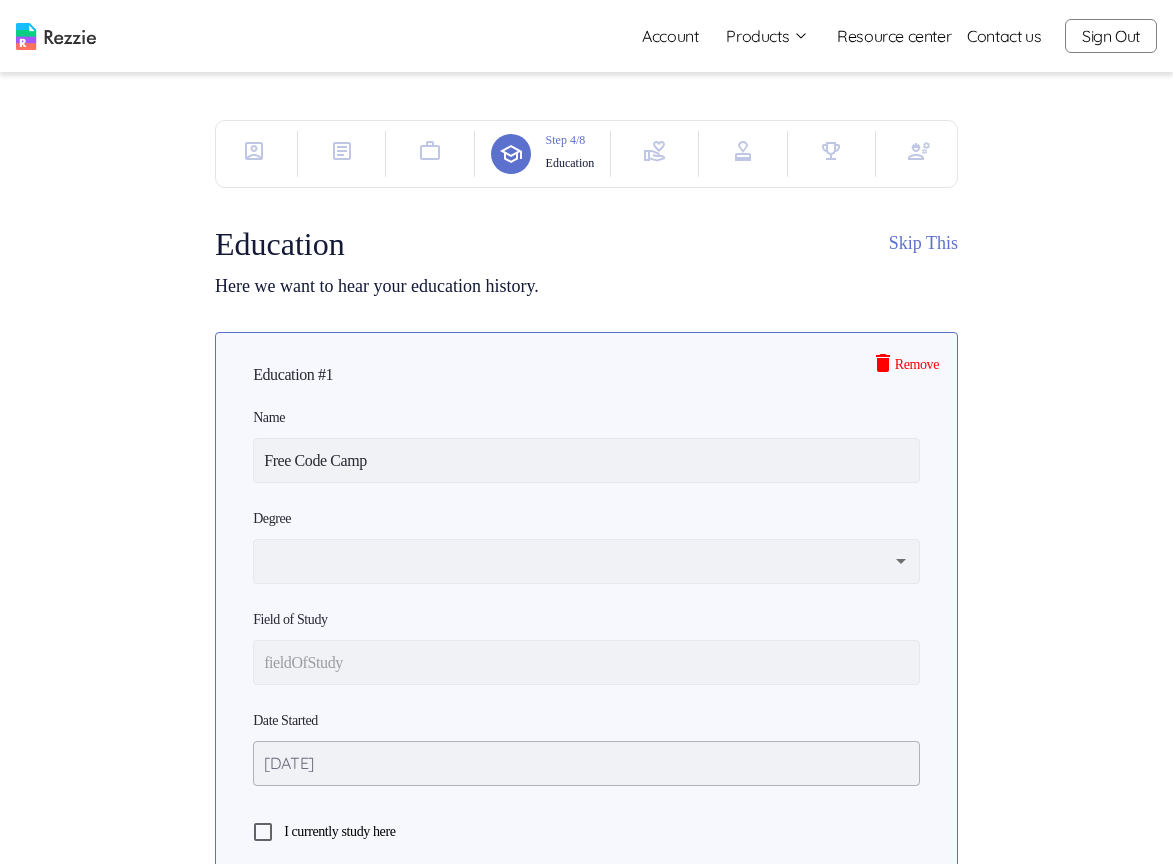 click 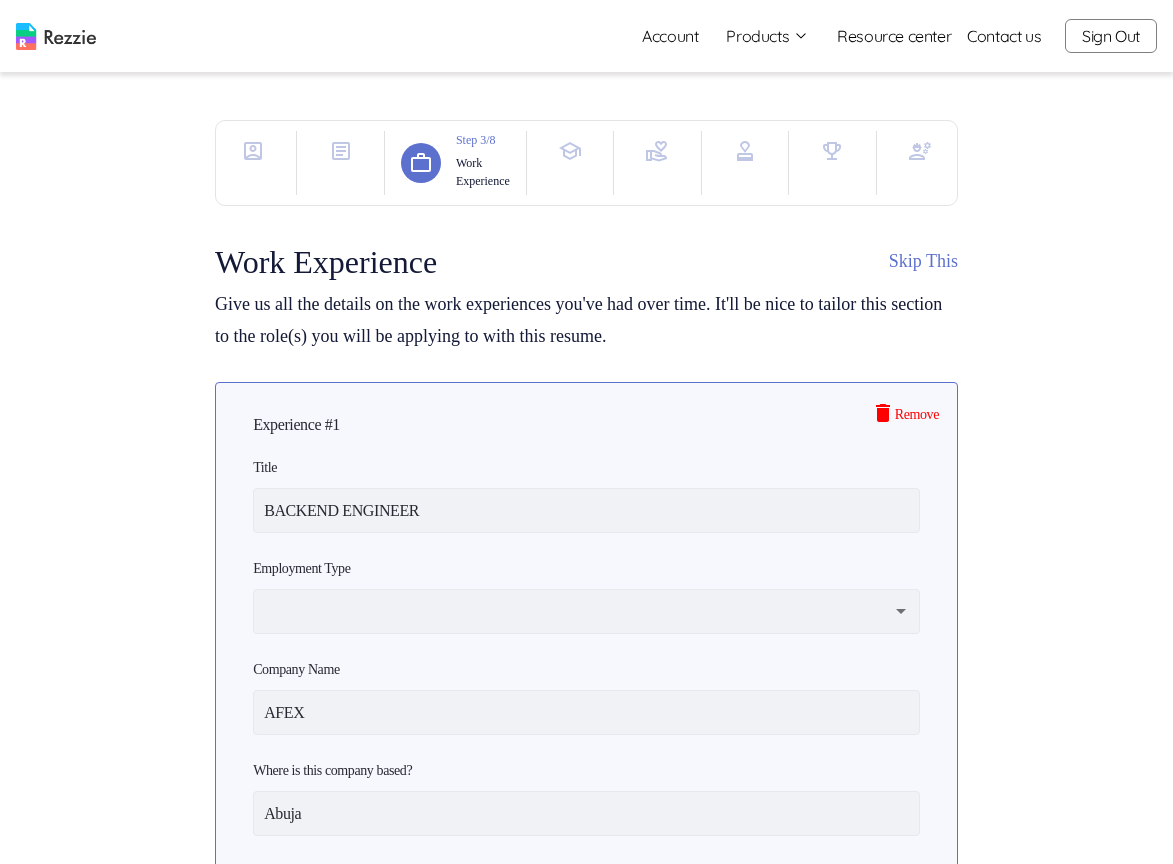 click at bounding box center (341, 151) 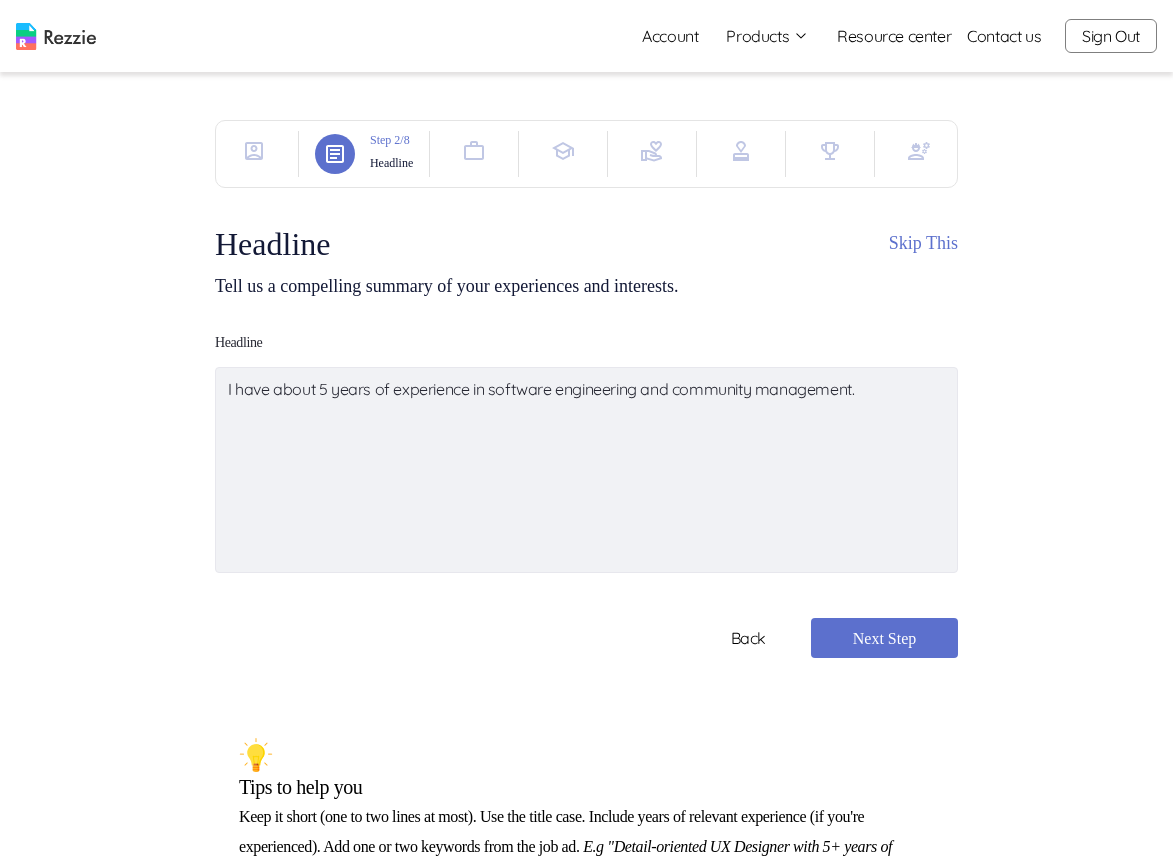 click 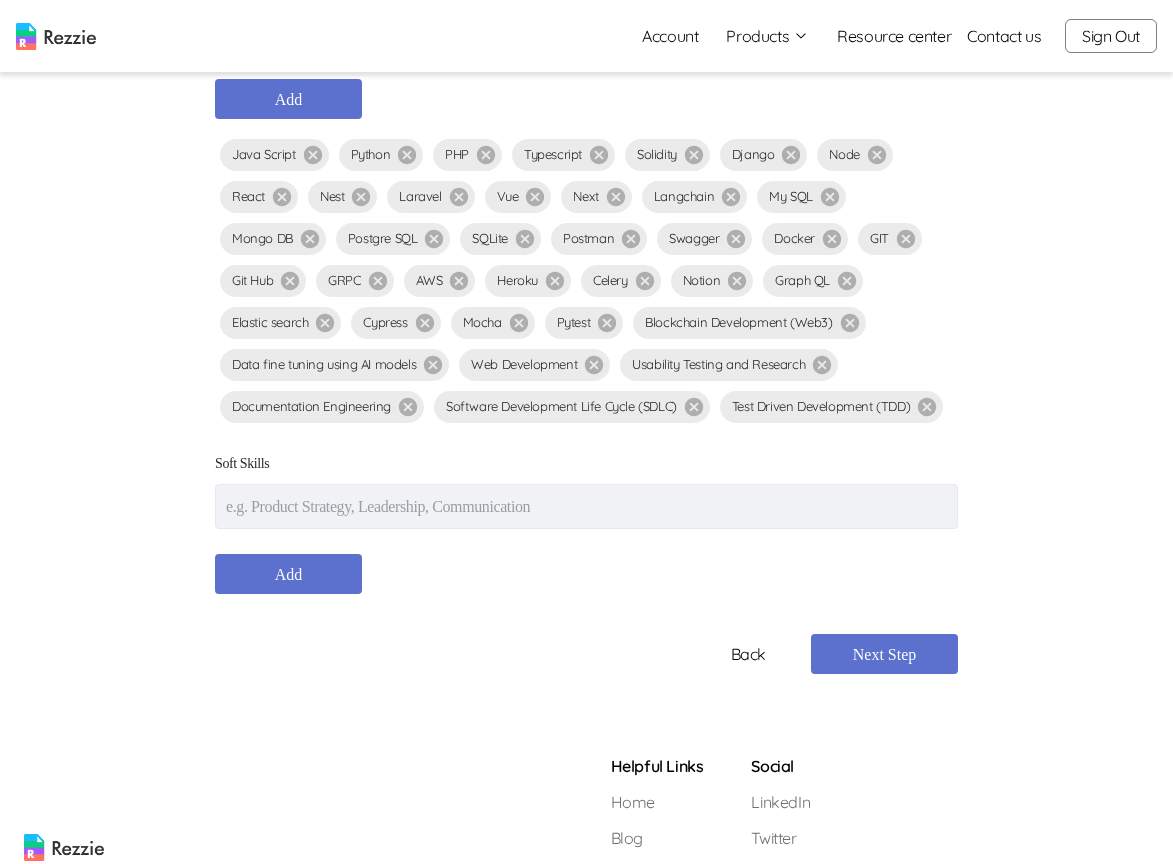 scroll, scrollTop: 422, scrollLeft: 0, axis: vertical 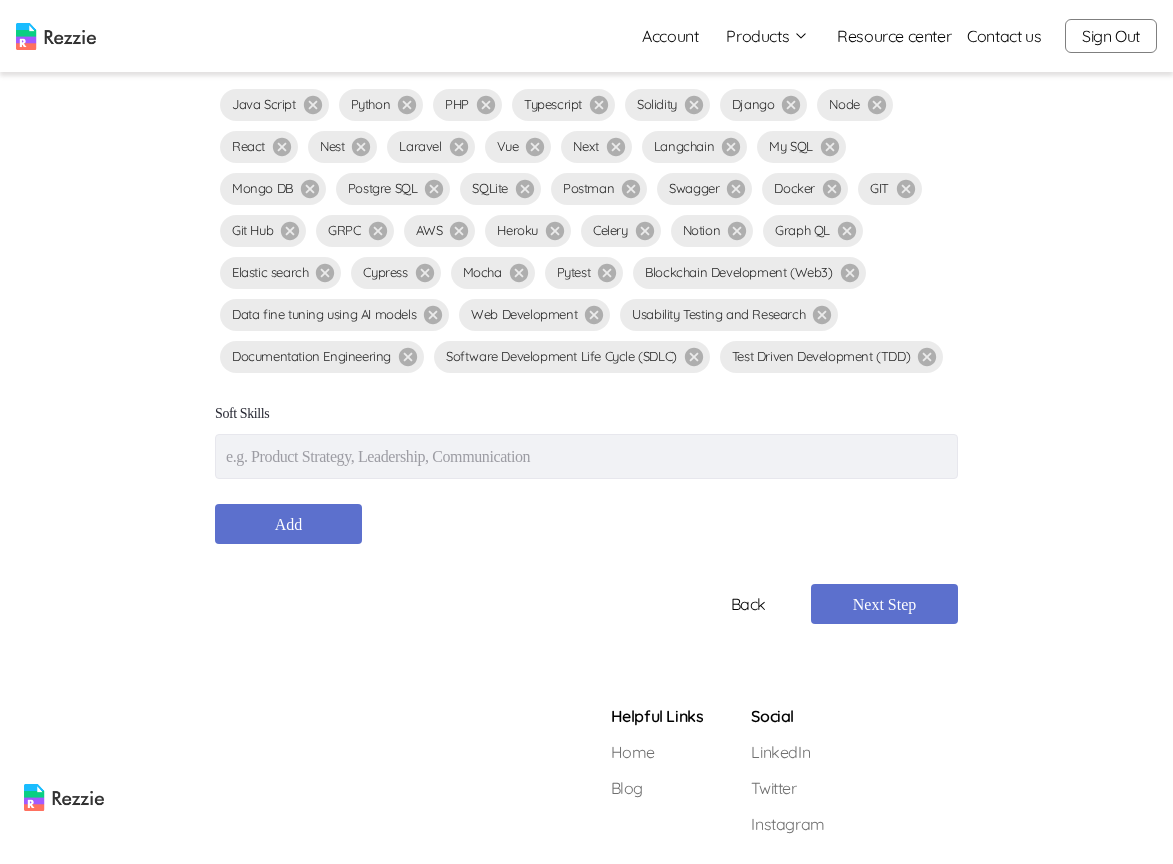 click at bounding box center [586, 456] 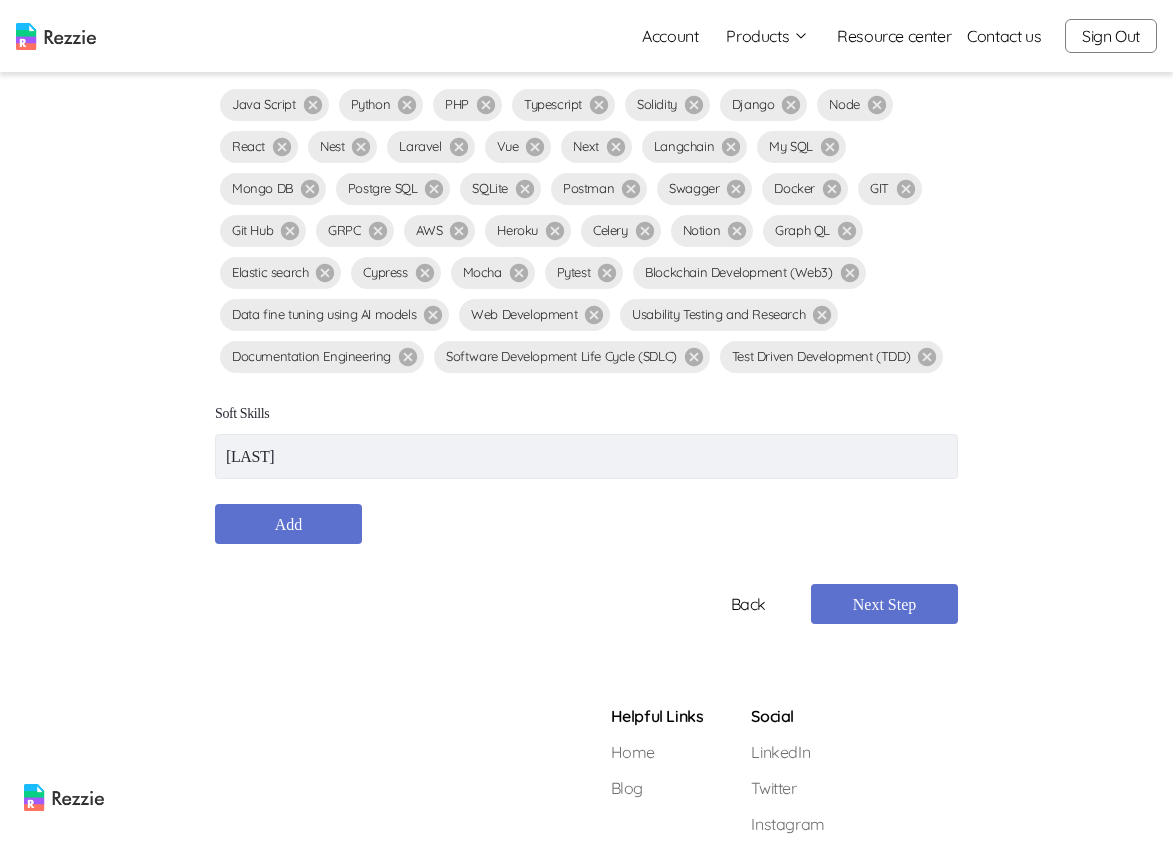 type on "[LAST]" 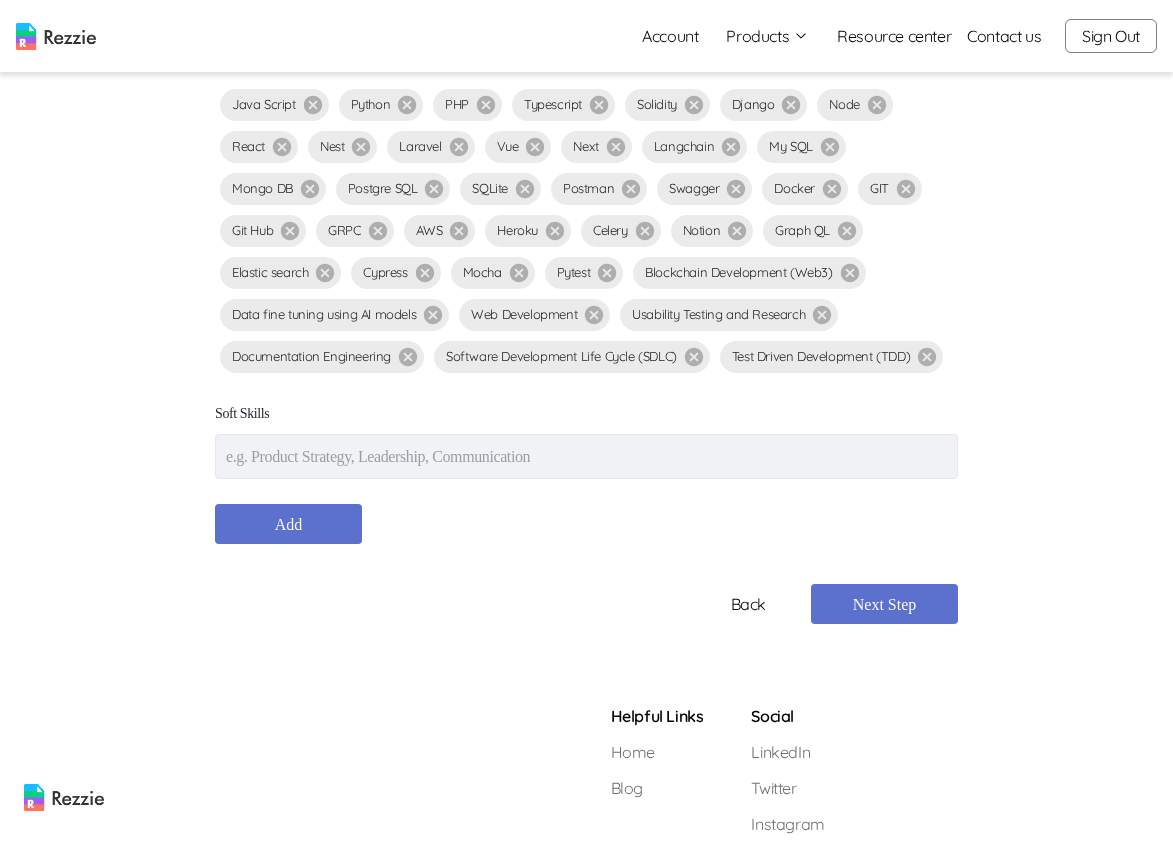 click at bounding box center [586, 456] 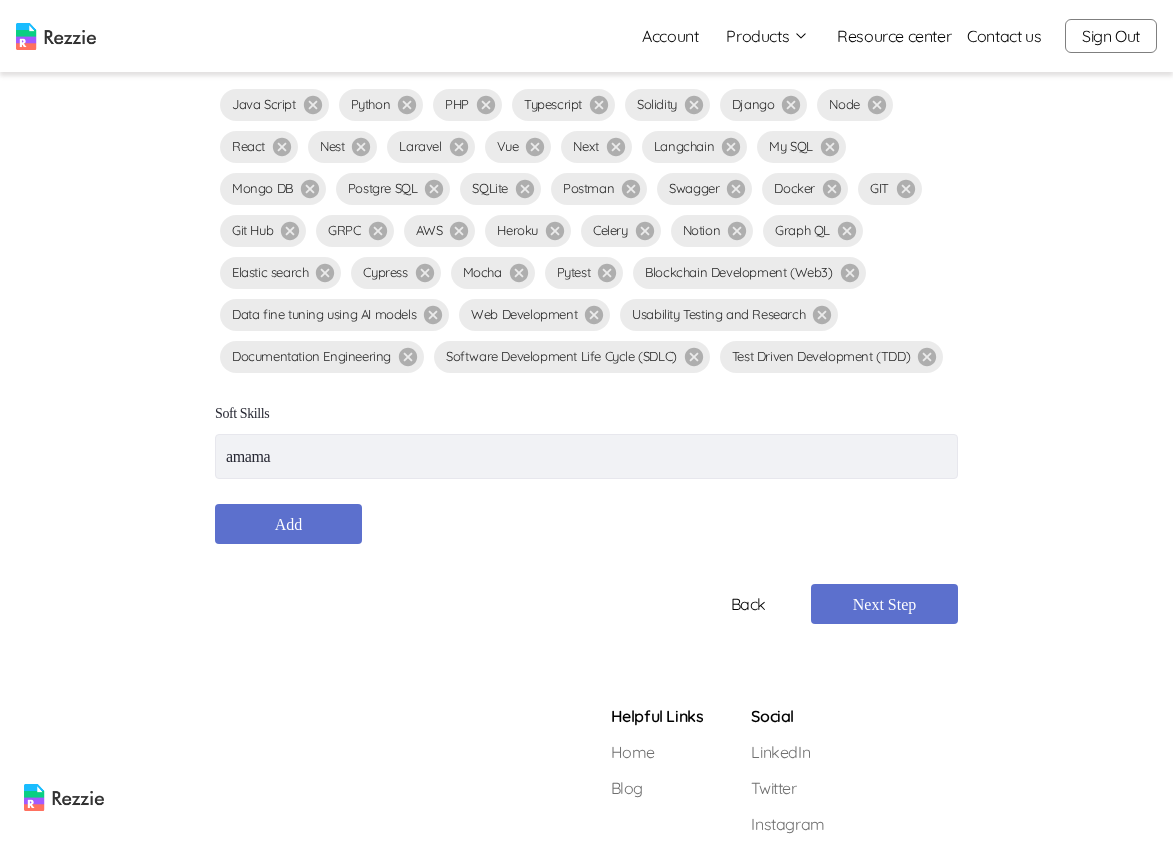 type on "amama" 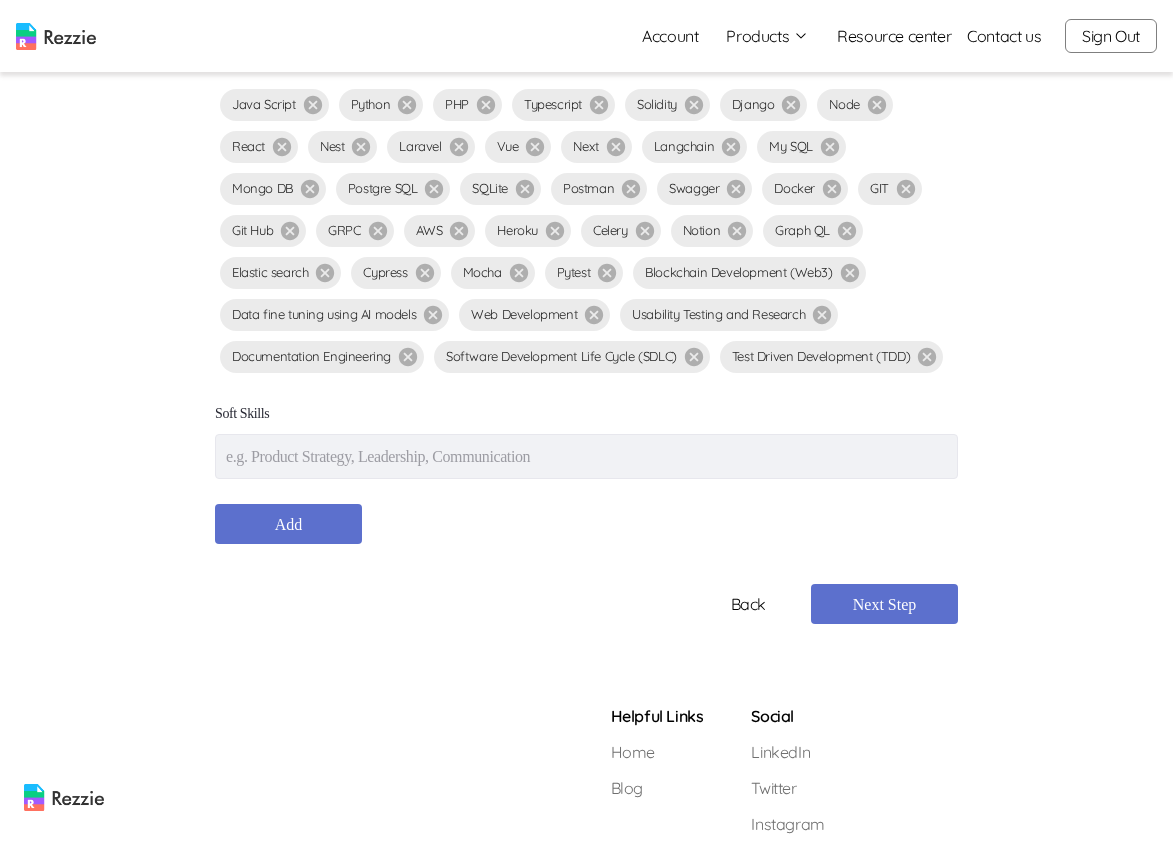 click at bounding box center [586, 456] 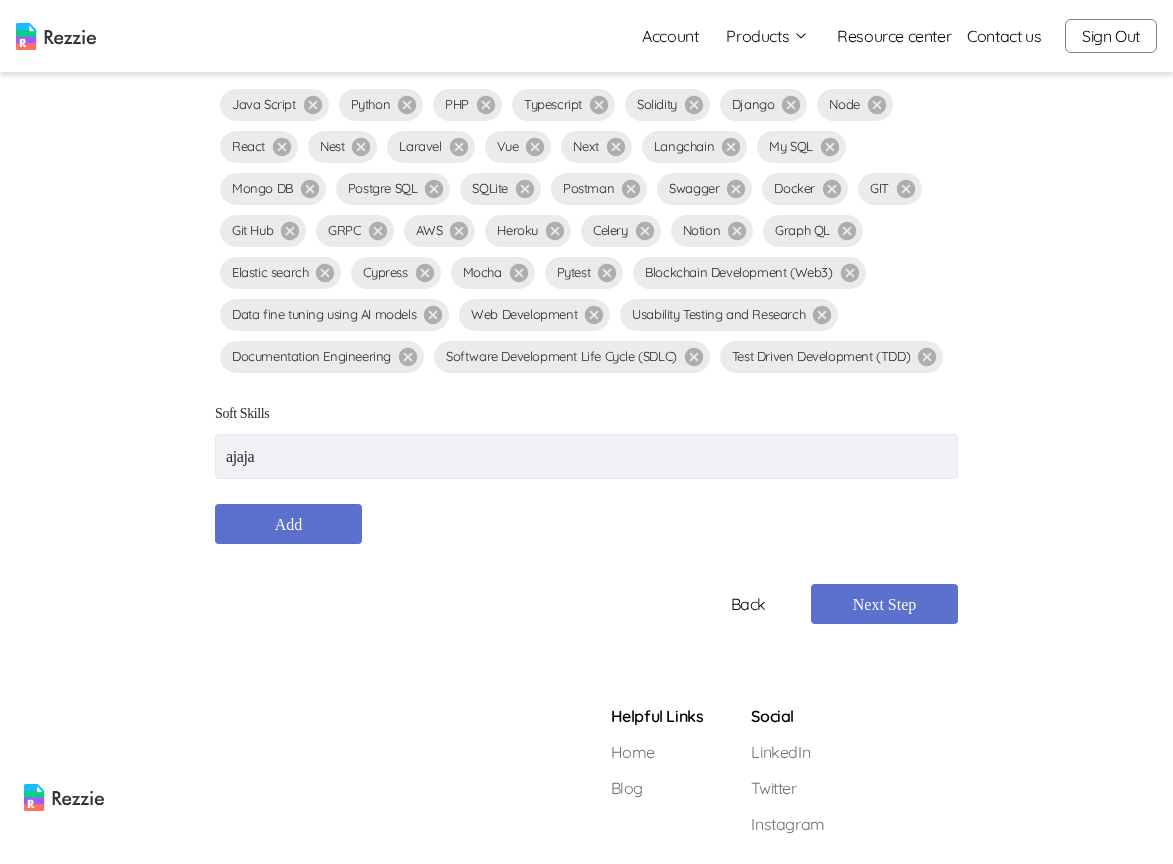 type on "ajaja" 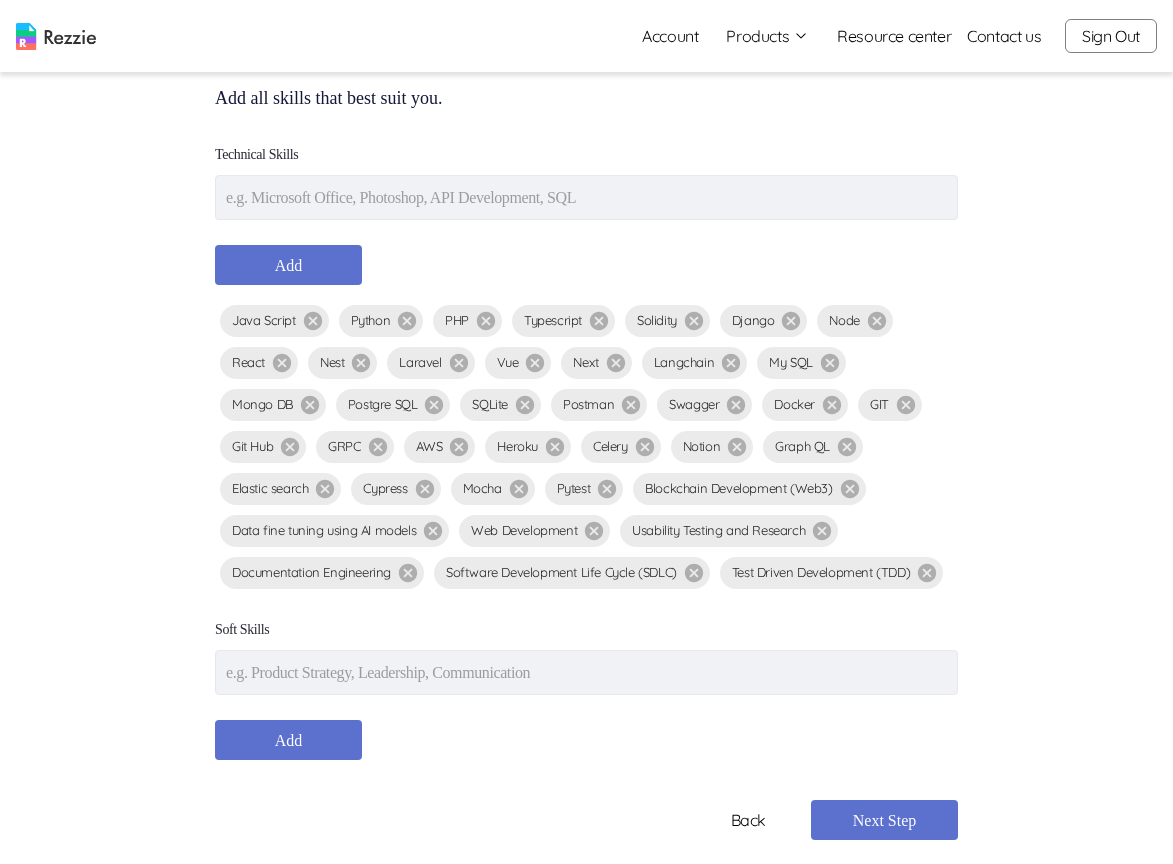 scroll, scrollTop: 202, scrollLeft: 0, axis: vertical 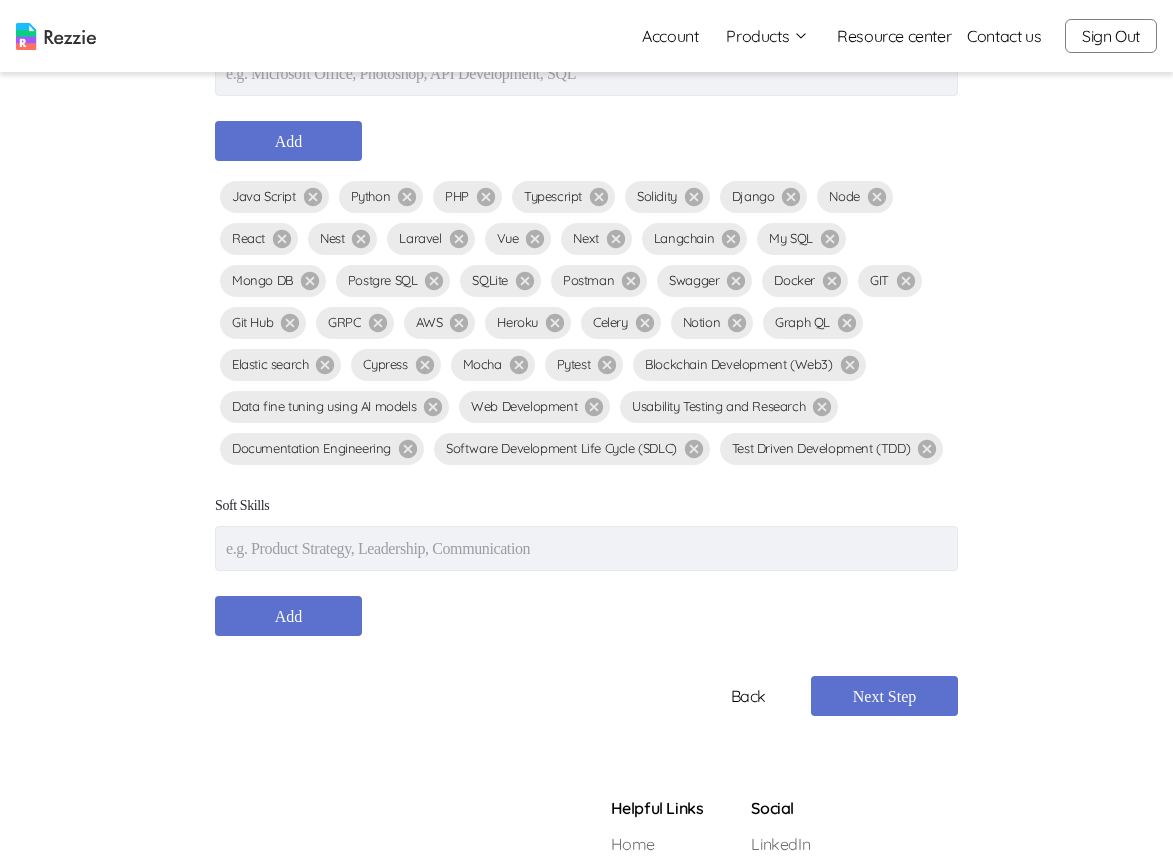 click at bounding box center (586, 548) 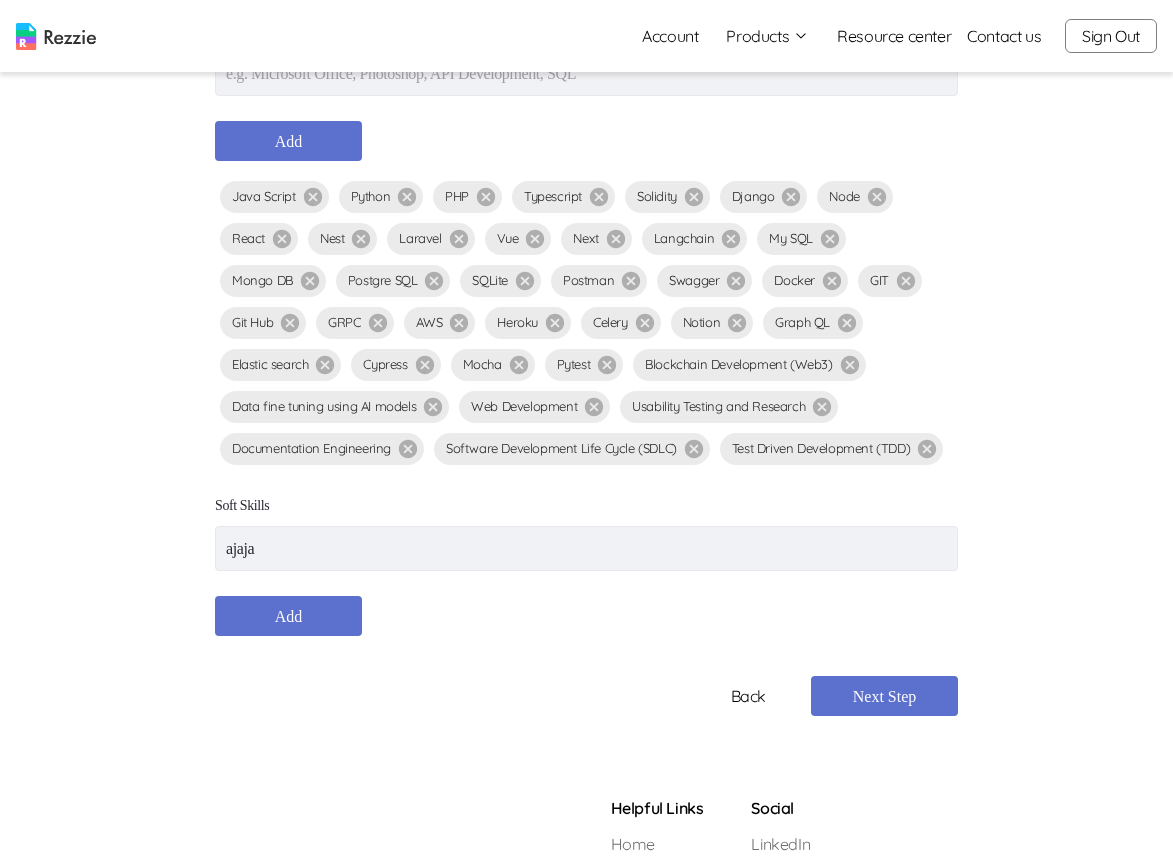 click on "Add" at bounding box center [288, 616] 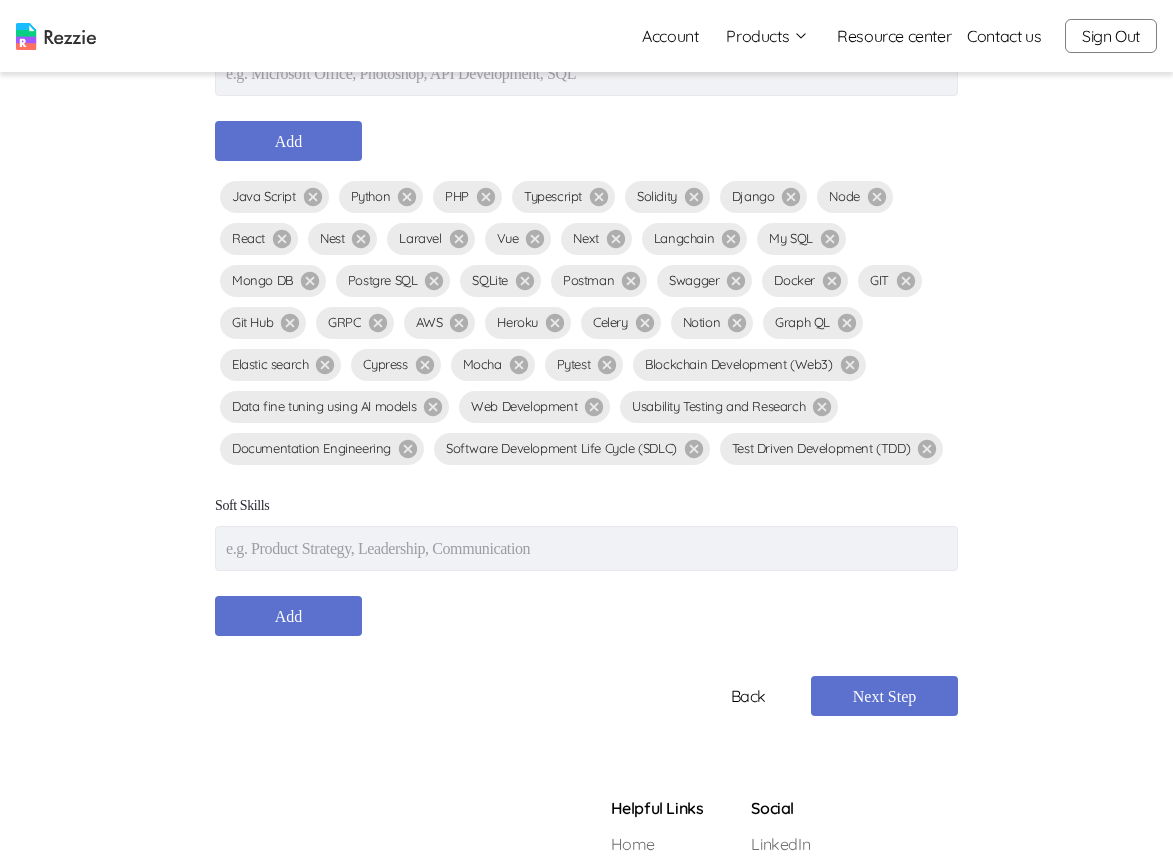 click at bounding box center [586, 548] 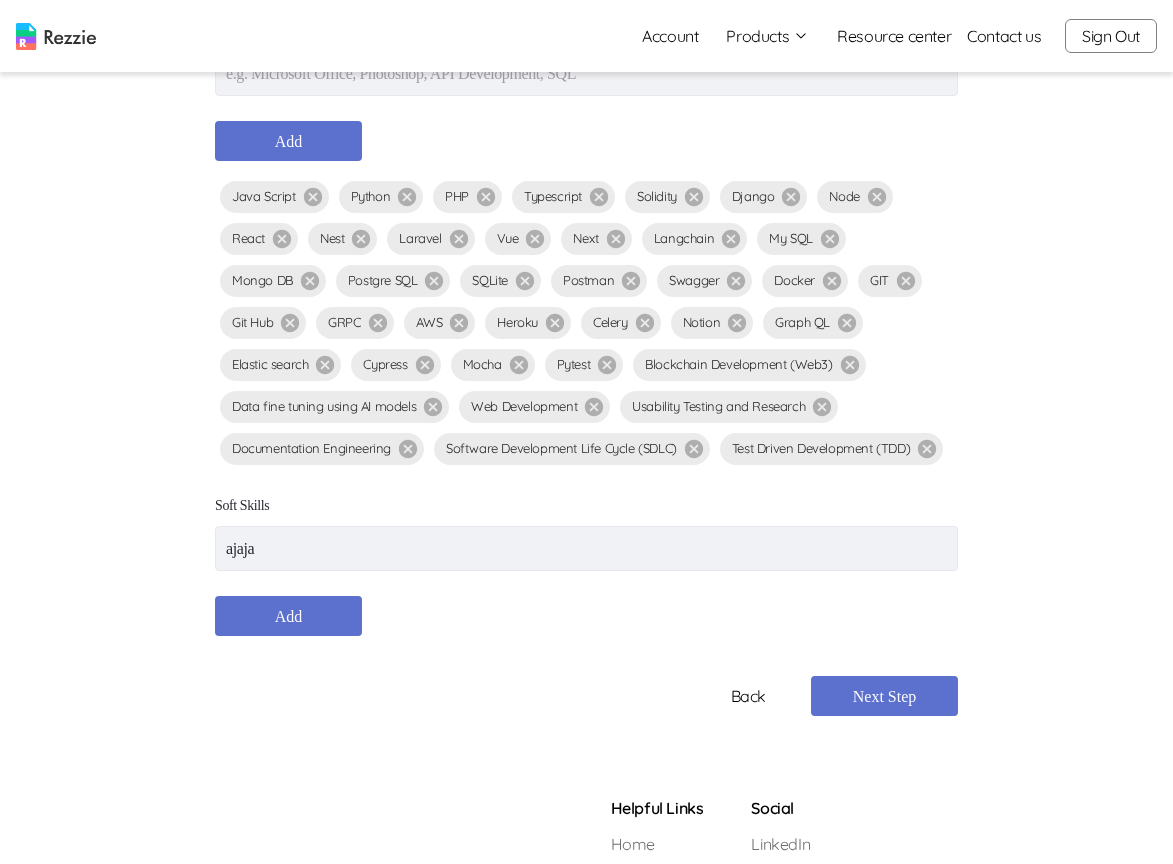 click on "Add" at bounding box center [288, 616] 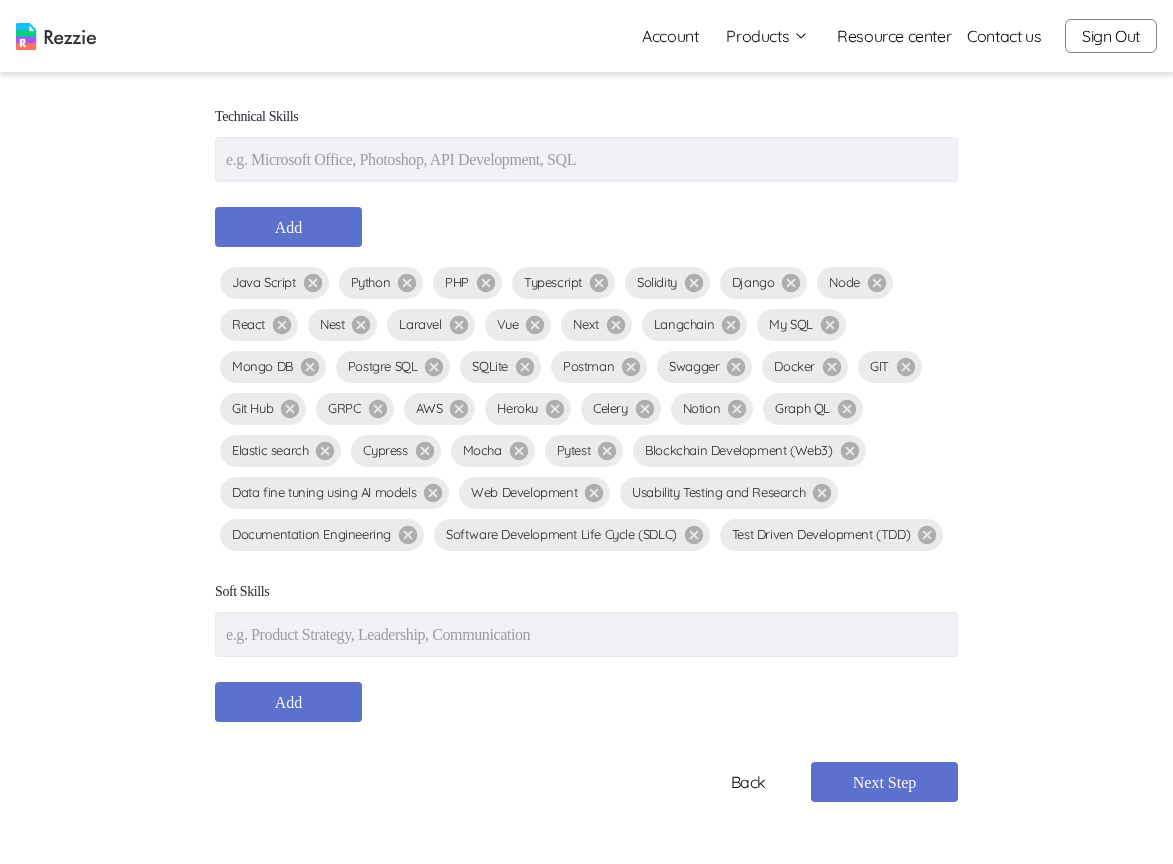 scroll, scrollTop: 385, scrollLeft: 0, axis: vertical 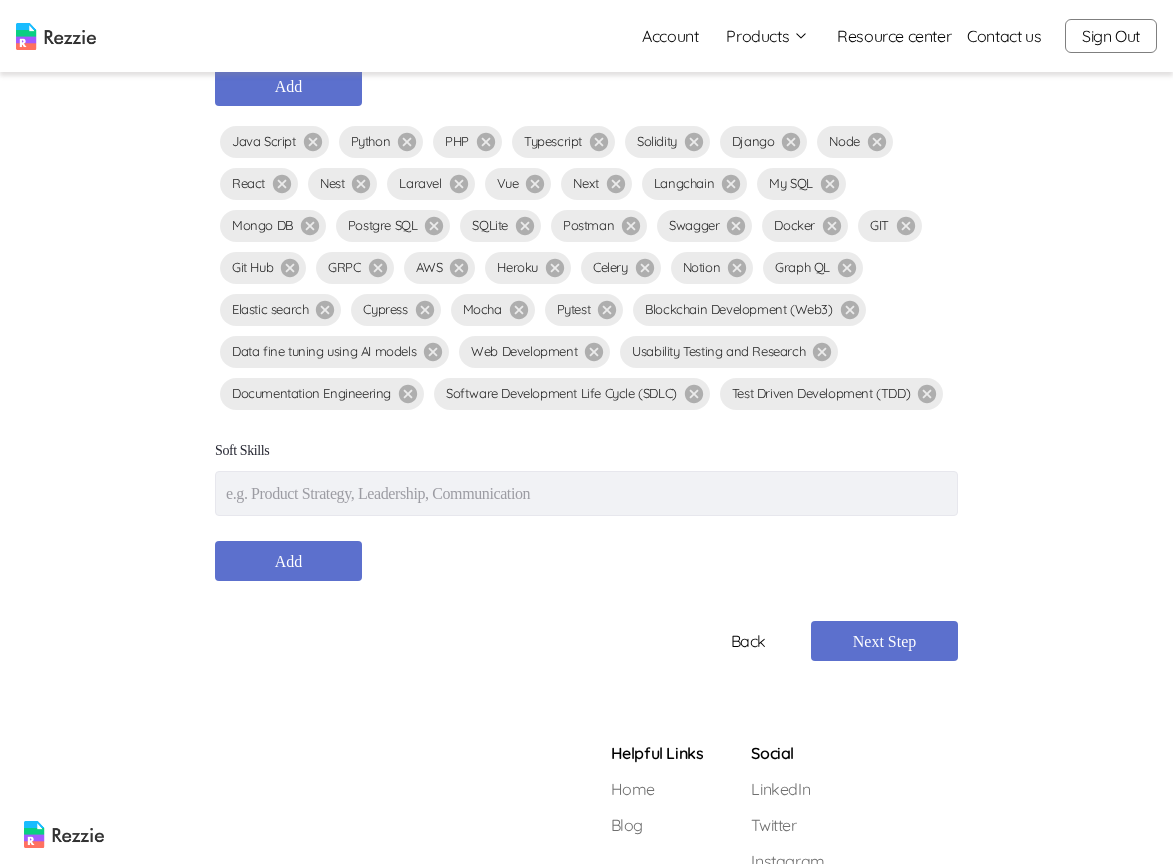 click at bounding box center (586, 493) 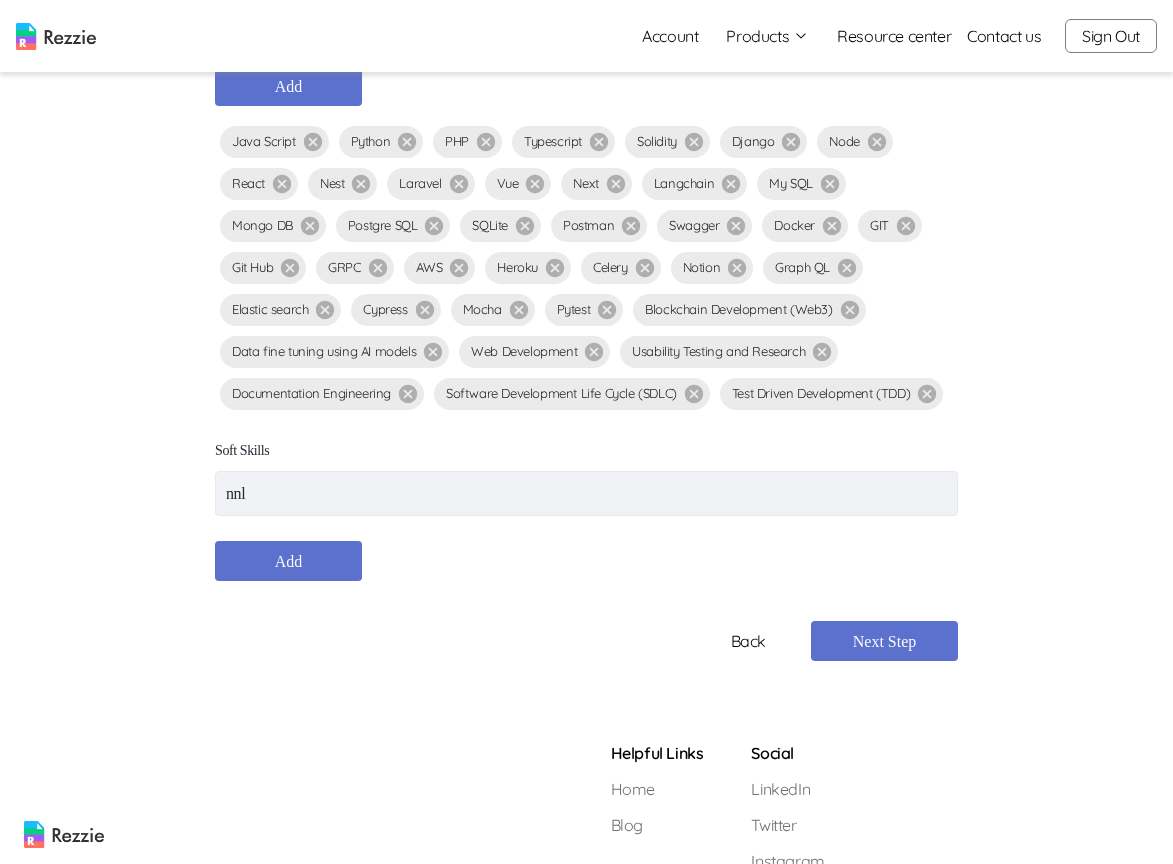 type on "nnl" 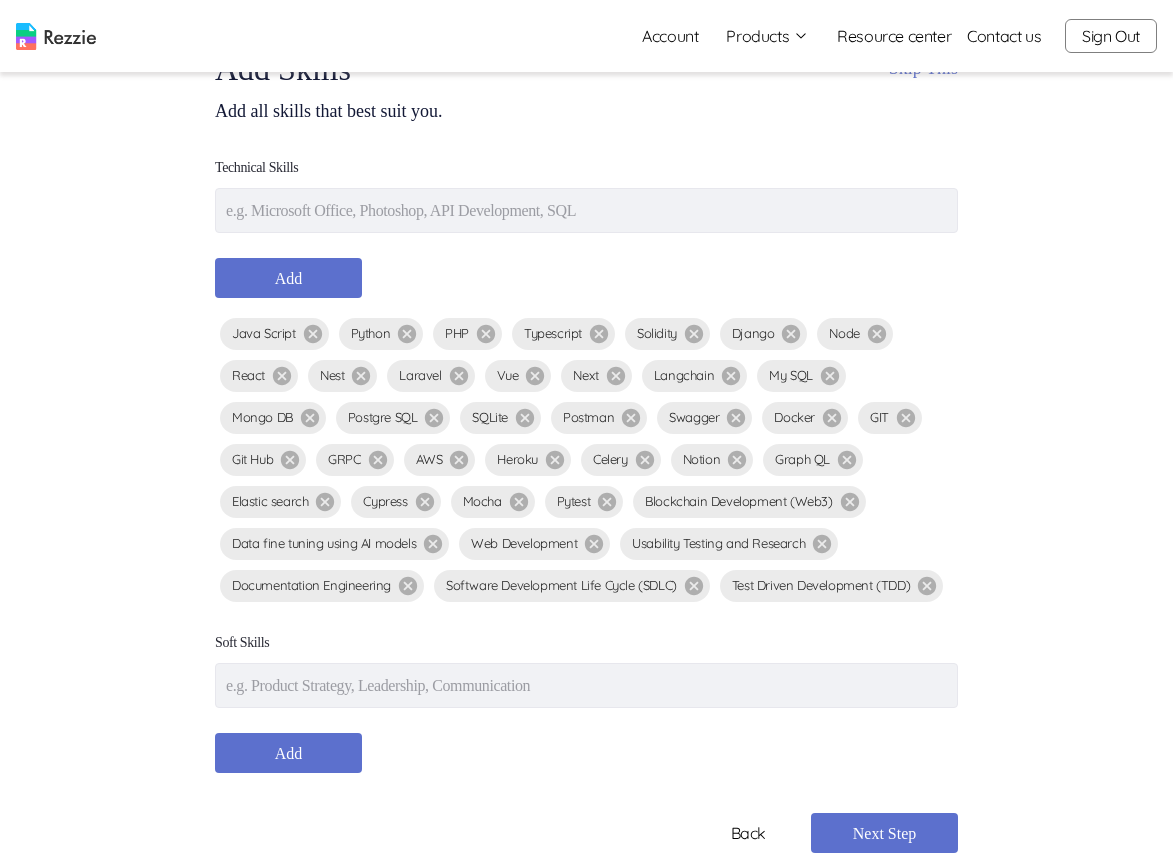 scroll, scrollTop: 298, scrollLeft: 0, axis: vertical 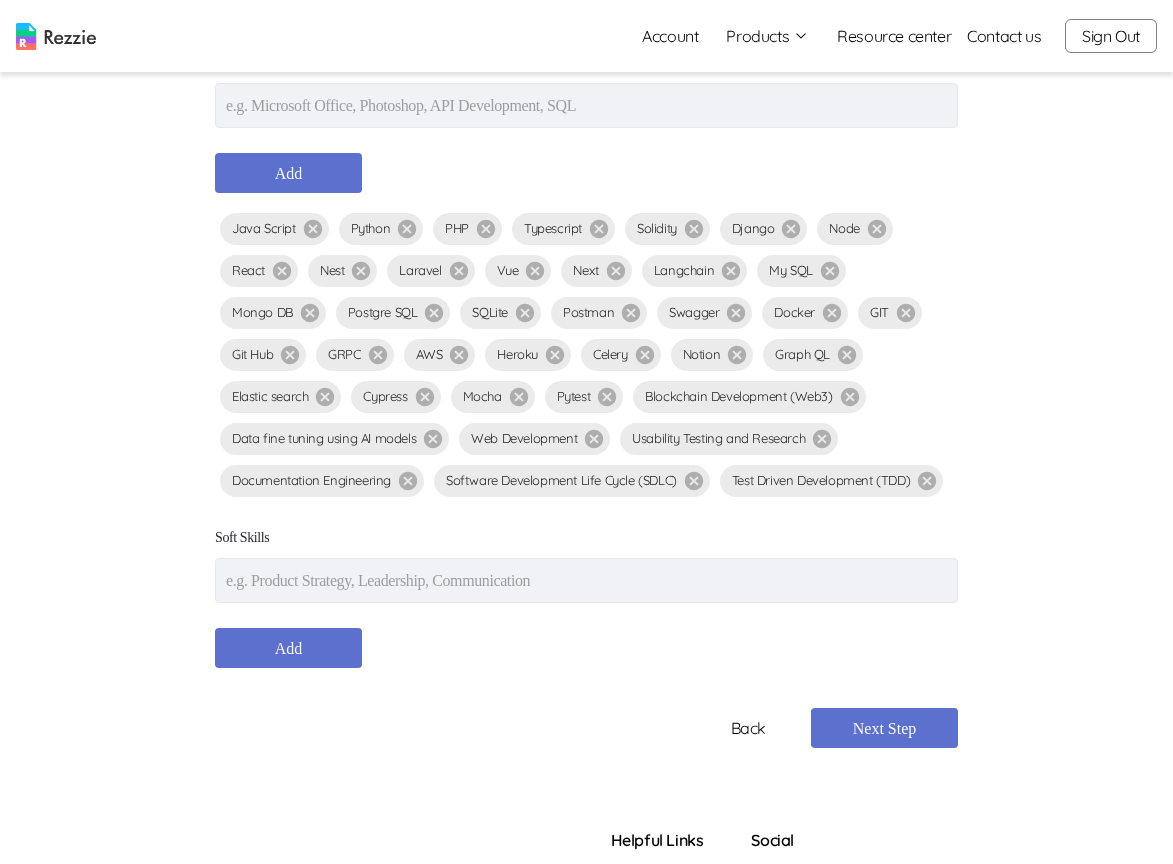 click at bounding box center (586, 580) 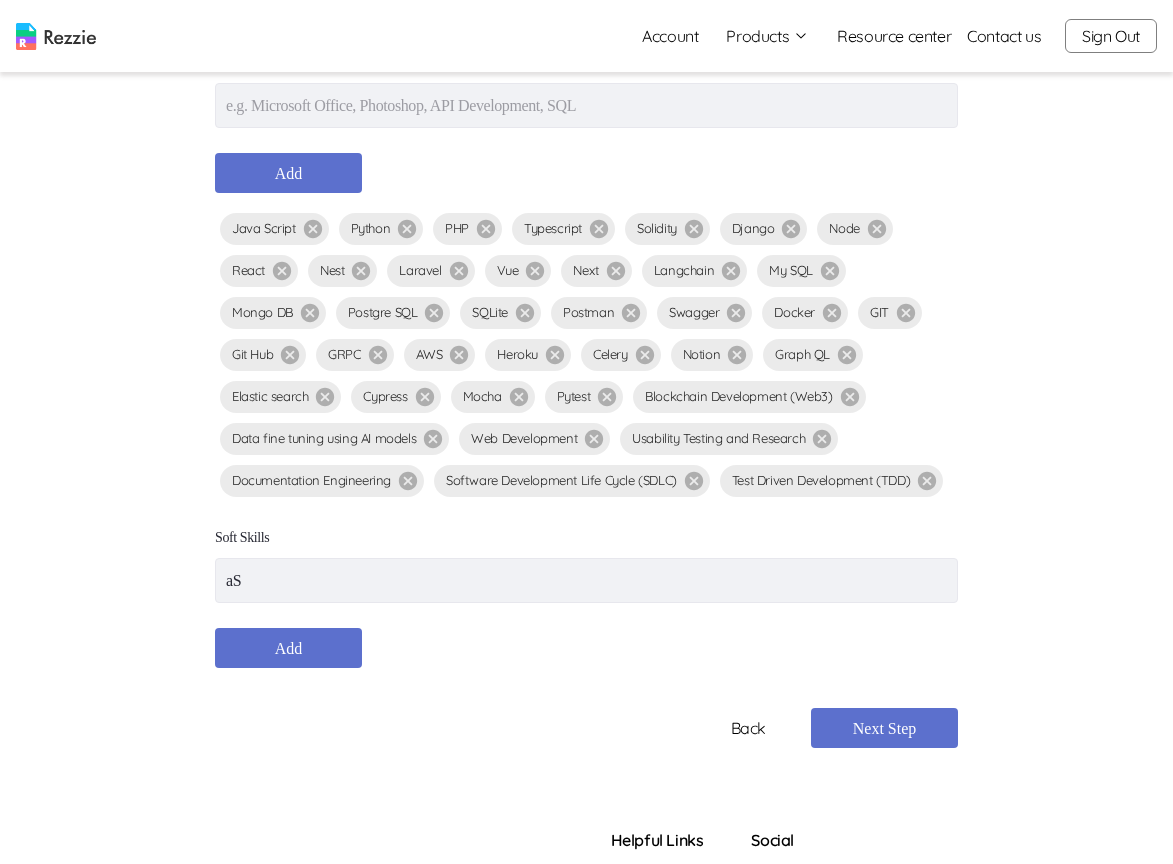 type on "aS" 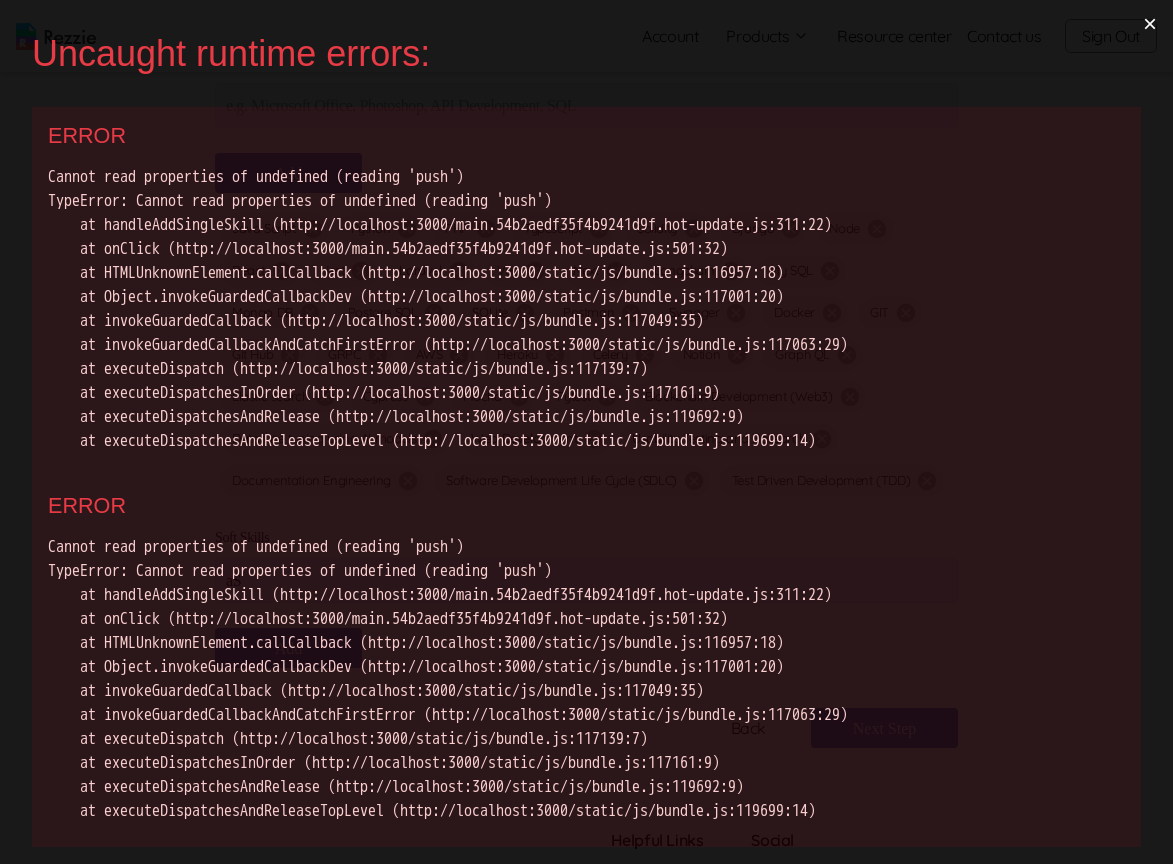scroll, scrollTop: 0, scrollLeft: 0, axis: both 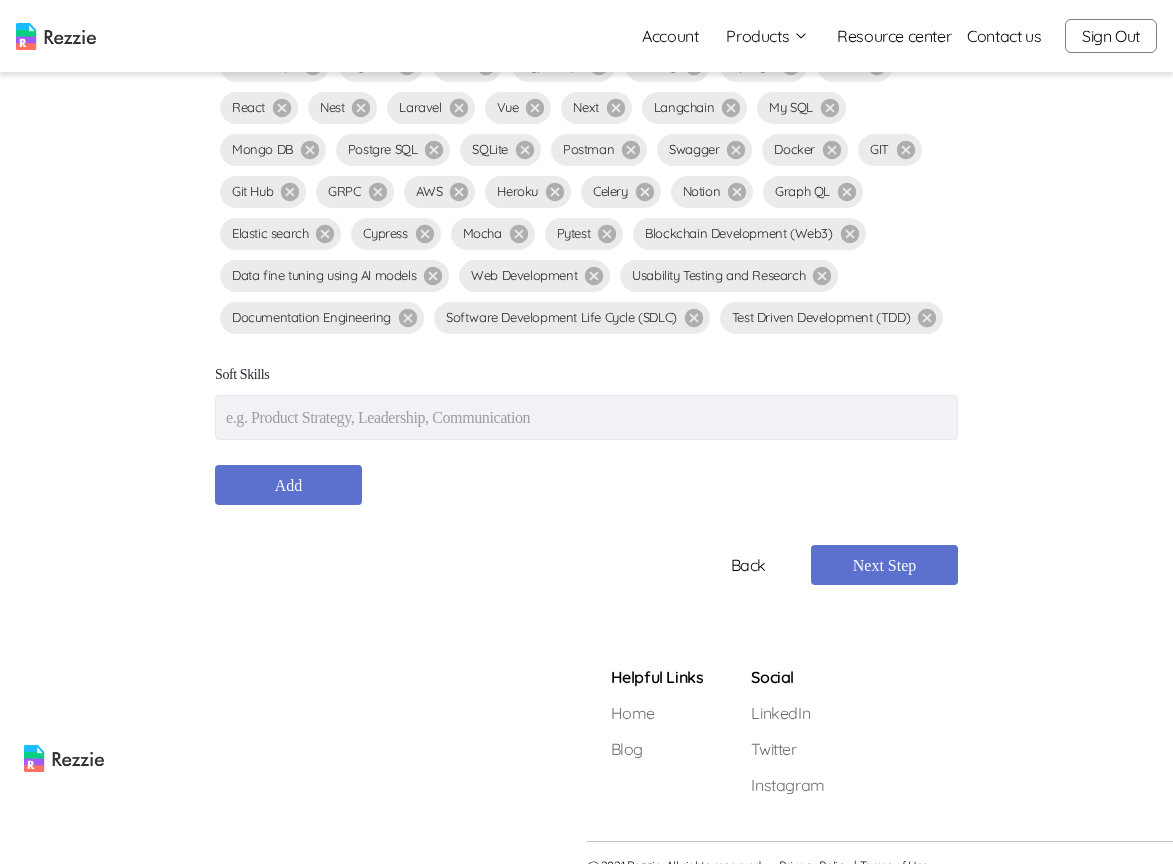 click at bounding box center (586, 417) 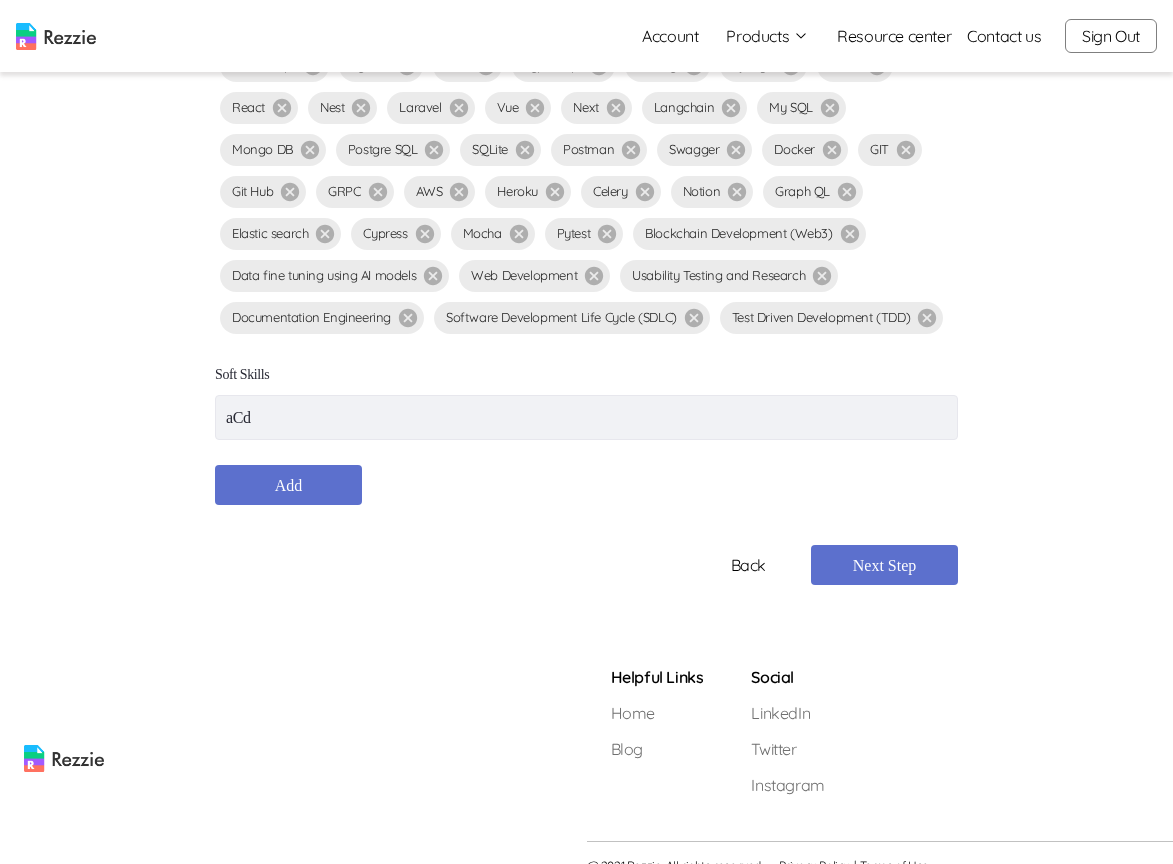 type on "aCd" 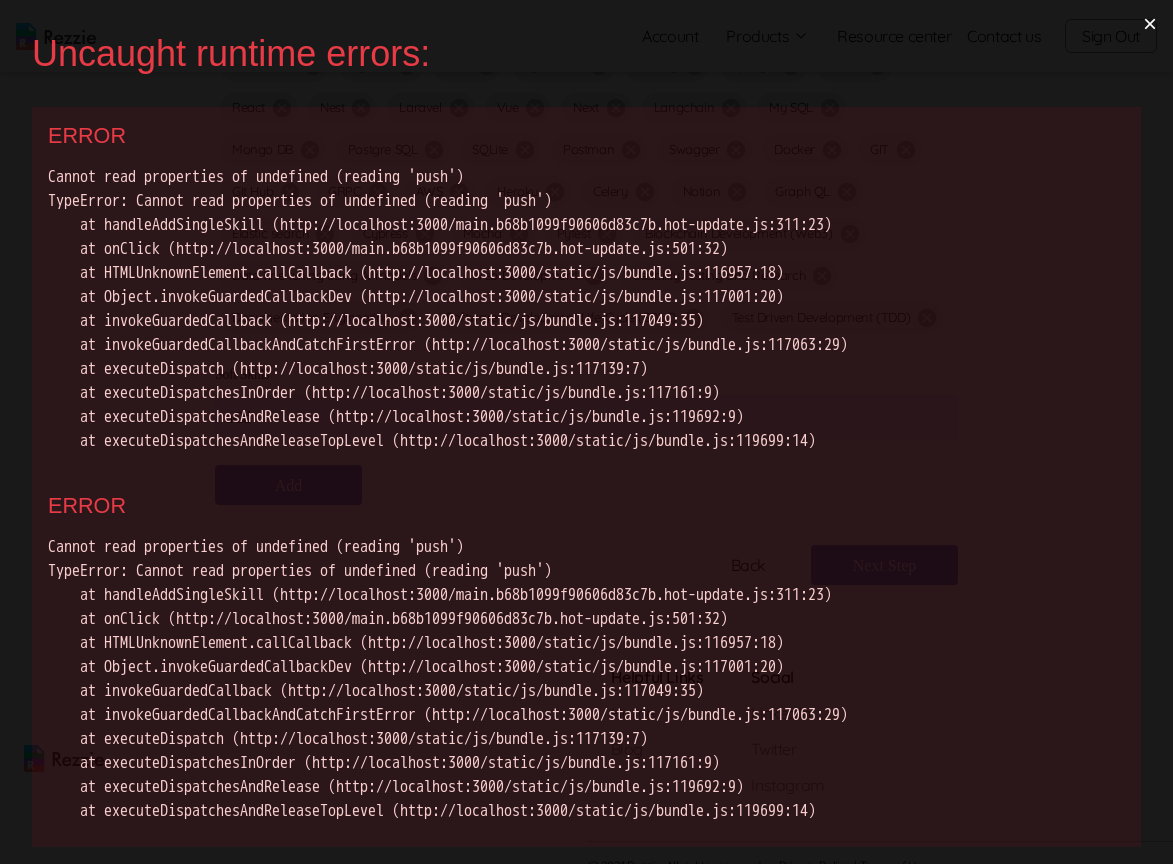 scroll, scrollTop: 0, scrollLeft: 0, axis: both 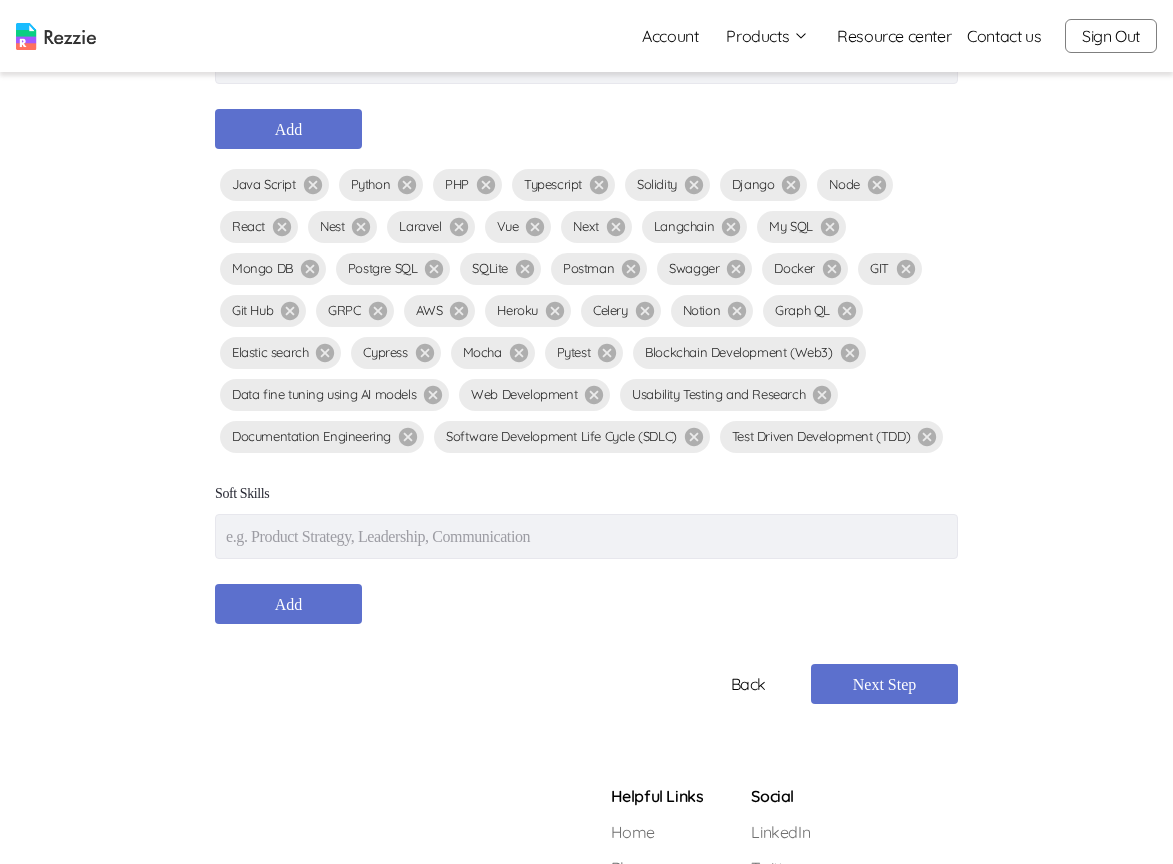 drag, startPoint x: 289, startPoint y: 531, endPoint x: 289, endPoint y: 510, distance: 21 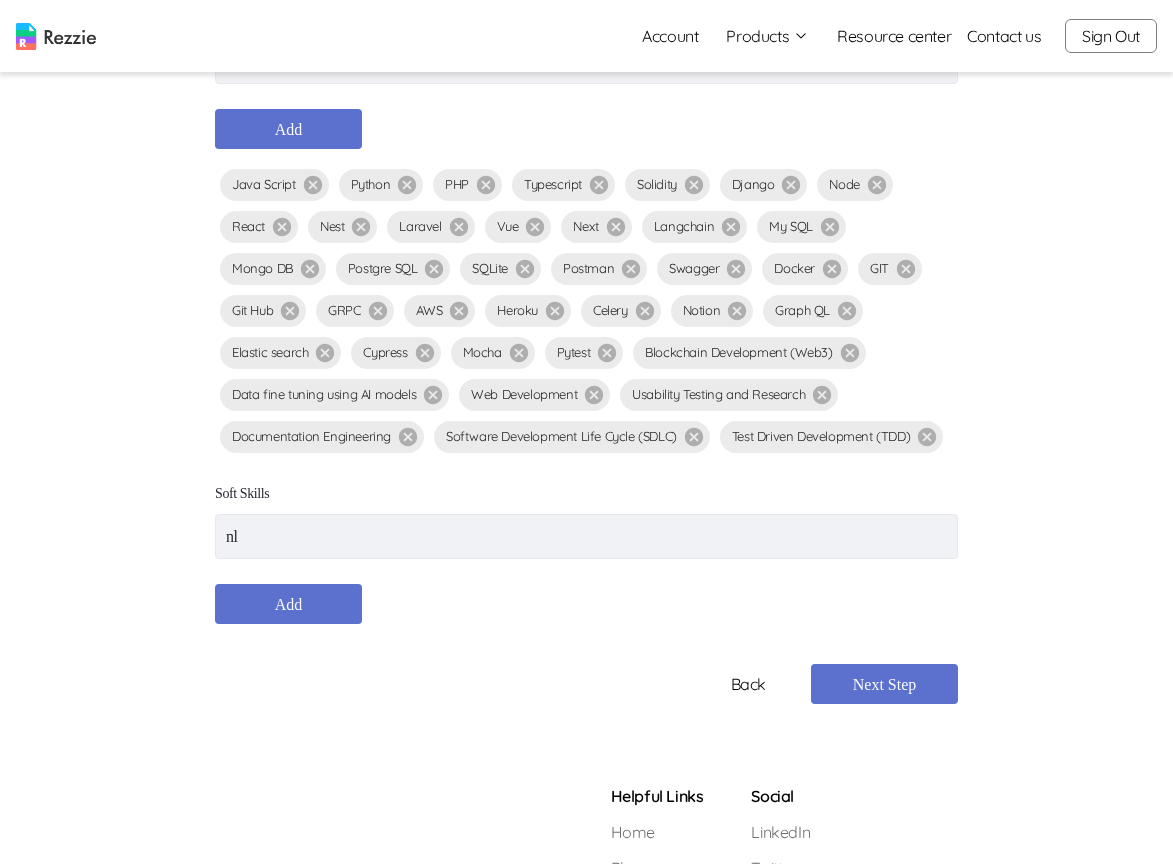 type on "nl" 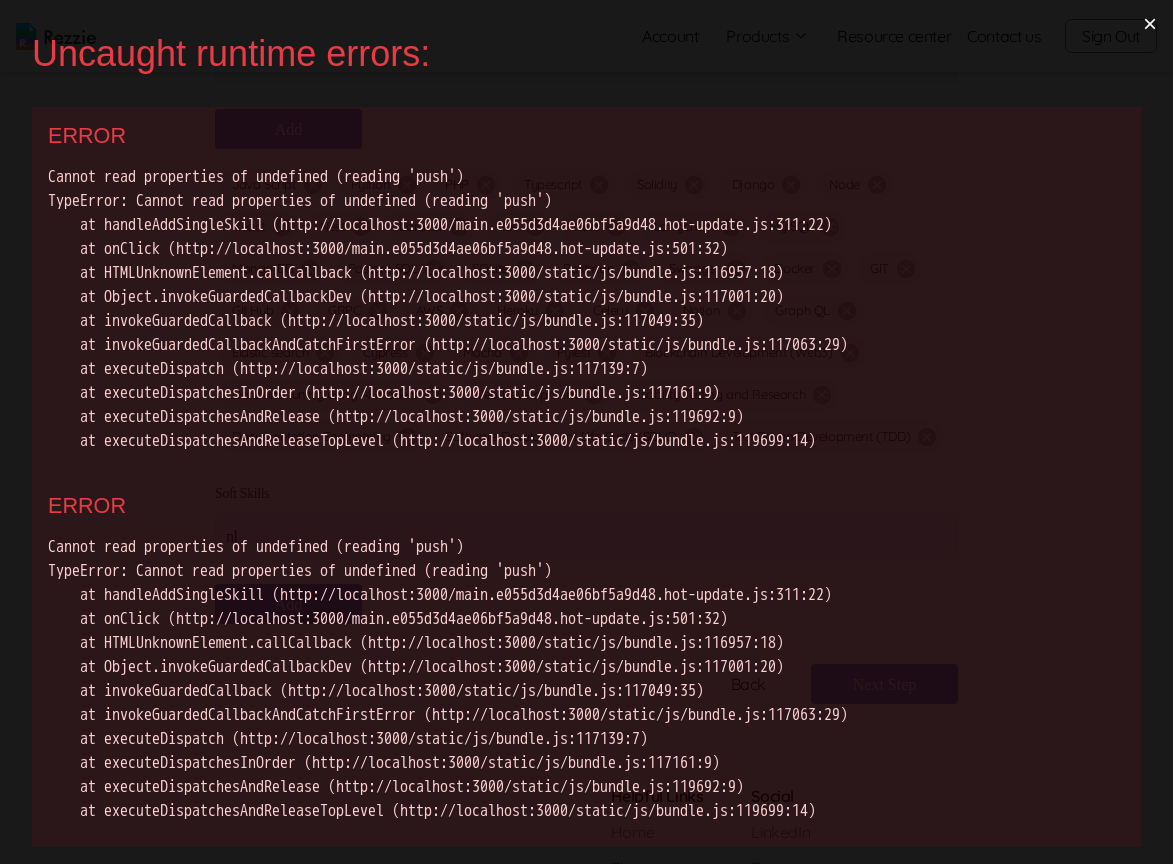 scroll, scrollTop: 0, scrollLeft: 0, axis: both 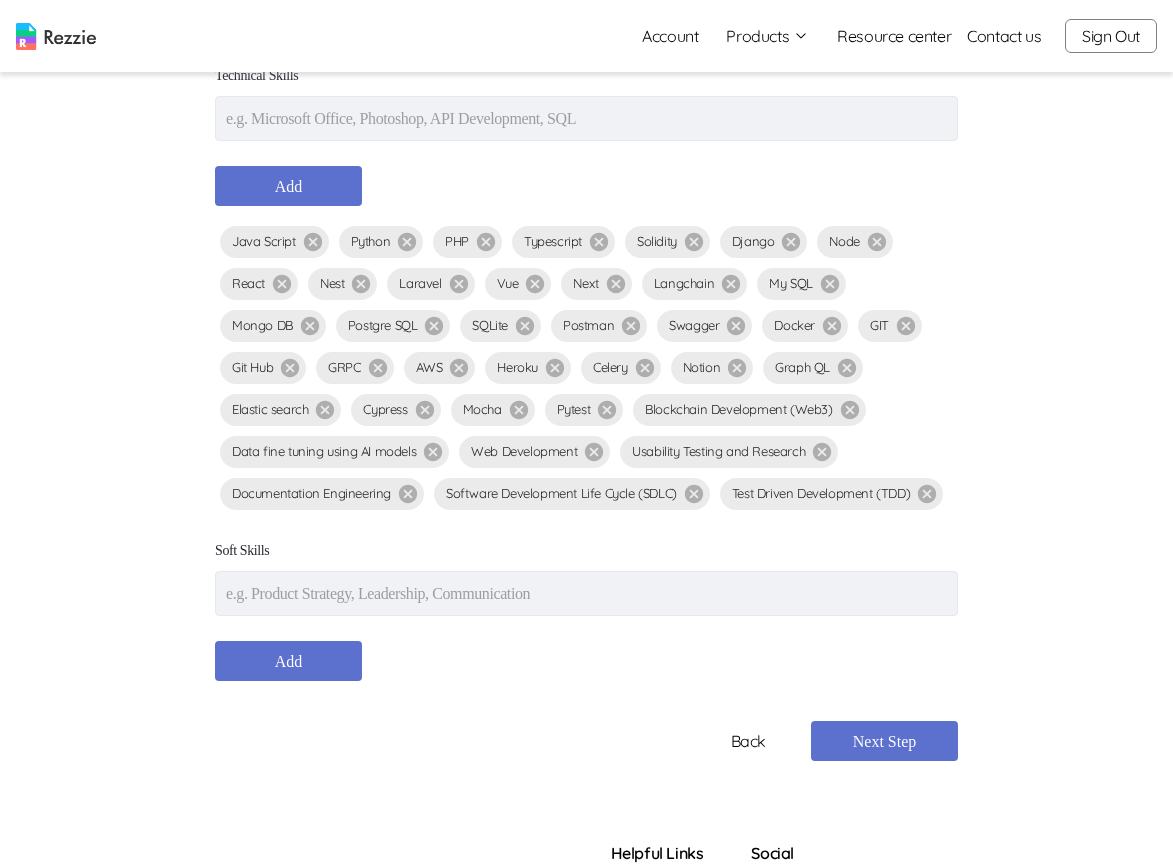click at bounding box center (586, 593) 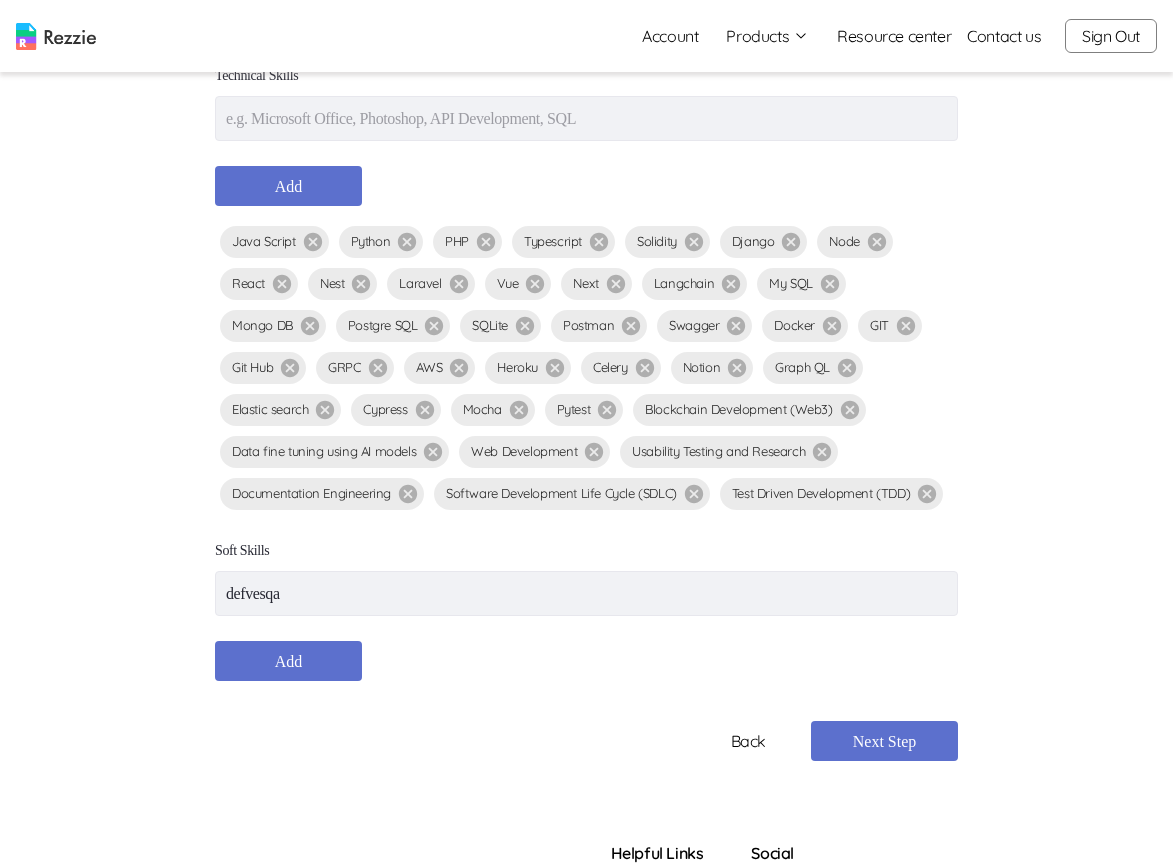type on "defvesqa" 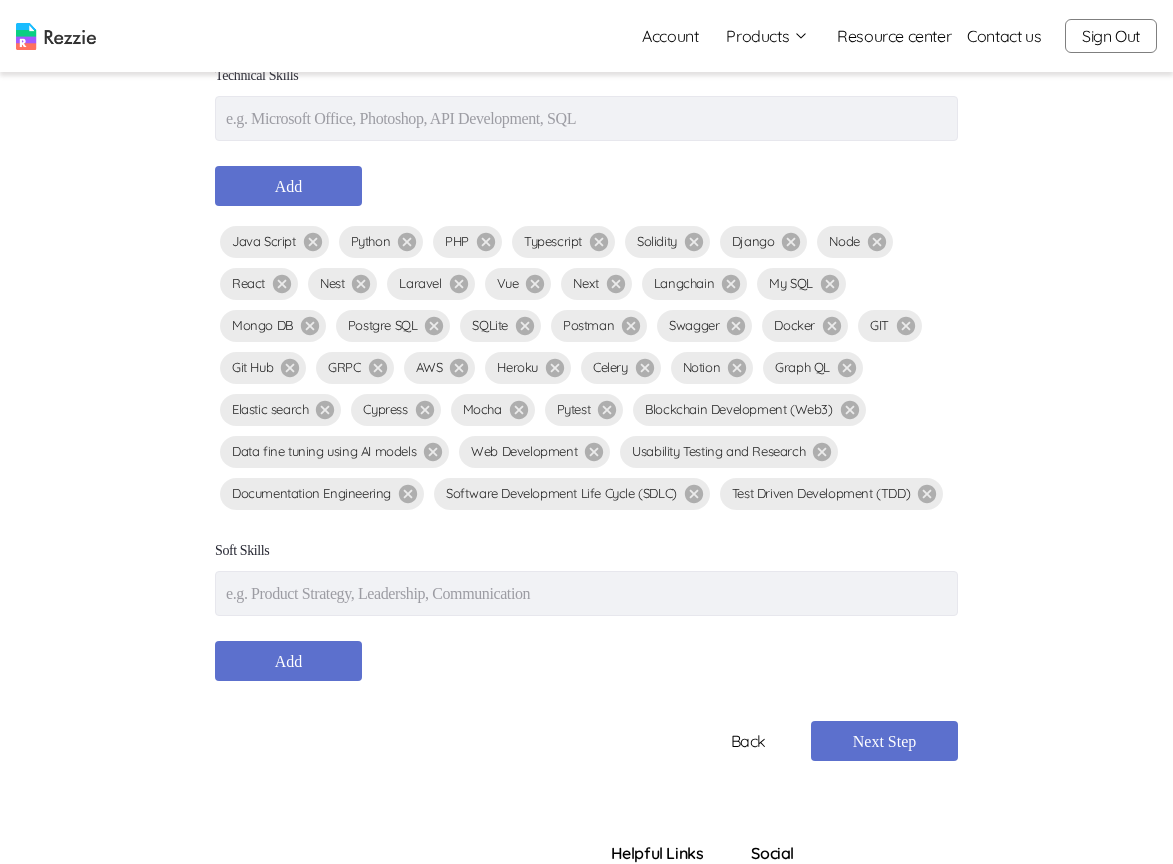 click at bounding box center (586, 593) 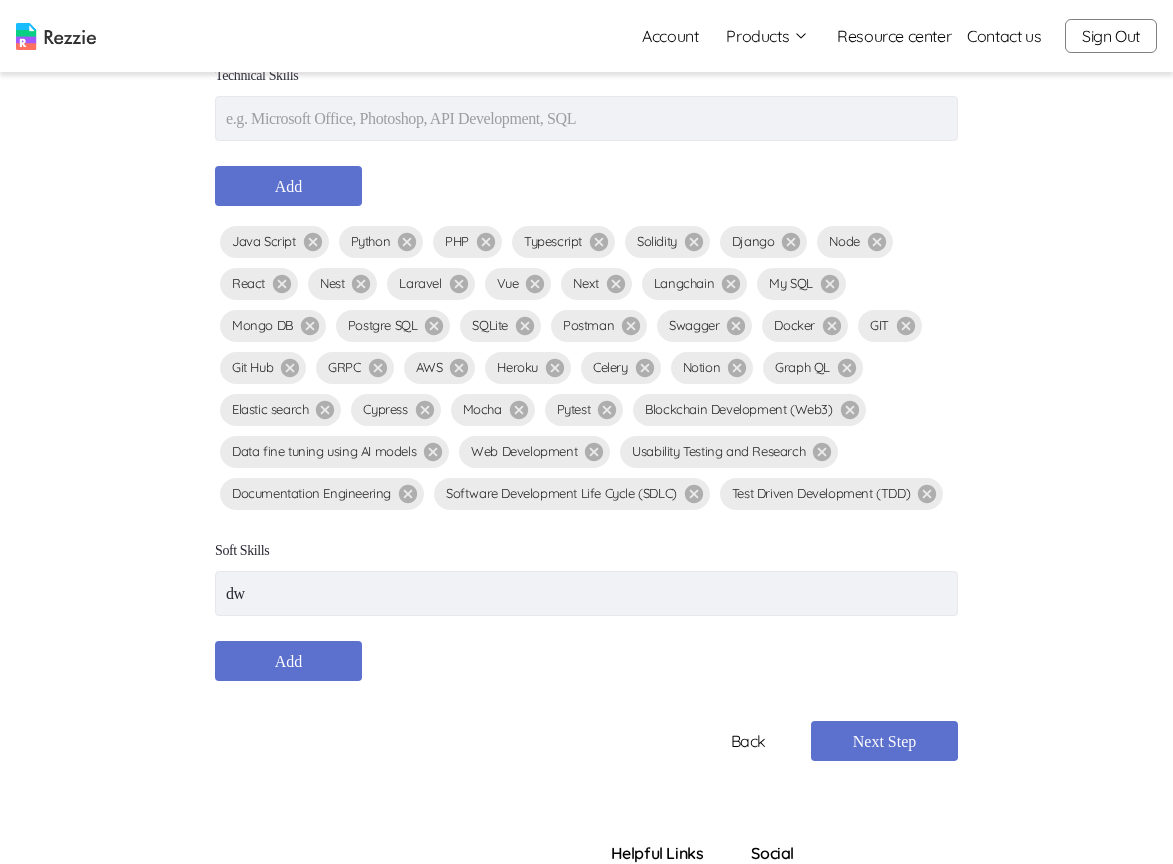type on "dw" 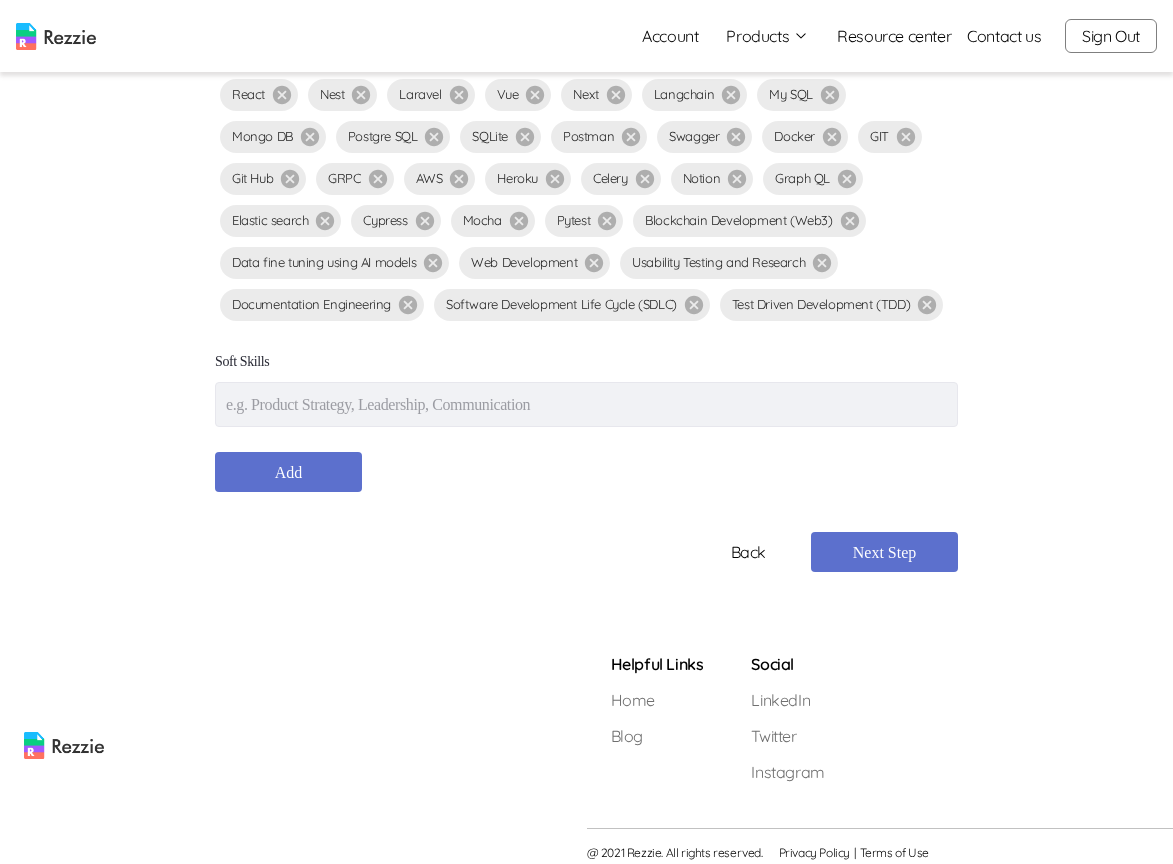 scroll, scrollTop: 486, scrollLeft: 0, axis: vertical 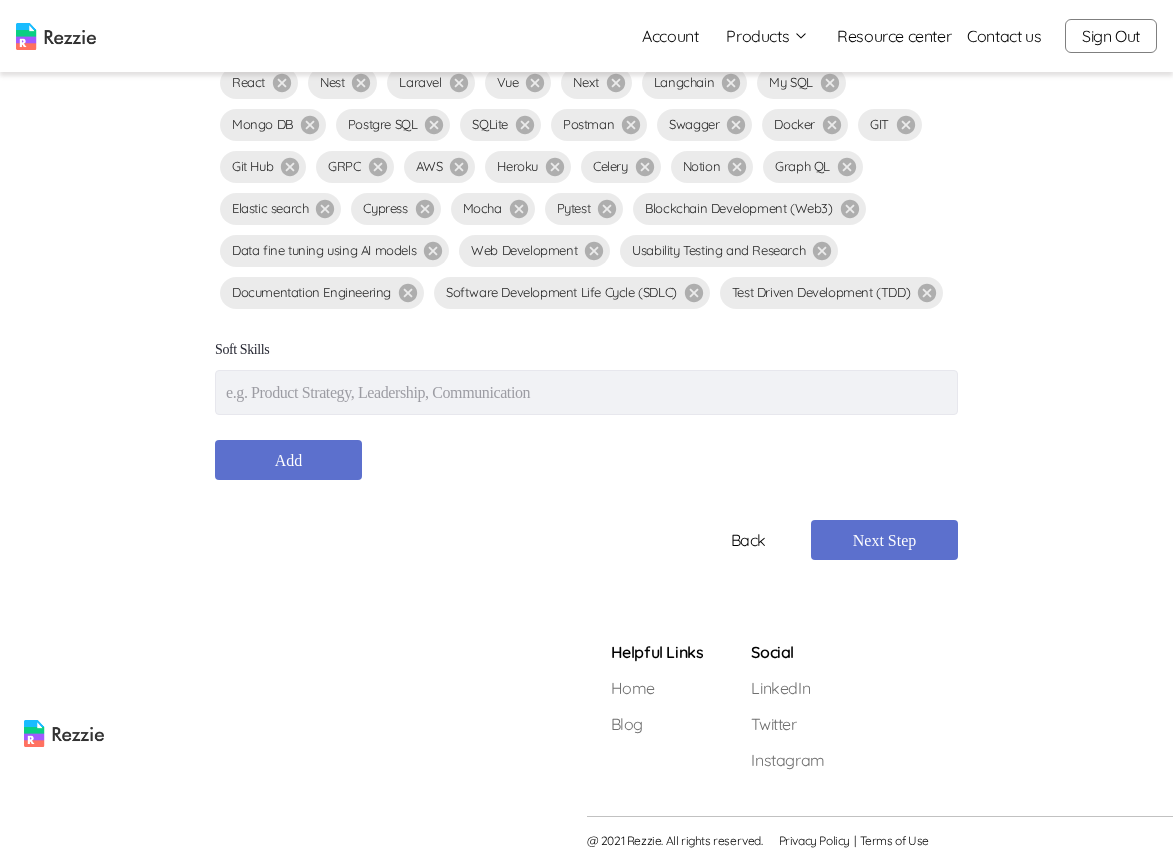 click at bounding box center [586, 392] 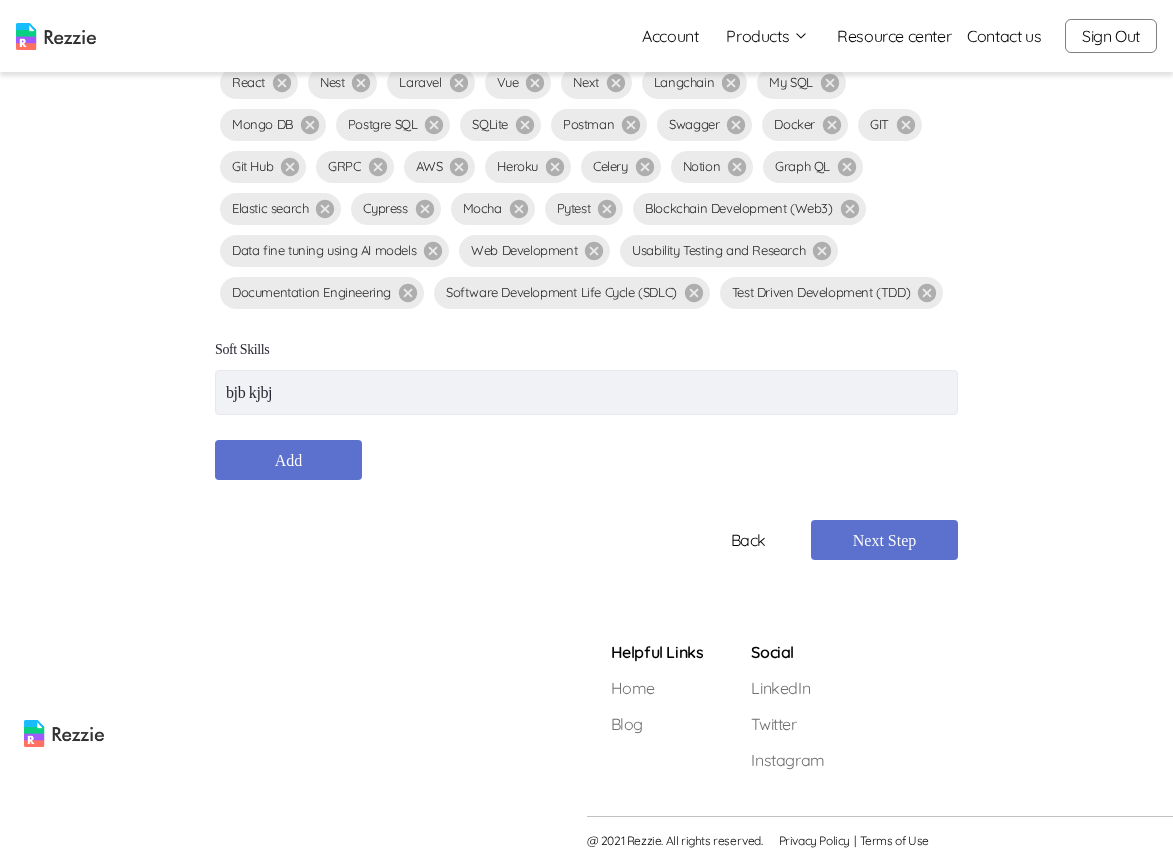 type on "bjb kjbj" 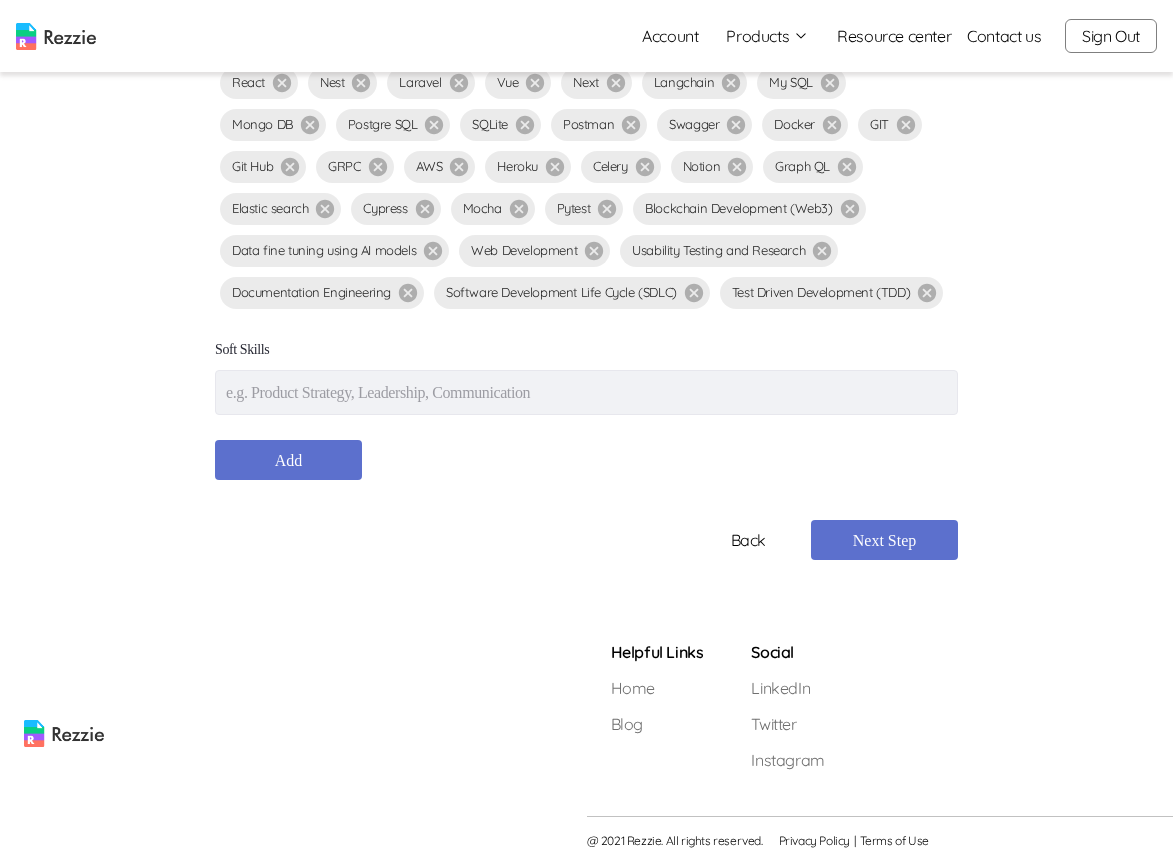 click at bounding box center (586, 392) 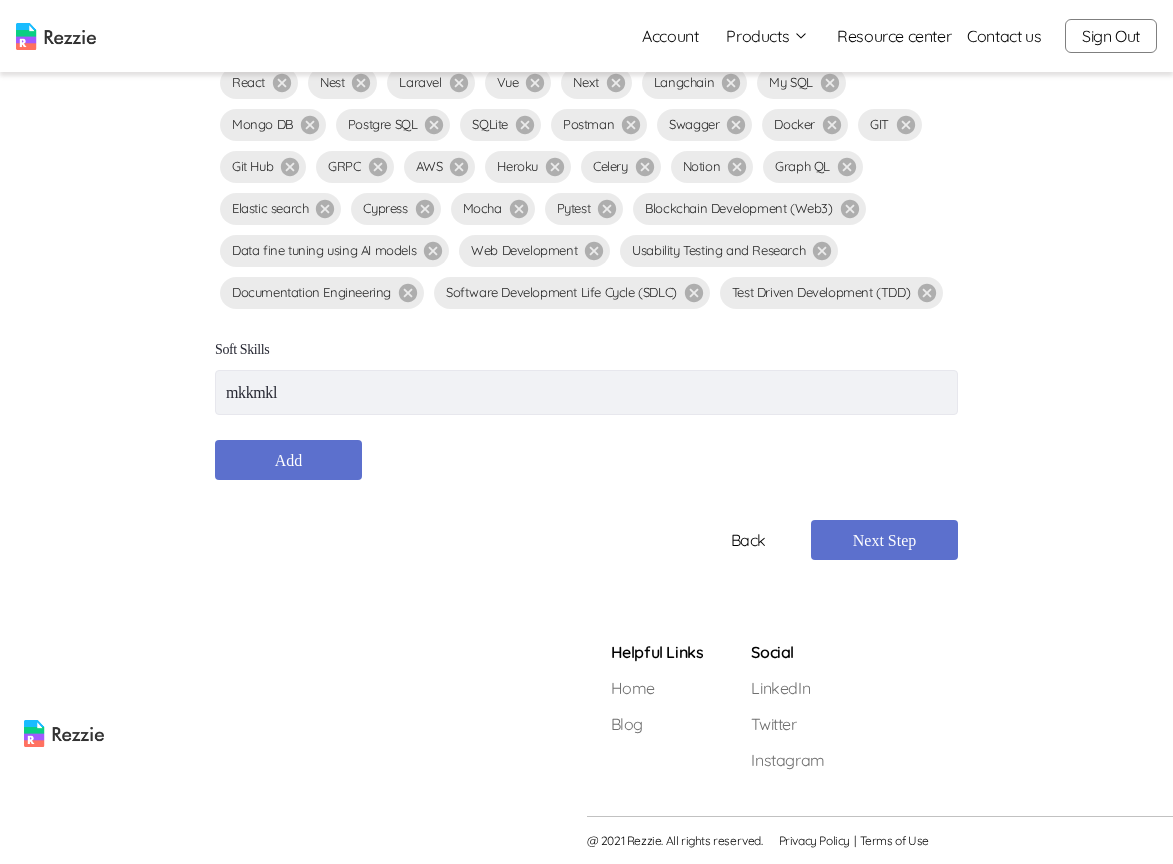 type on "mkkmkl" 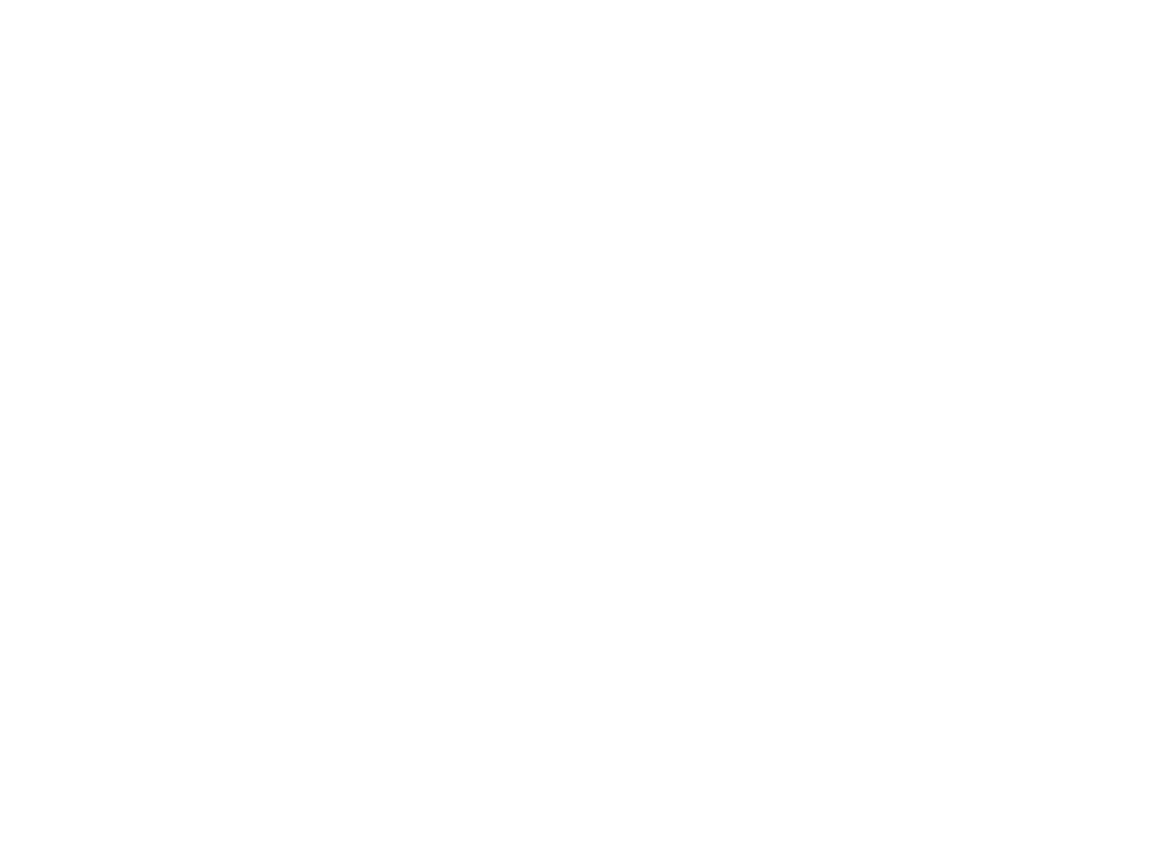 scroll, scrollTop: 0, scrollLeft: 0, axis: both 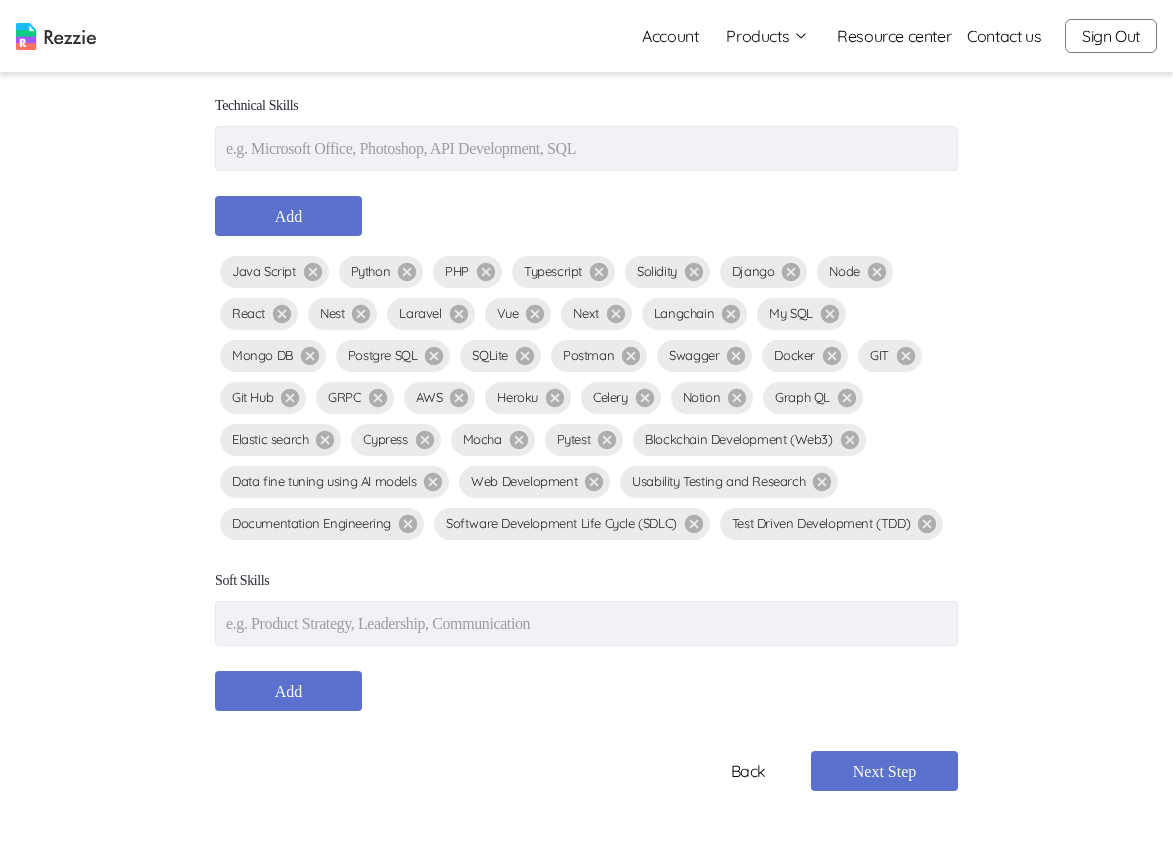 click at bounding box center [586, 623] 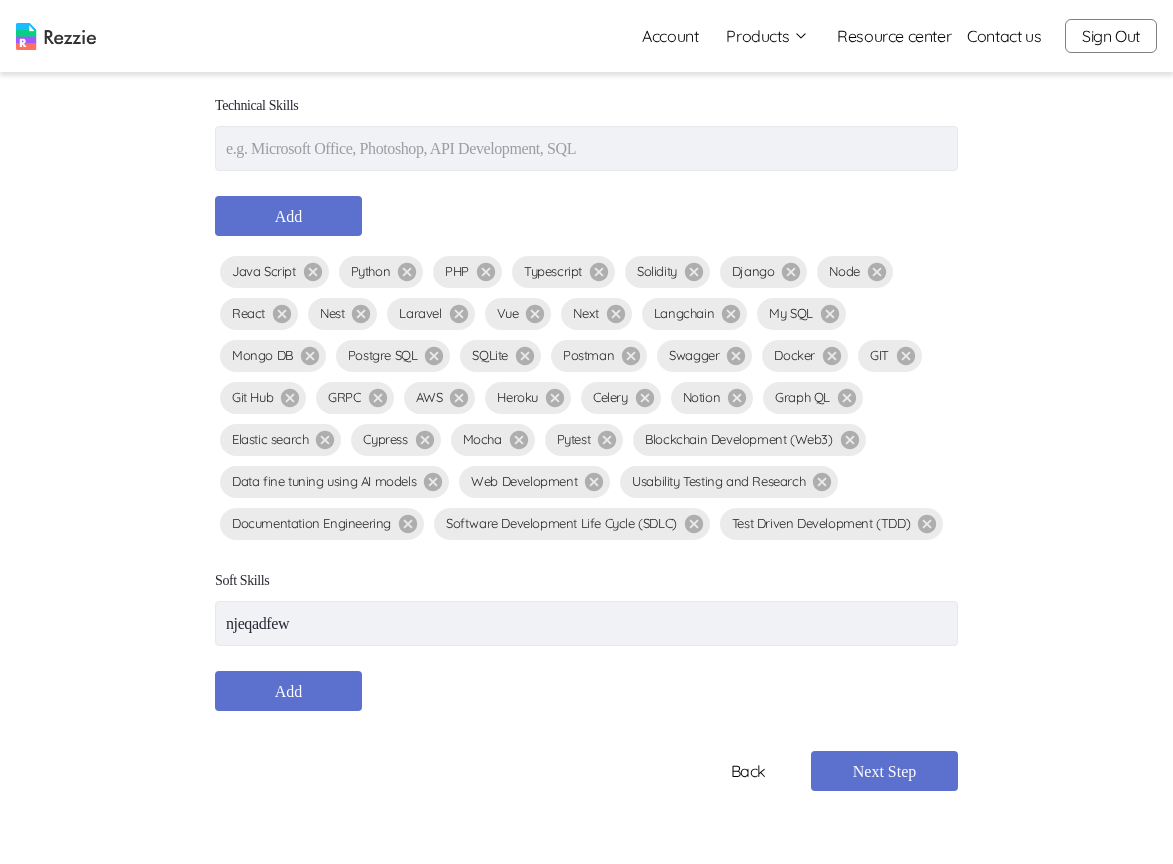 type on "njeqadfew" 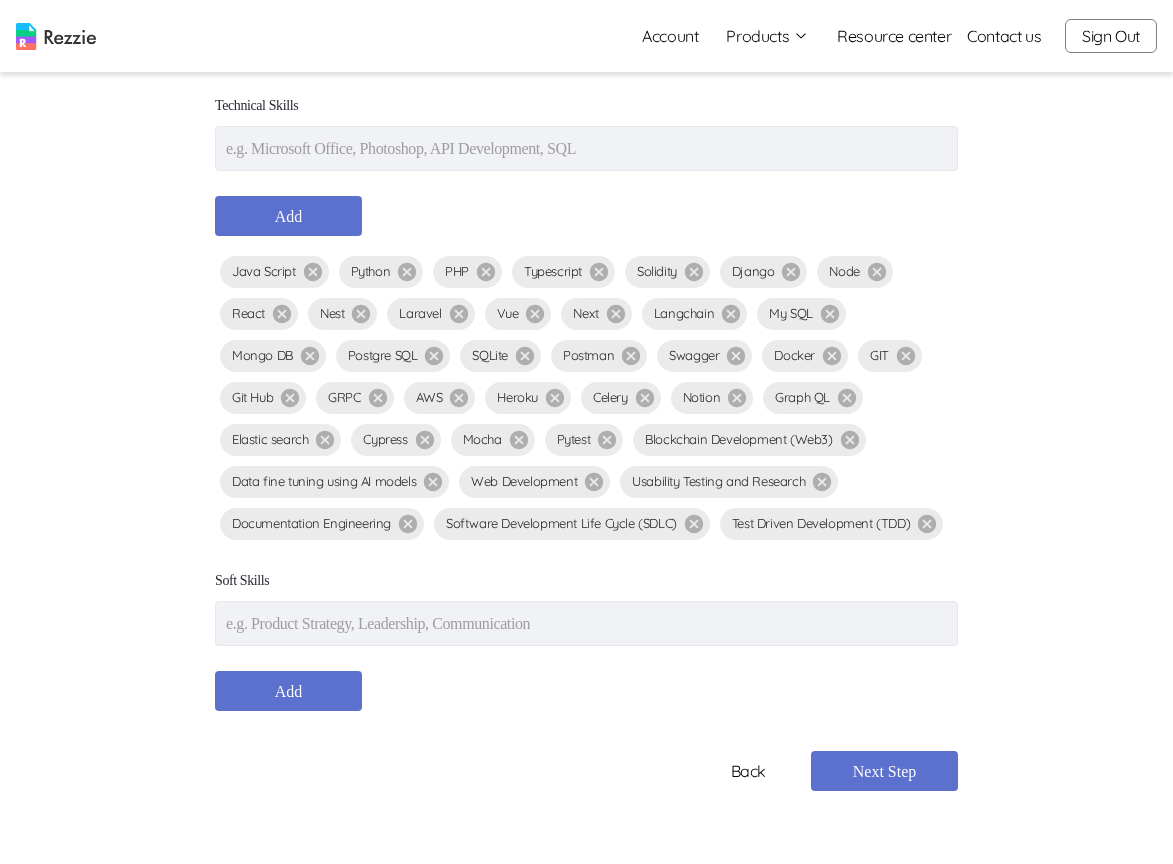 click on "Add" at bounding box center (288, 691) 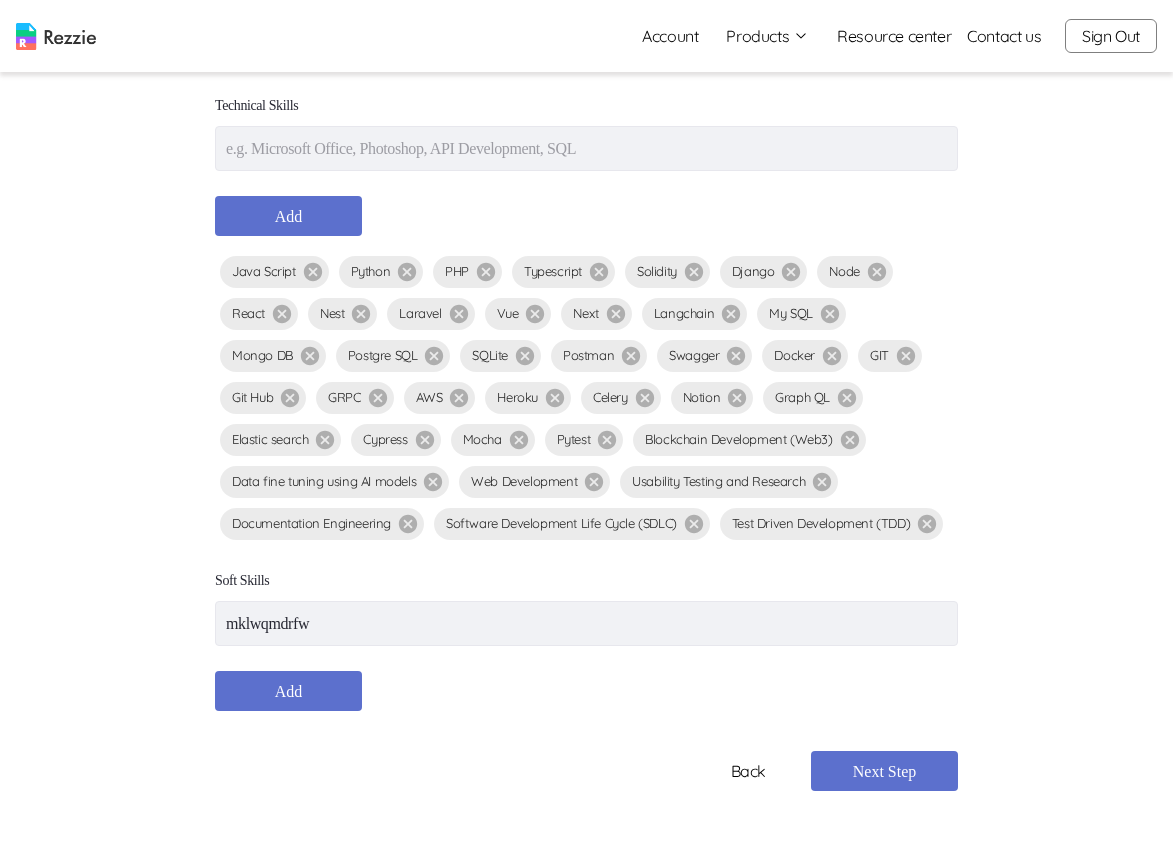 type on "mklwqmdrfw" 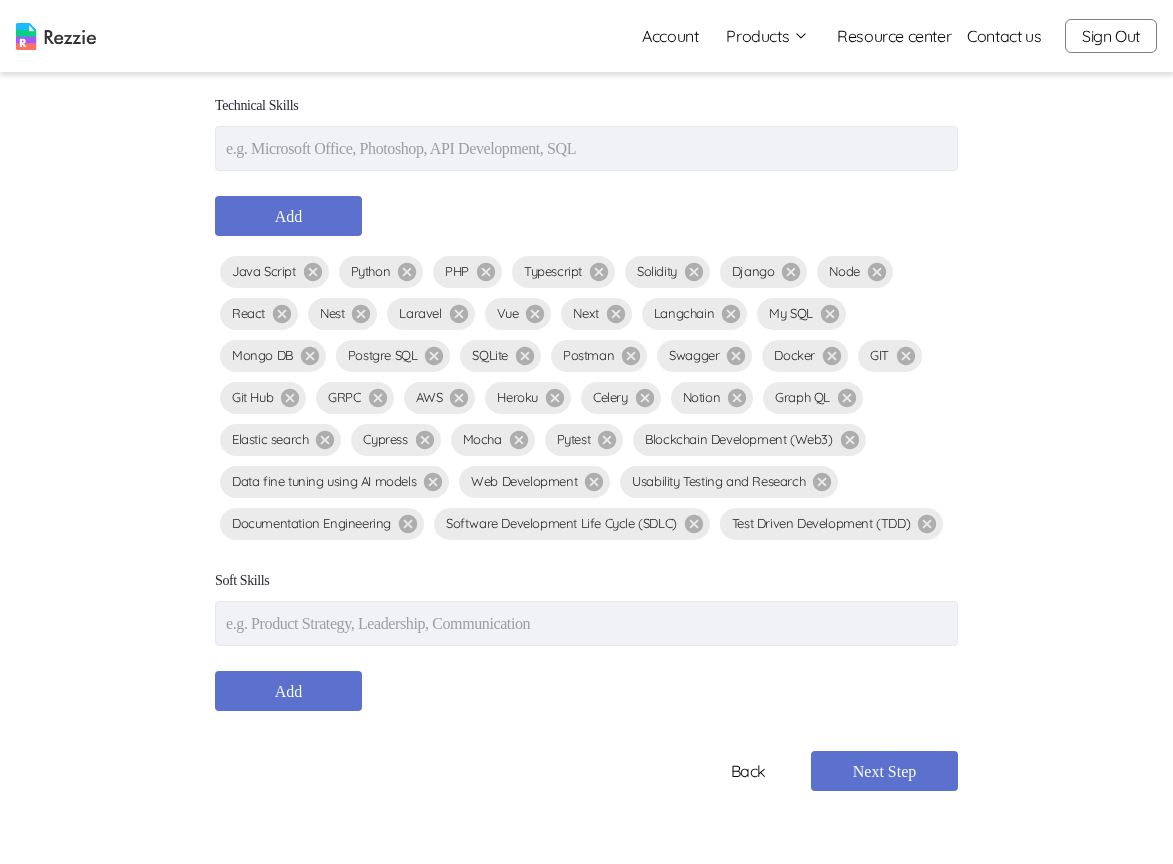 click on "Soft Skills" at bounding box center (586, 608) 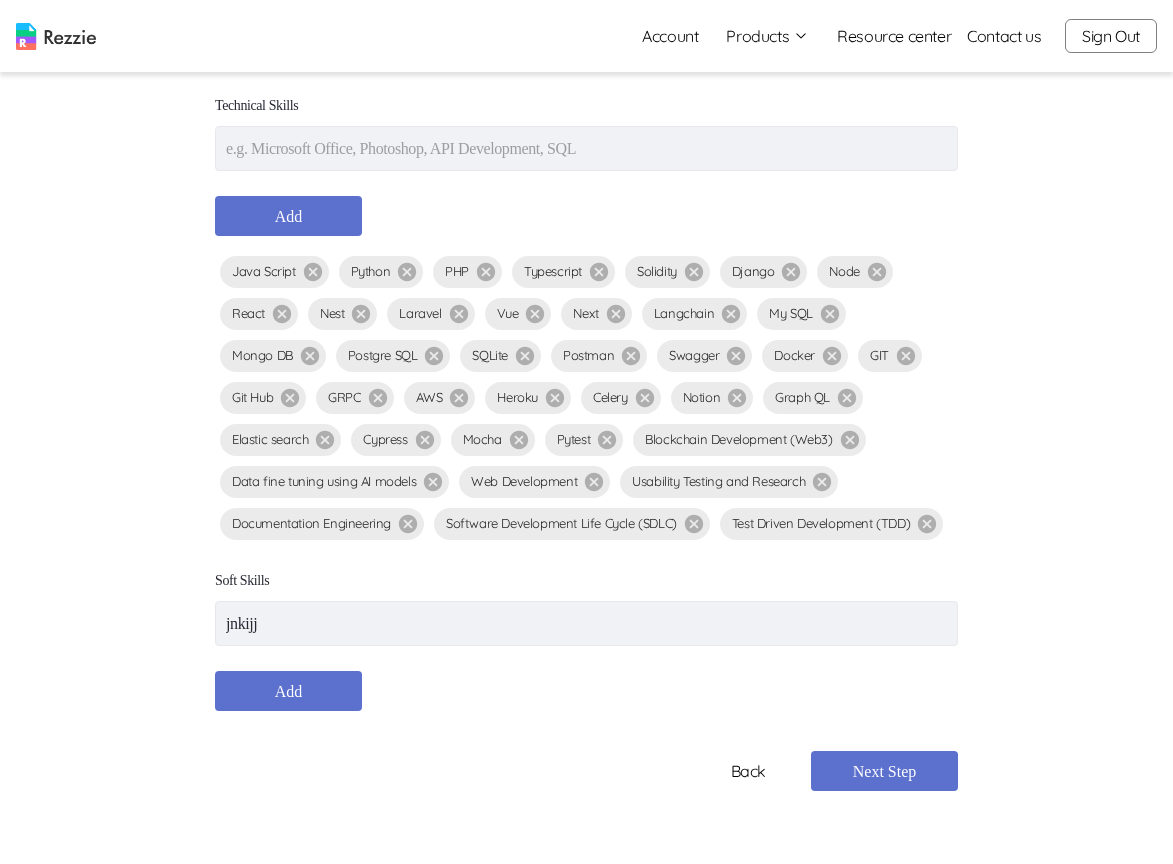 type on "jnkijj" 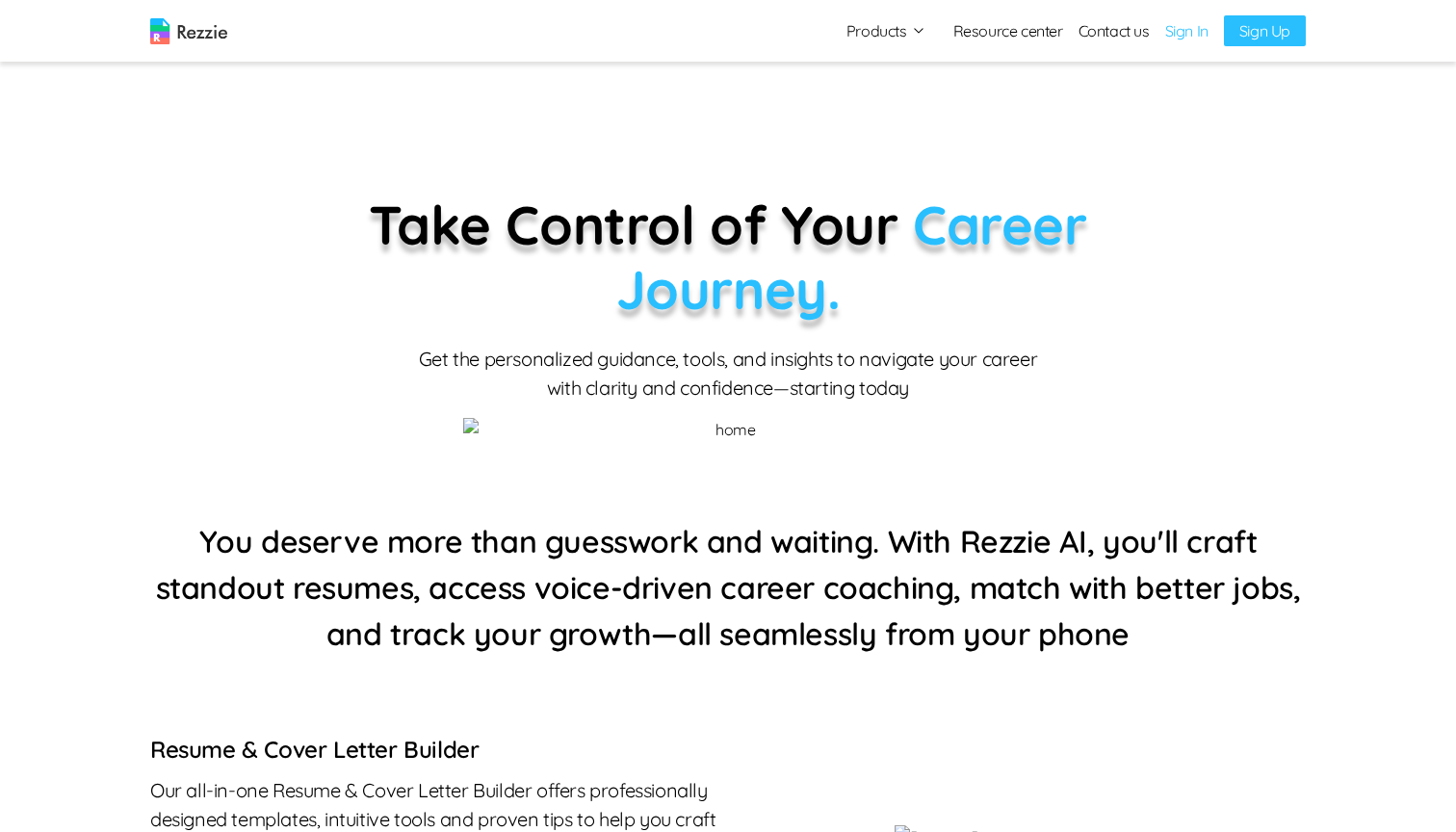 scroll, scrollTop: 0, scrollLeft: 0, axis: both 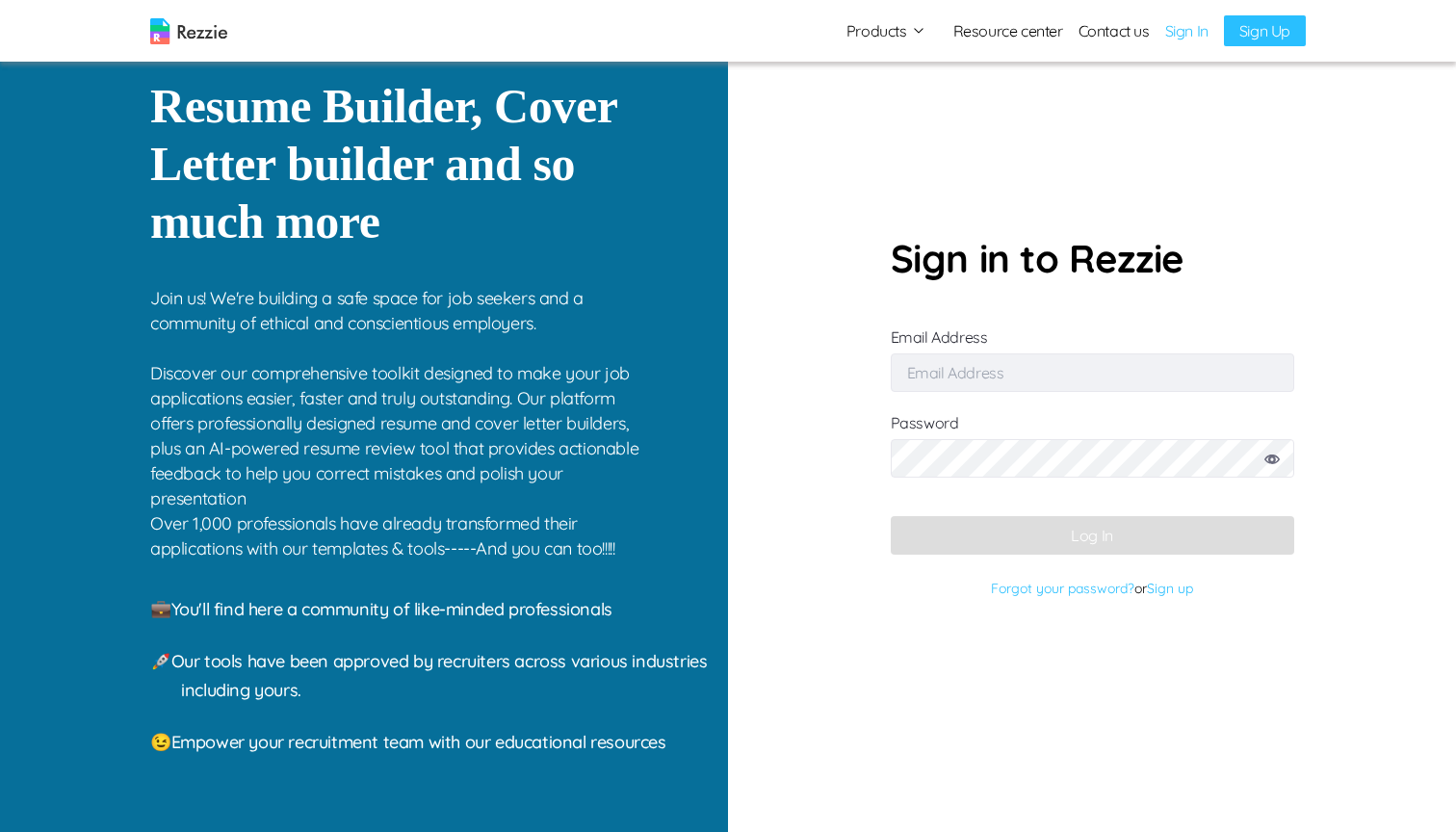 click on "Email Address" at bounding box center (1092, 373) 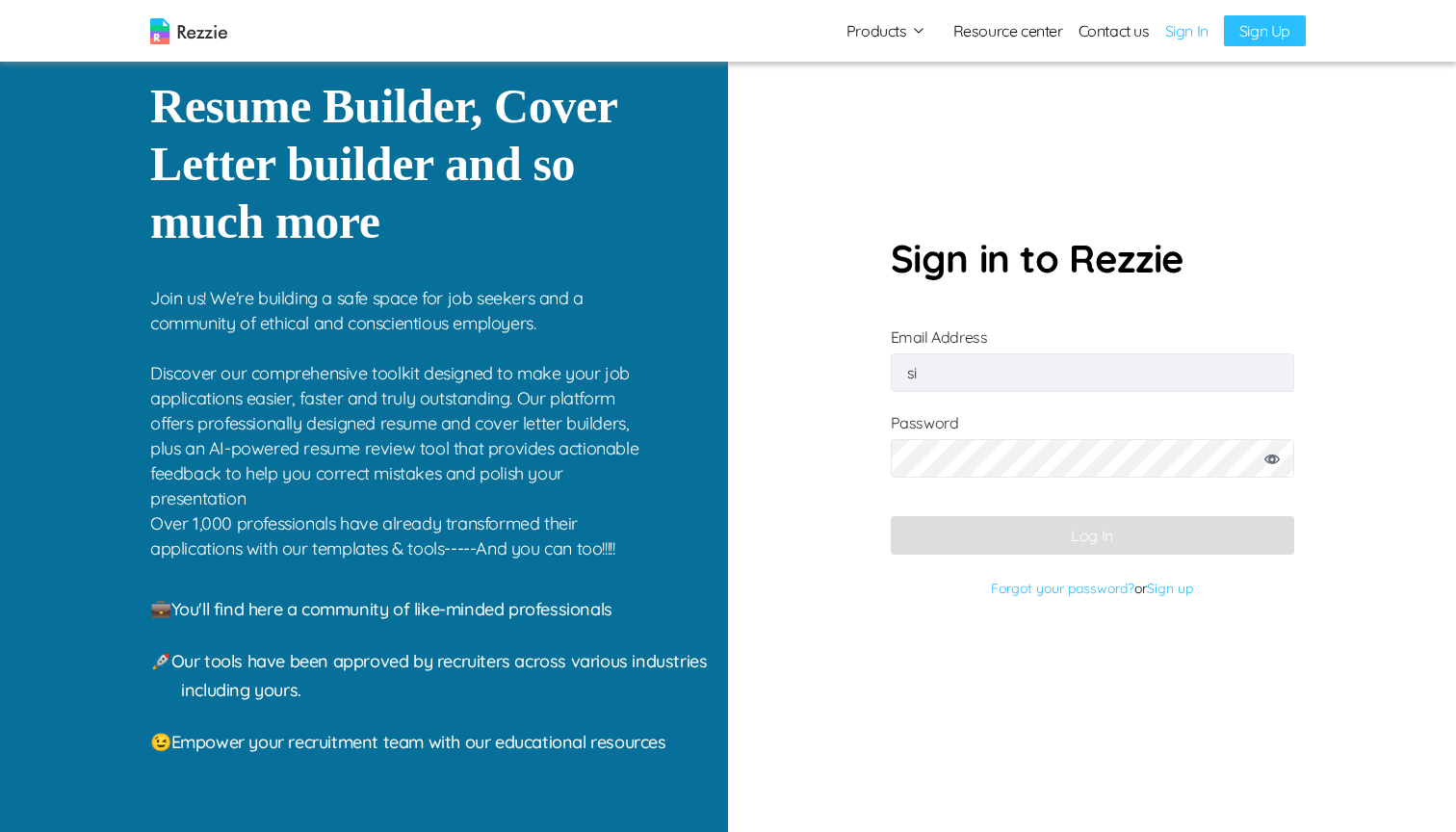type on "[EMAIL]" 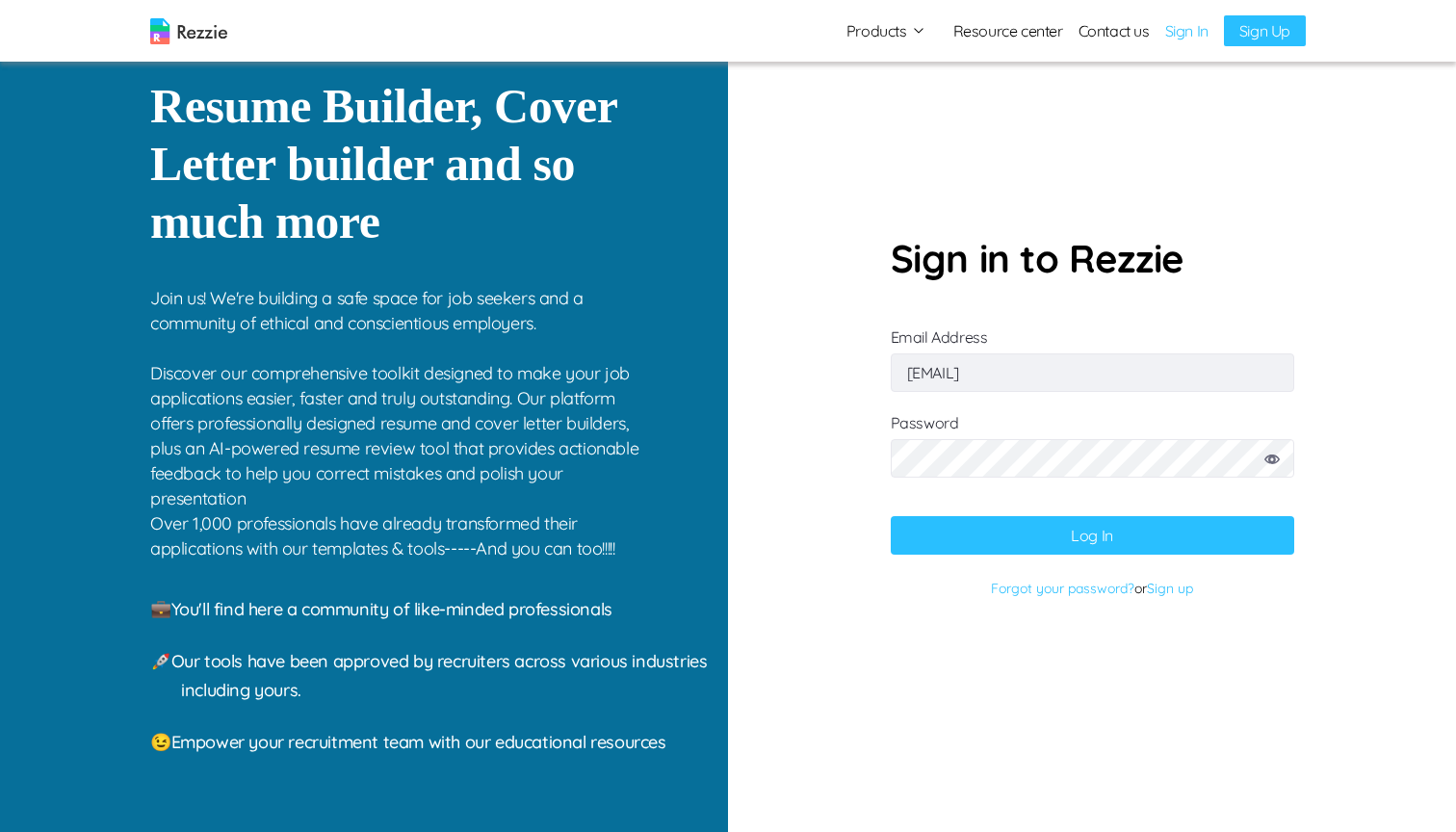 click 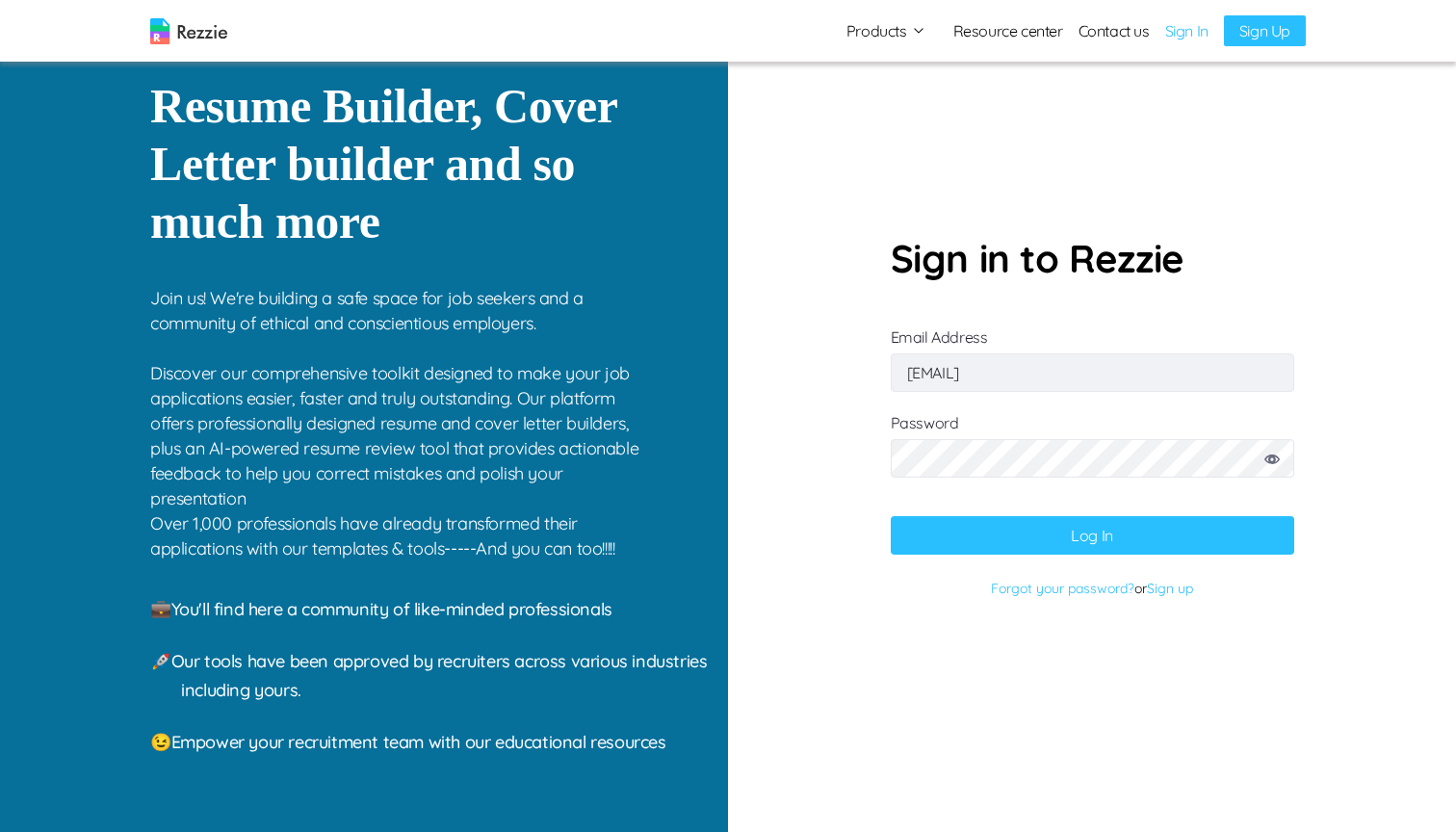 click on "Log In" at bounding box center (1092, 535) 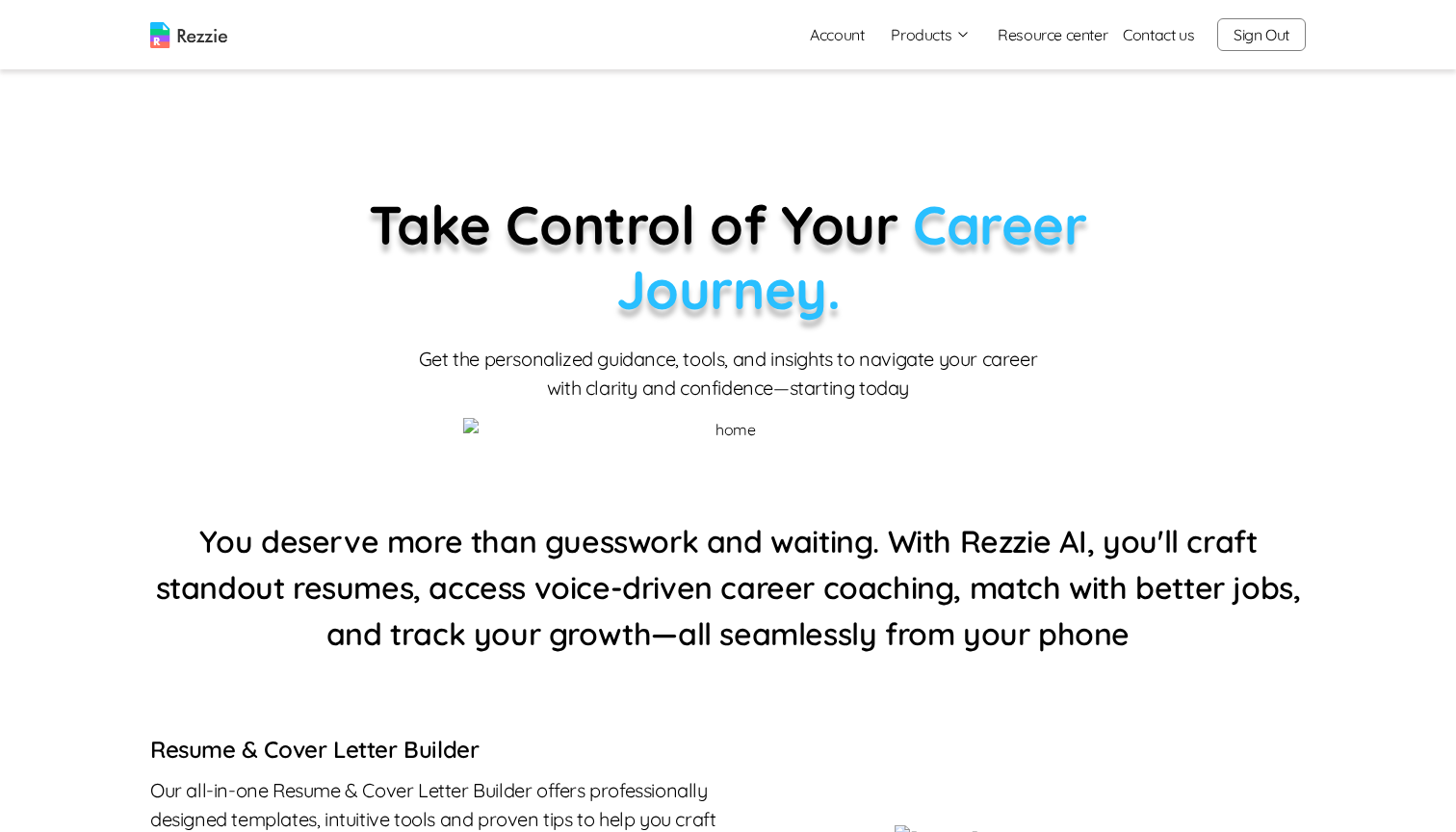 click on "Account" at bounding box center [837, 35] 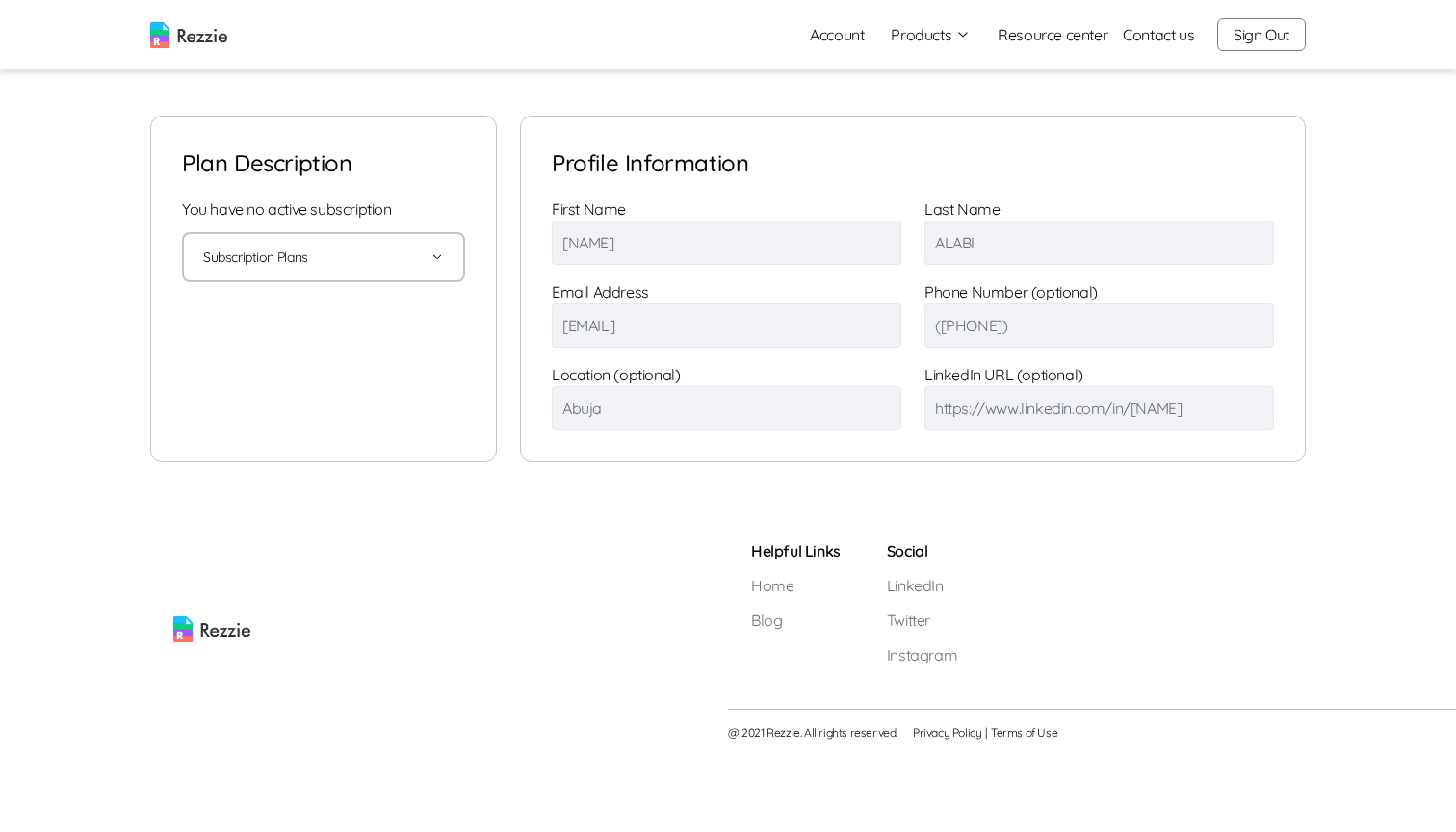 click on "Account Products Resume & Cover Letter Builder AI Resume Review Resource center Contact us Sign Out" at bounding box center (1050, 35) 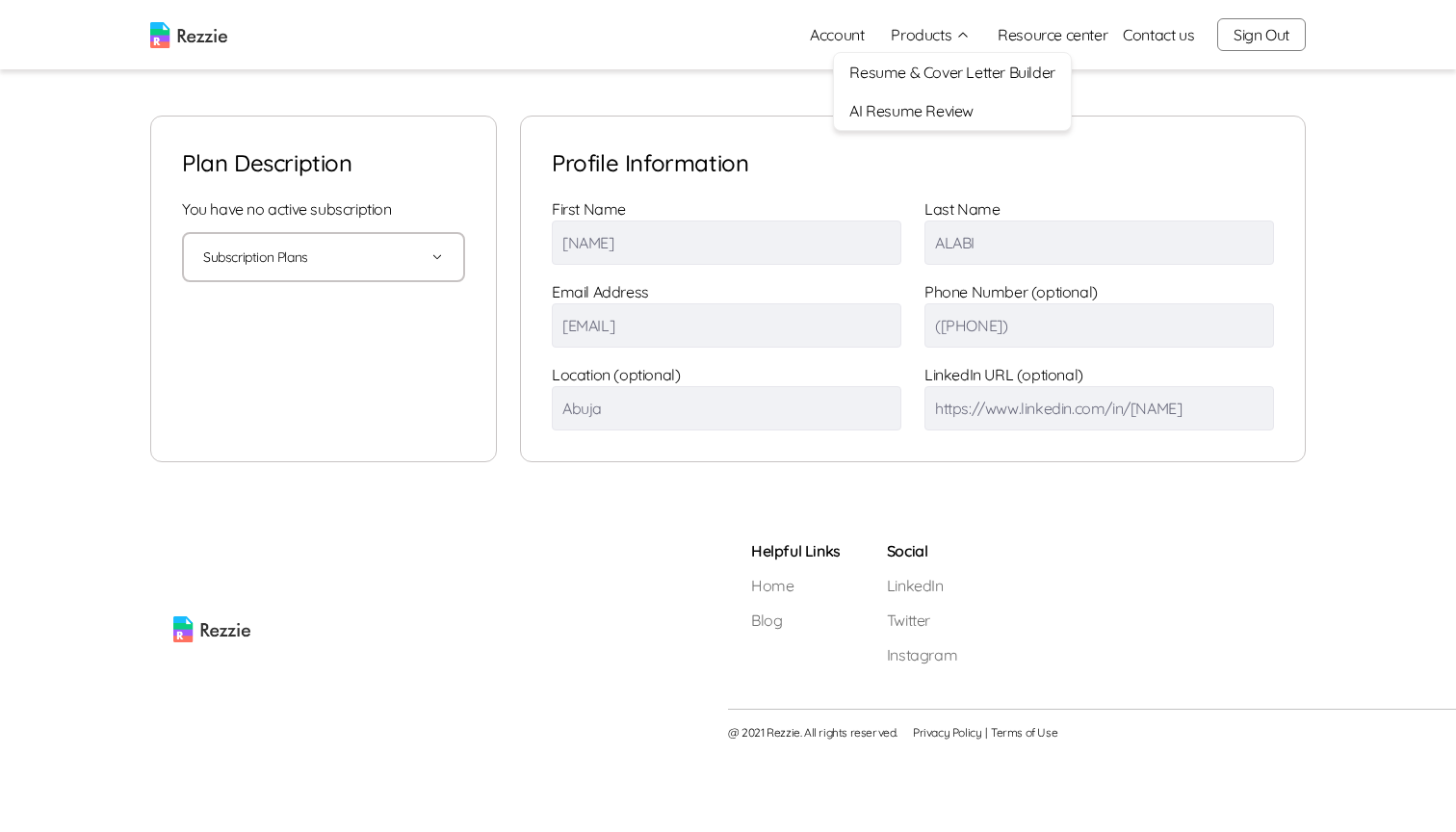 click on "AI Resume Review" at bounding box center (951, 111) 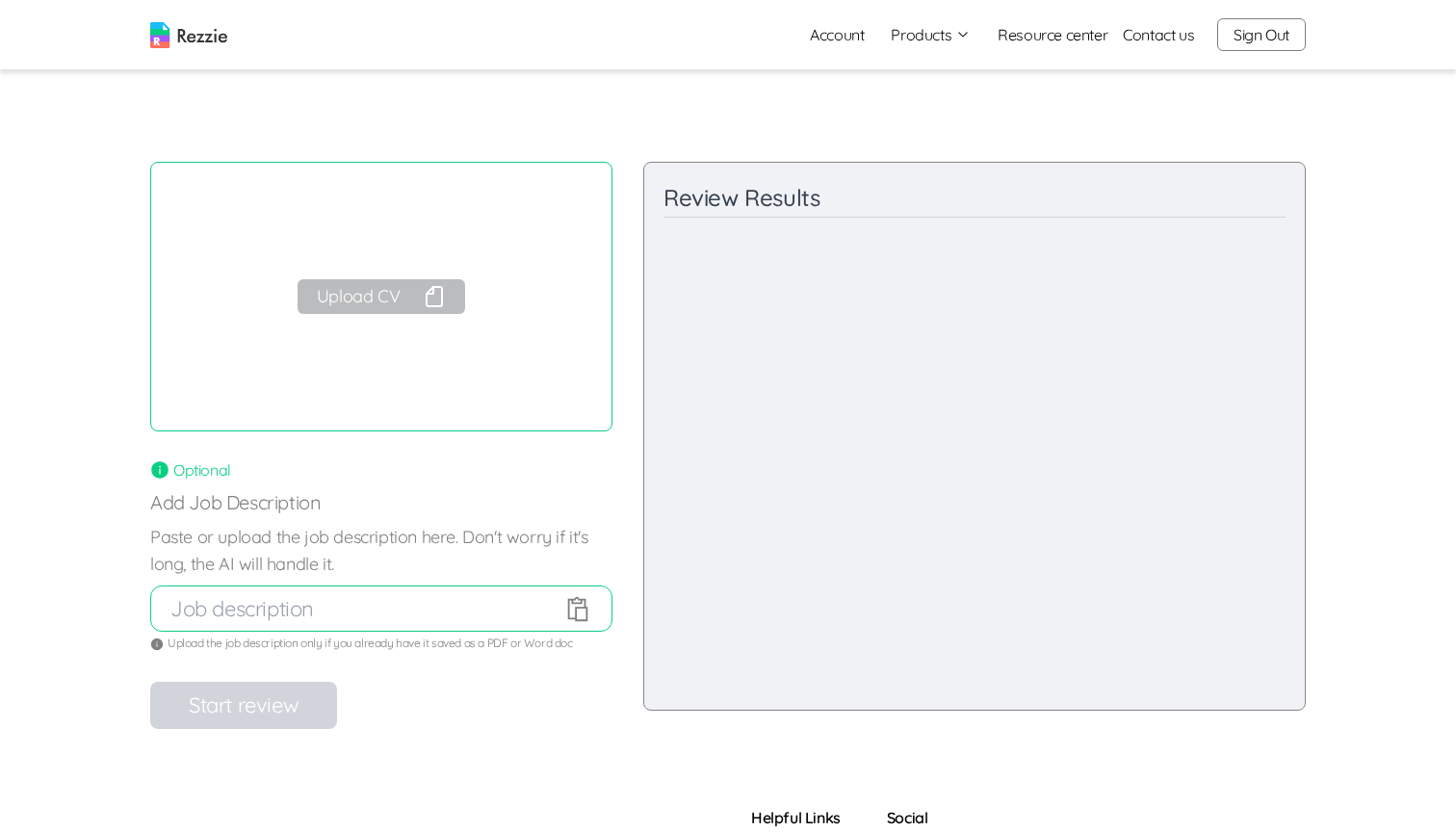 click at bounding box center [367, 609] 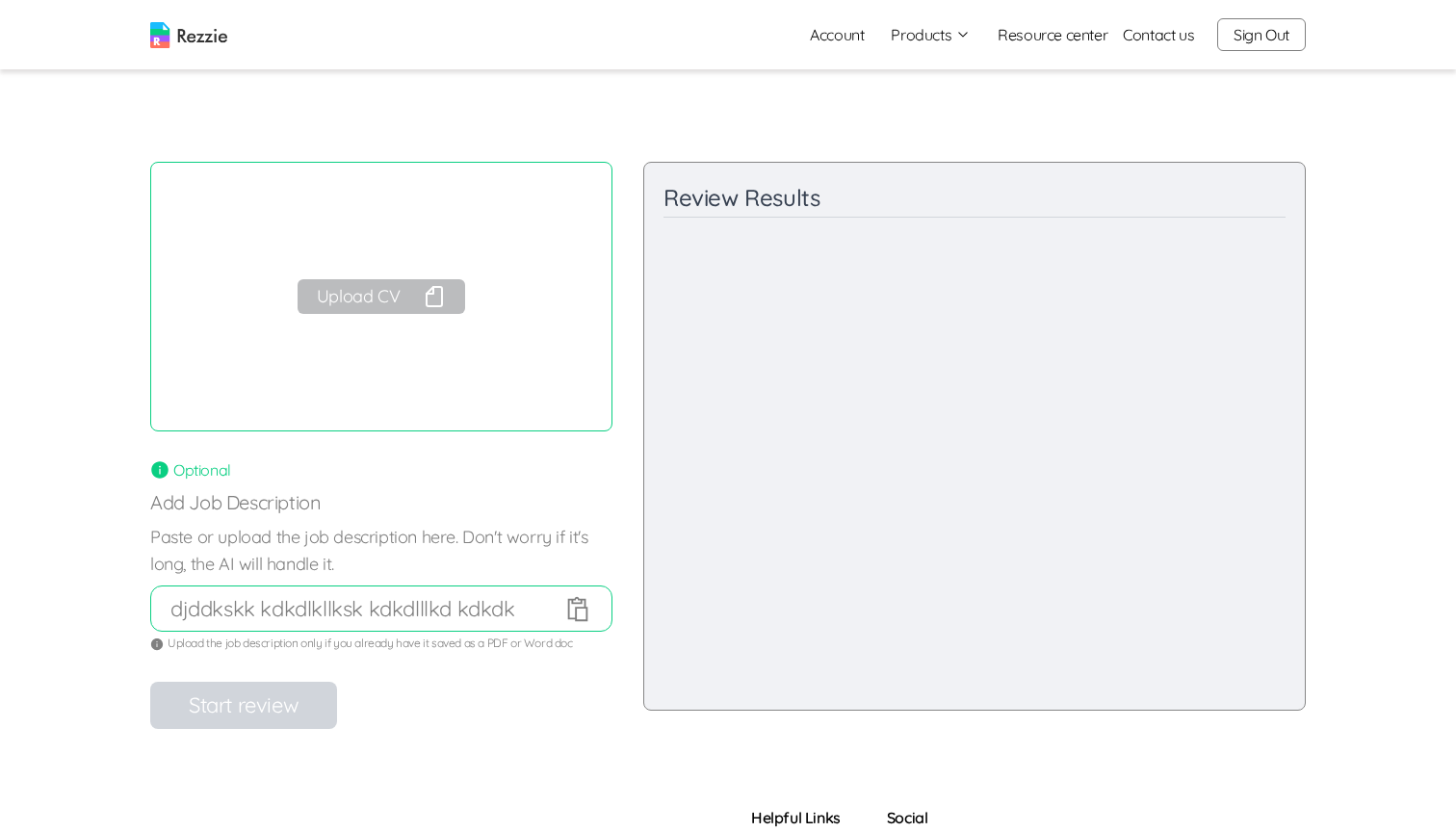 paste on "djddkskk kdkdlkllksk kdkdlllkd kdkdk" 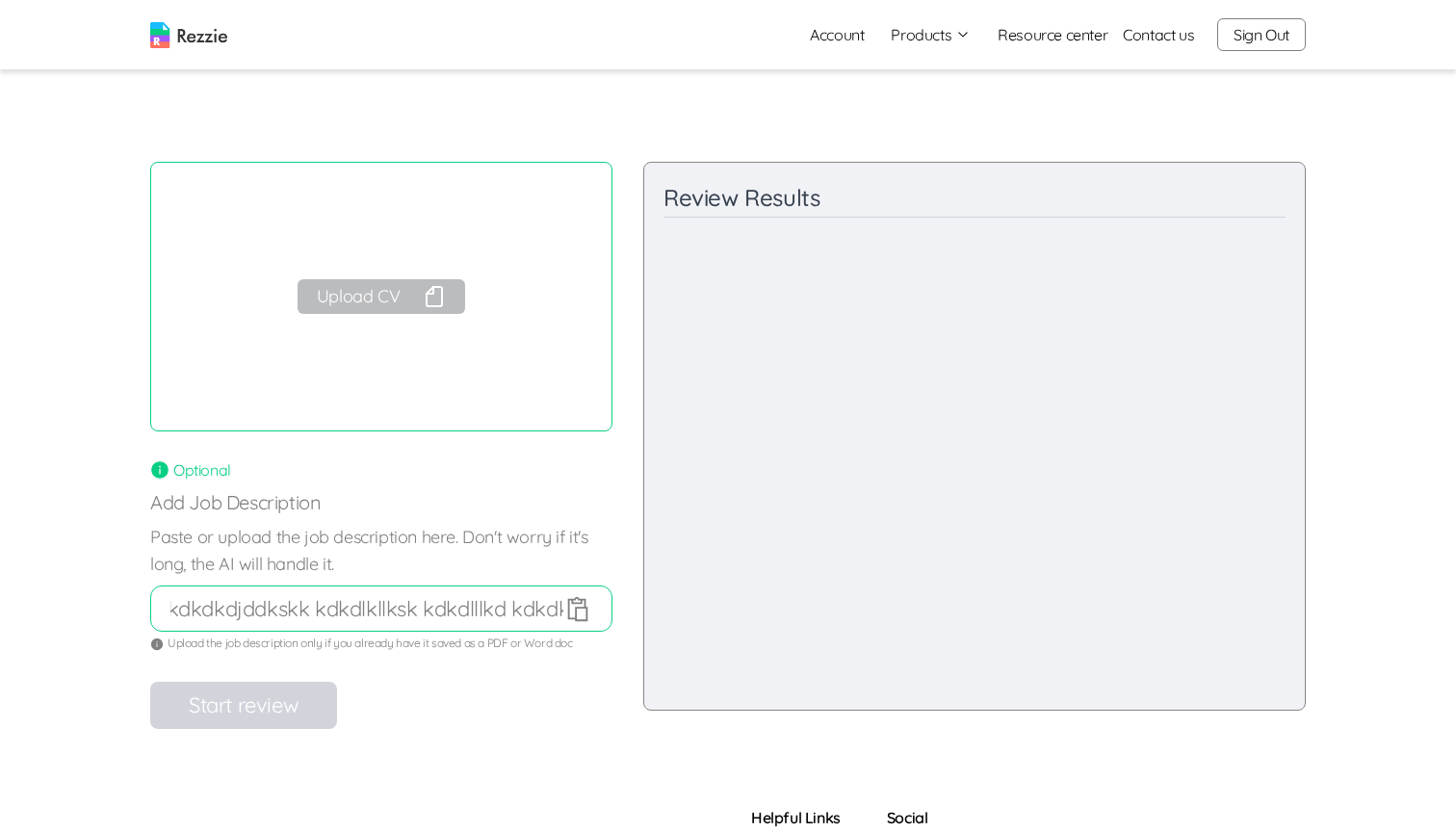 paste on "djddkskk kdkdlkllksk kdkdlllkd kdkdk" 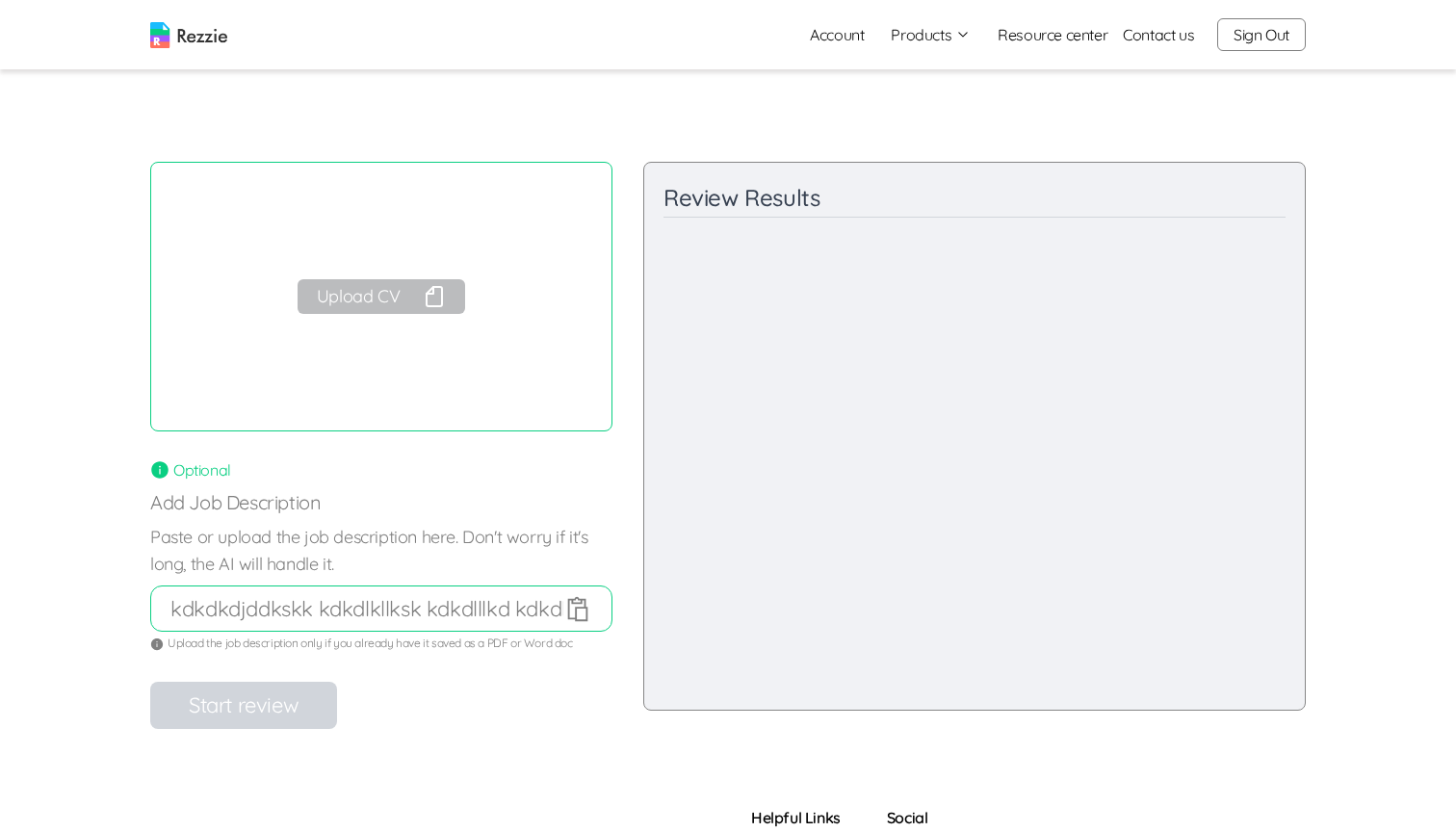 type on "djddkskk kdkdlkllksk kdkdlllkd kdkdkdjddkskk kdkdlkllksk kdkdlllkd kdkdkdjddkskk kdkdlkllksk kdkdlllkd kdkdk" 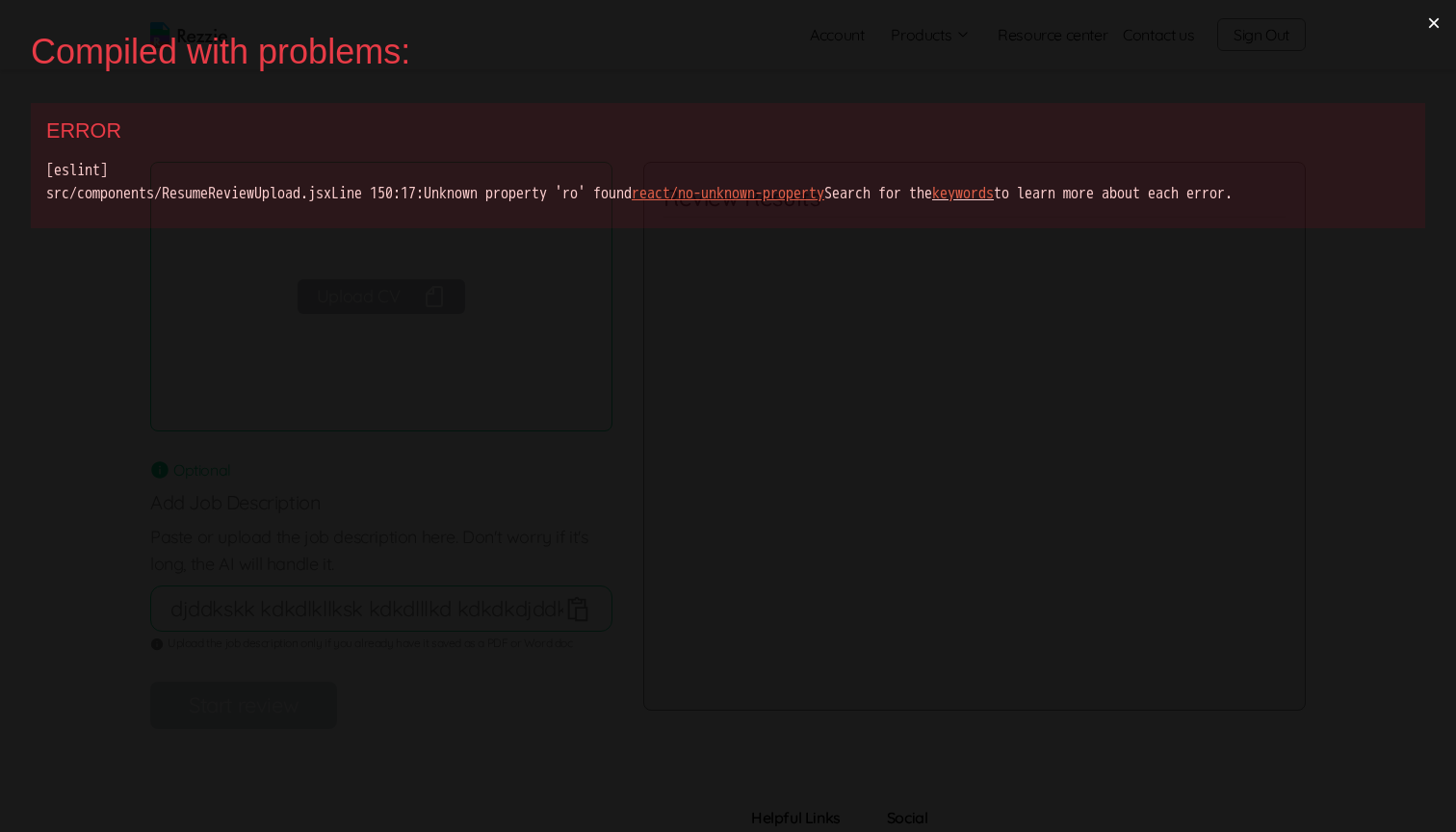 scroll, scrollTop: 0, scrollLeft: 0, axis: both 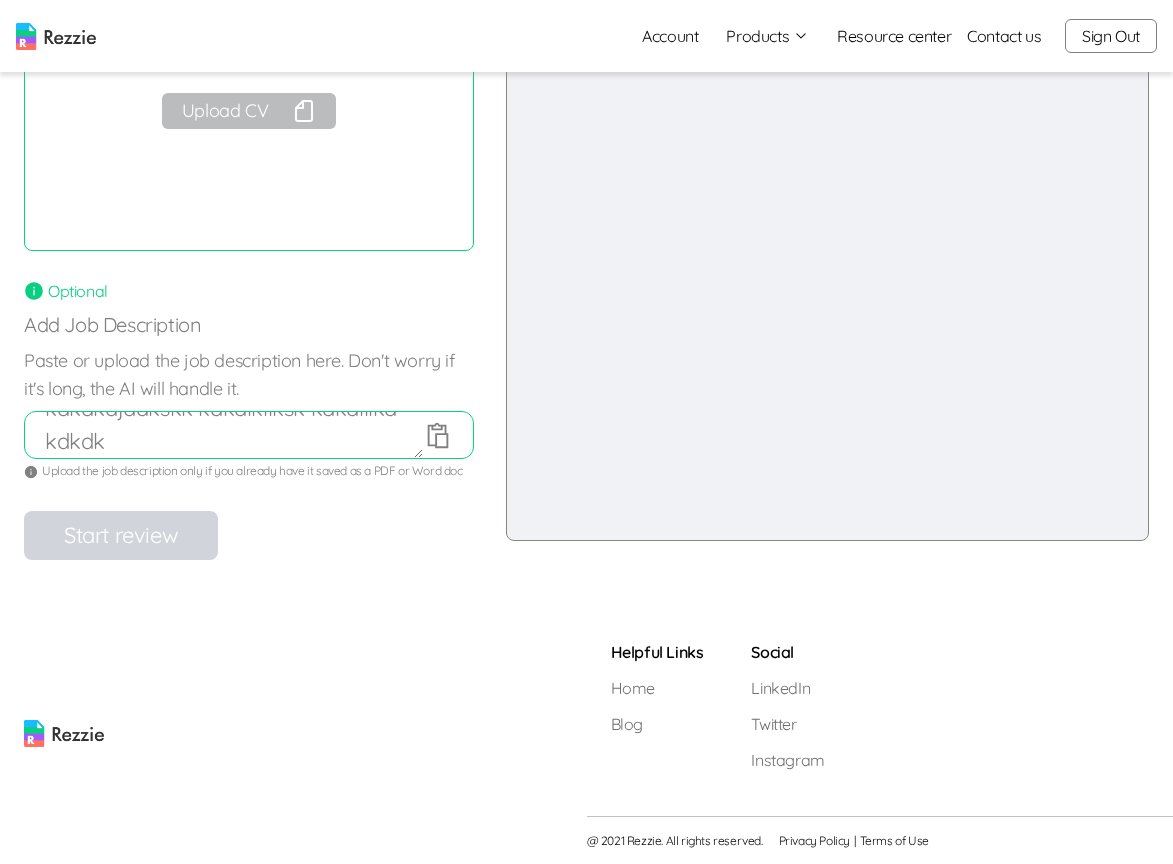 click on "djddkskk kdkdlkllksk kdkdlllkd kdkdkdjddkskk kdkdlkllksk kdkdlllkd kdkdkdjddkskk kdkdlkllksk kdkdlllkd kdkdk" at bounding box center [234, 435] 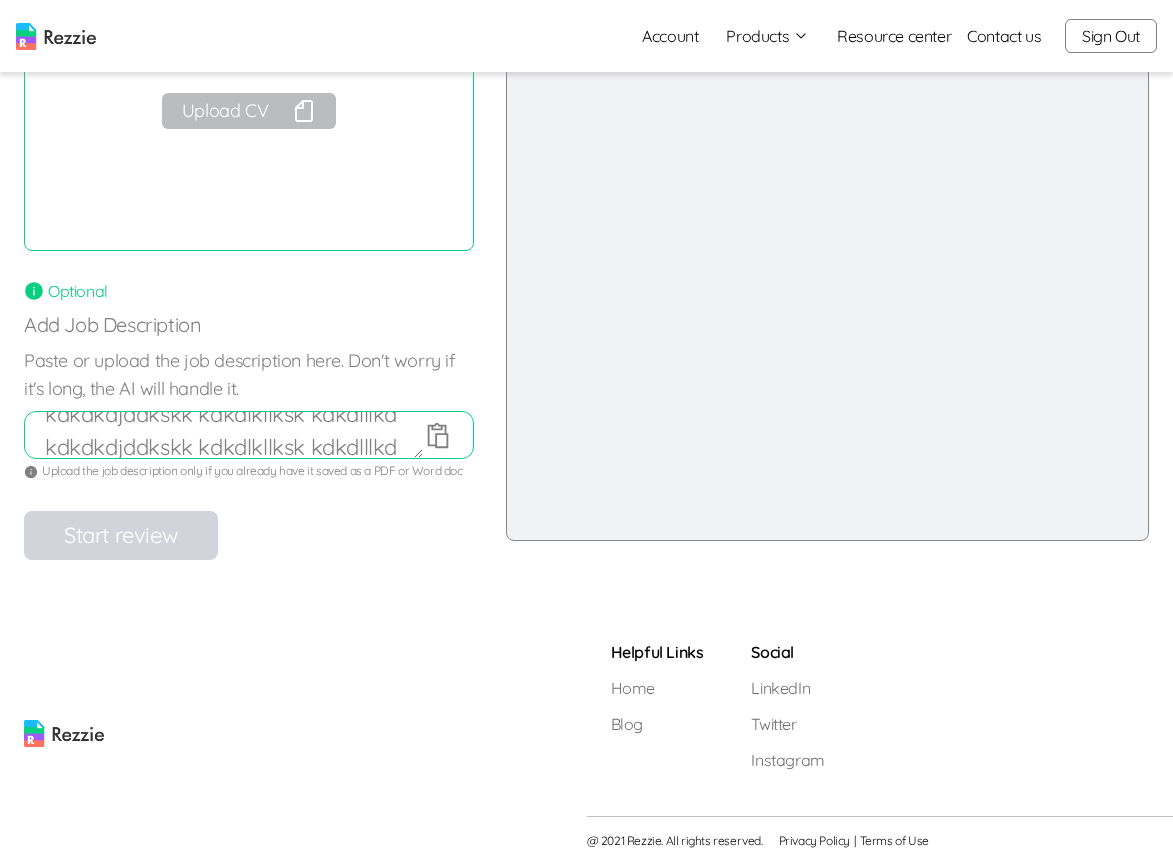 scroll, scrollTop: 0, scrollLeft: 0, axis: both 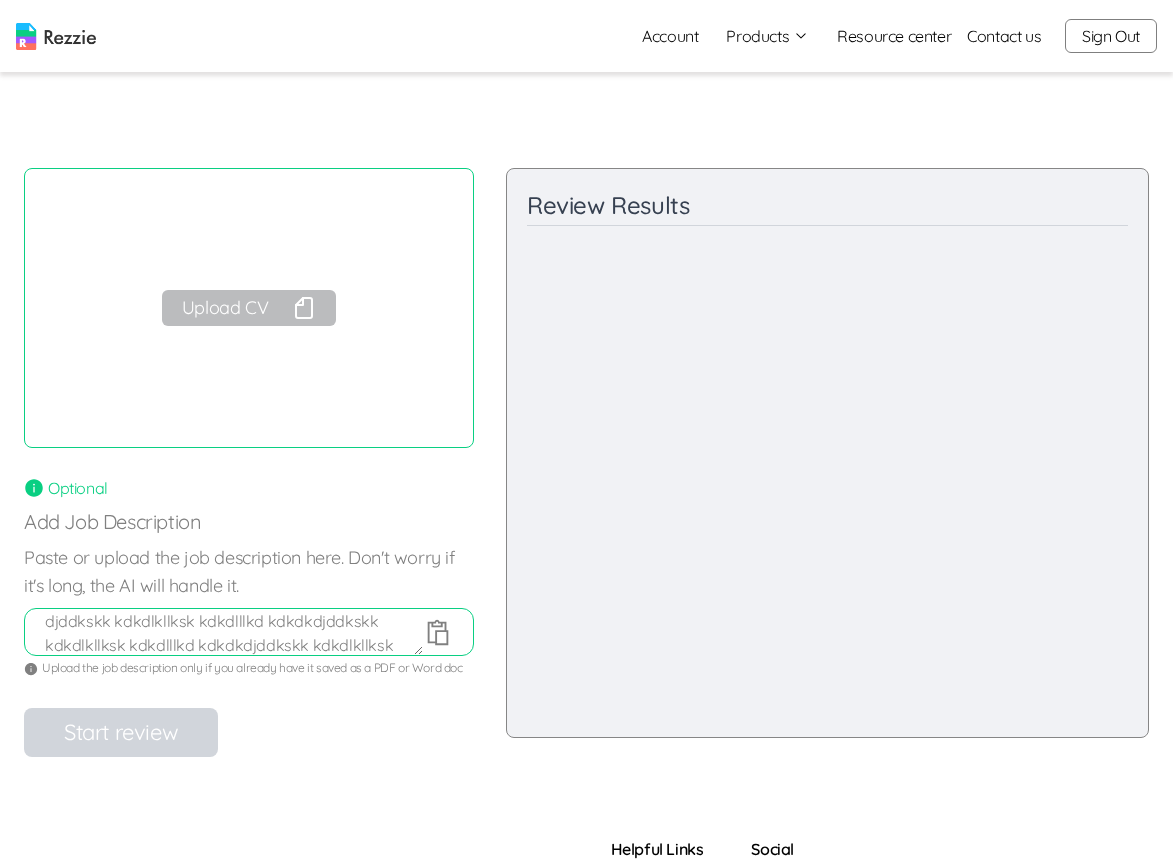 click on "djddkskk kdkdlkllksk kdkdlllkd kdkdkdjddkskk kdkdlkllksk kdkdlllkd kdkdkdjddkskk kdkdlkllksk kdkdlllkd kdkdk" at bounding box center (234, 632) 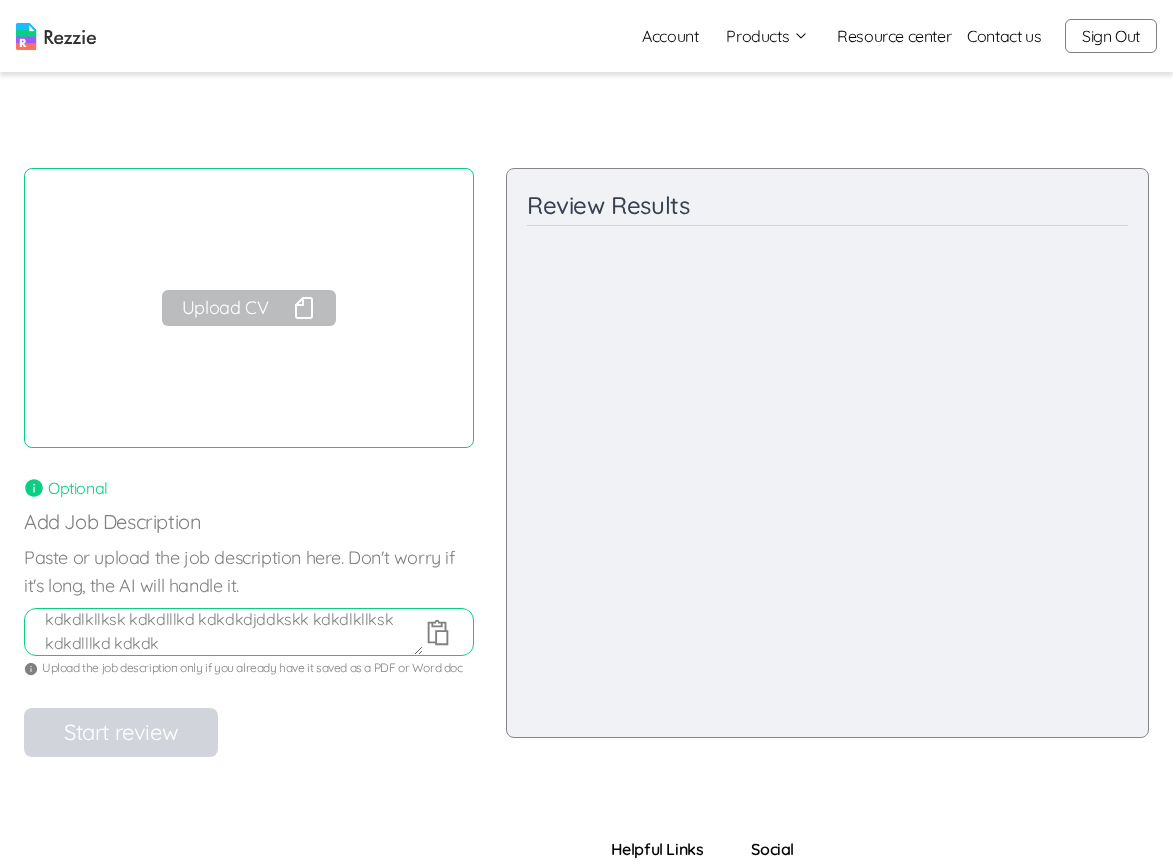 scroll, scrollTop: 0, scrollLeft: 0, axis: both 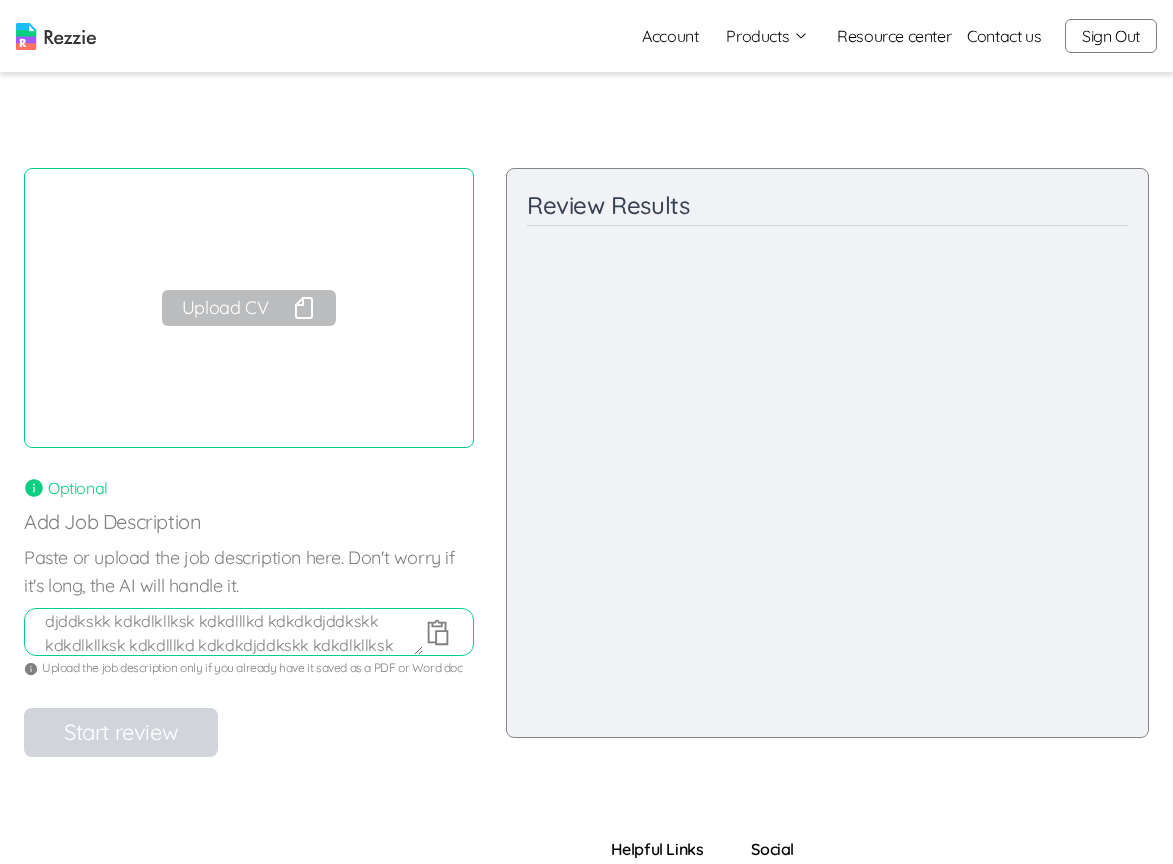click on "djddkskk kdkdlkllksk kdkdlllkd kdkdkdjddkskk kdkdlkllksk kdkdlllkd kdkdkdjddkskk kdkdlkllksk kdkdlllkd kdkdk" at bounding box center (234, 632) 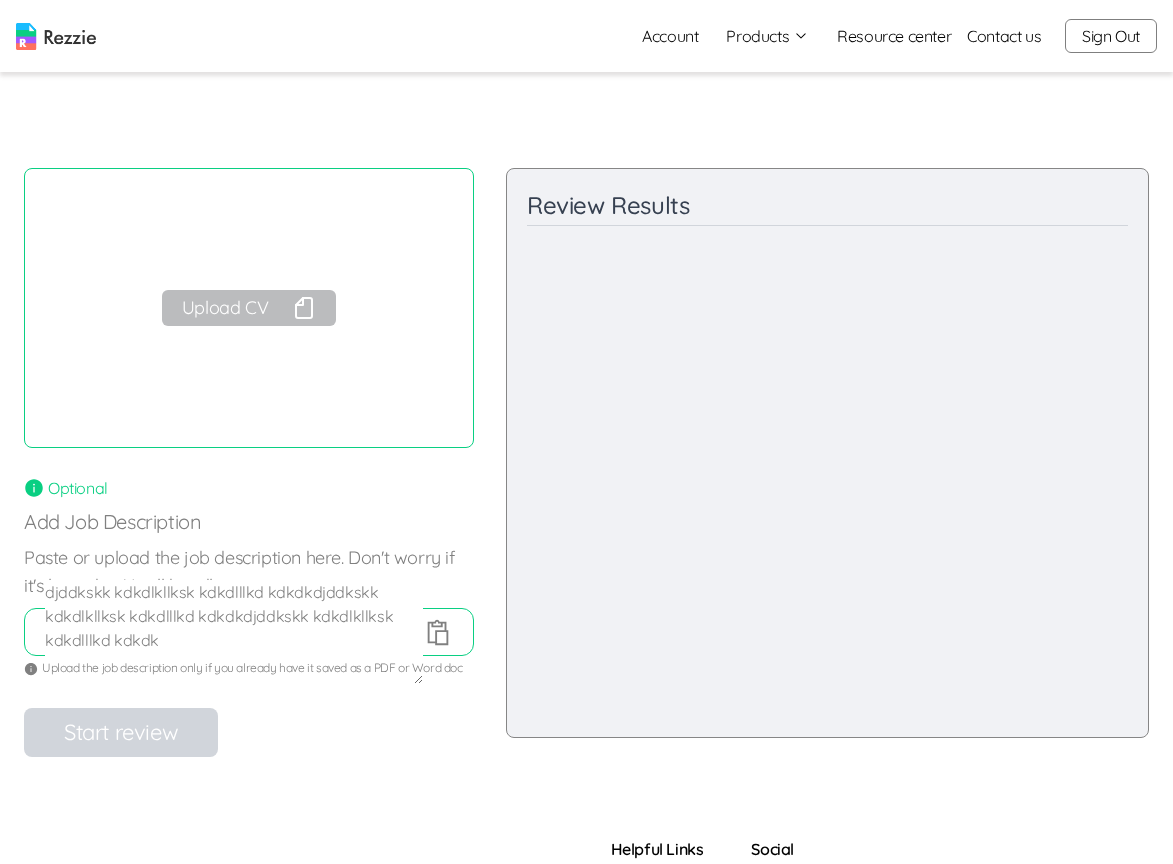 drag, startPoint x: 415, startPoint y: 652, endPoint x: 417, endPoint y: 722, distance: 70.028564 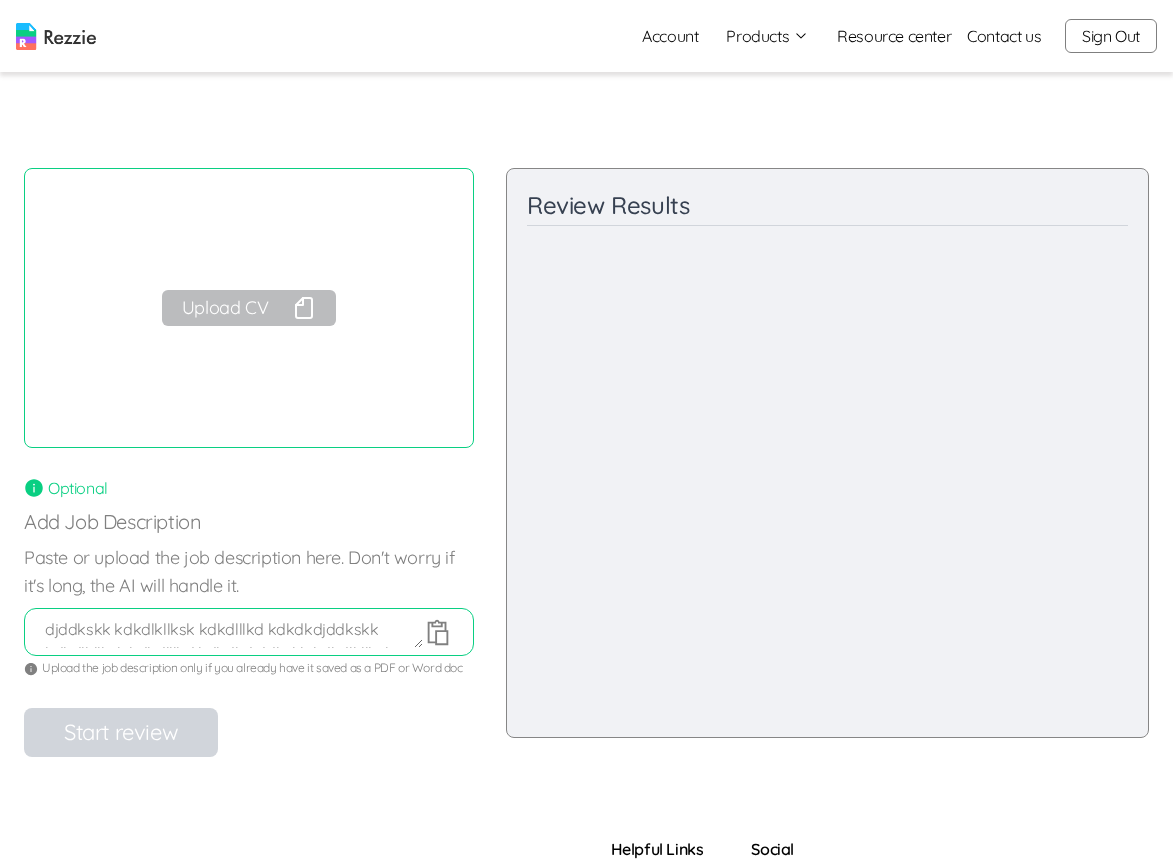 drag, startPoint x: 417, startPoint y: 685, endPoint x: 417, endPoint y: 601, distance: 84 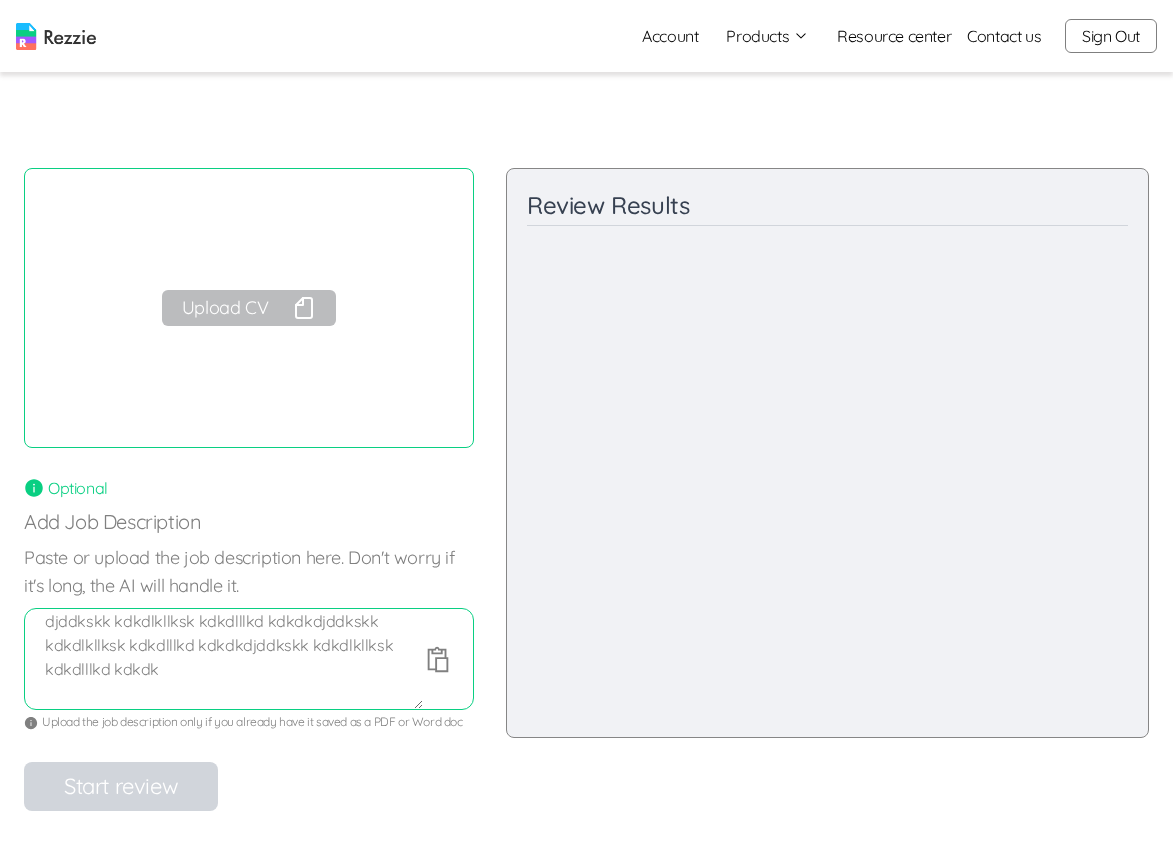 drag, startPoint x: 413, startPoint y: 638, endPoint x: 394, endPoint y: 709, distance: 73.4983 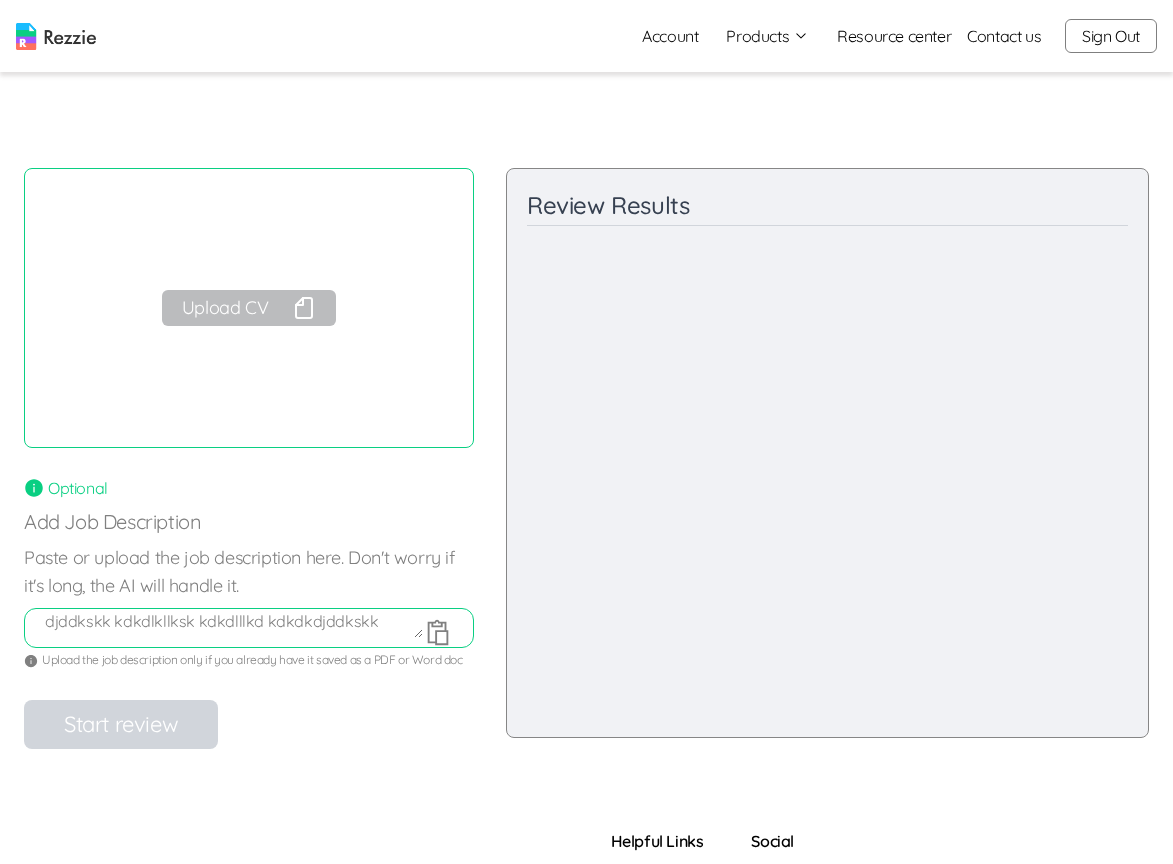 drag, startPoint x: 417, startPoint y: 654, endPoint x: 407, endPoint y: 628, distance: 27.856777 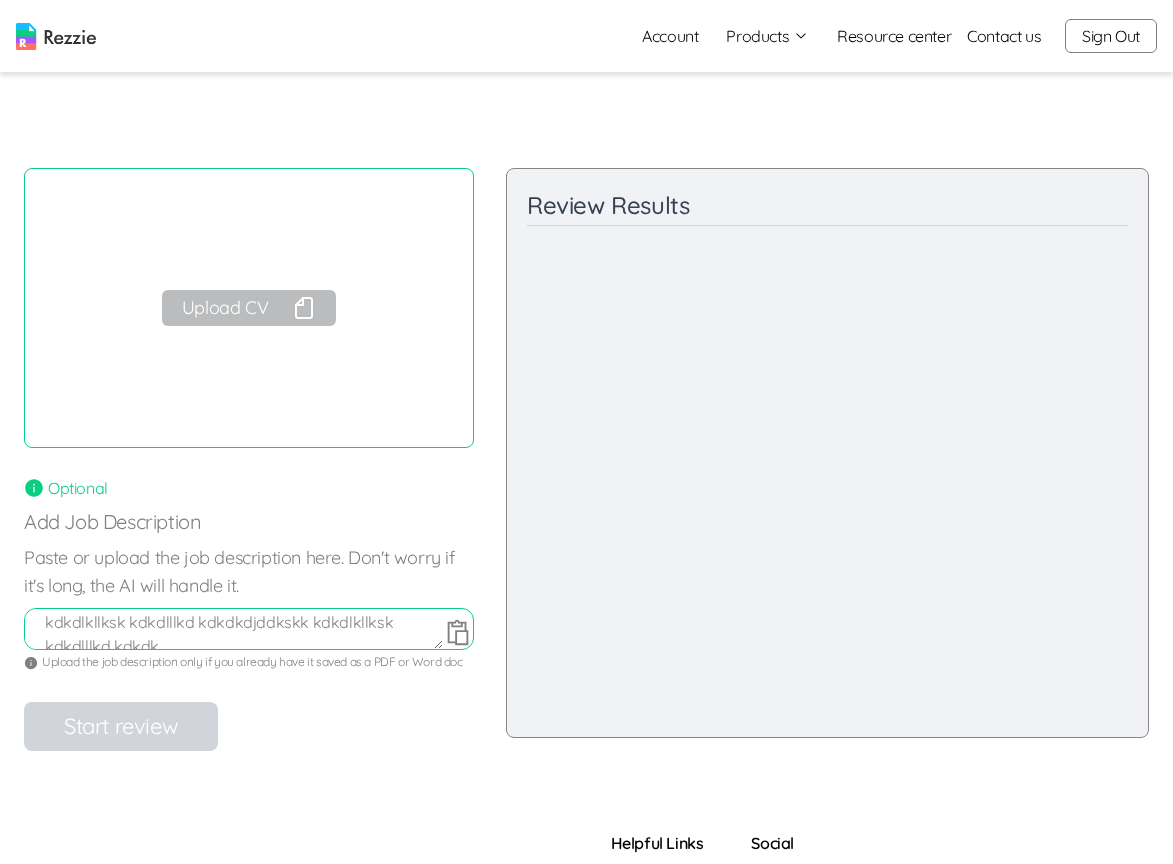scroll, scrollTop: 0, scrollLeft: 0, axis: both 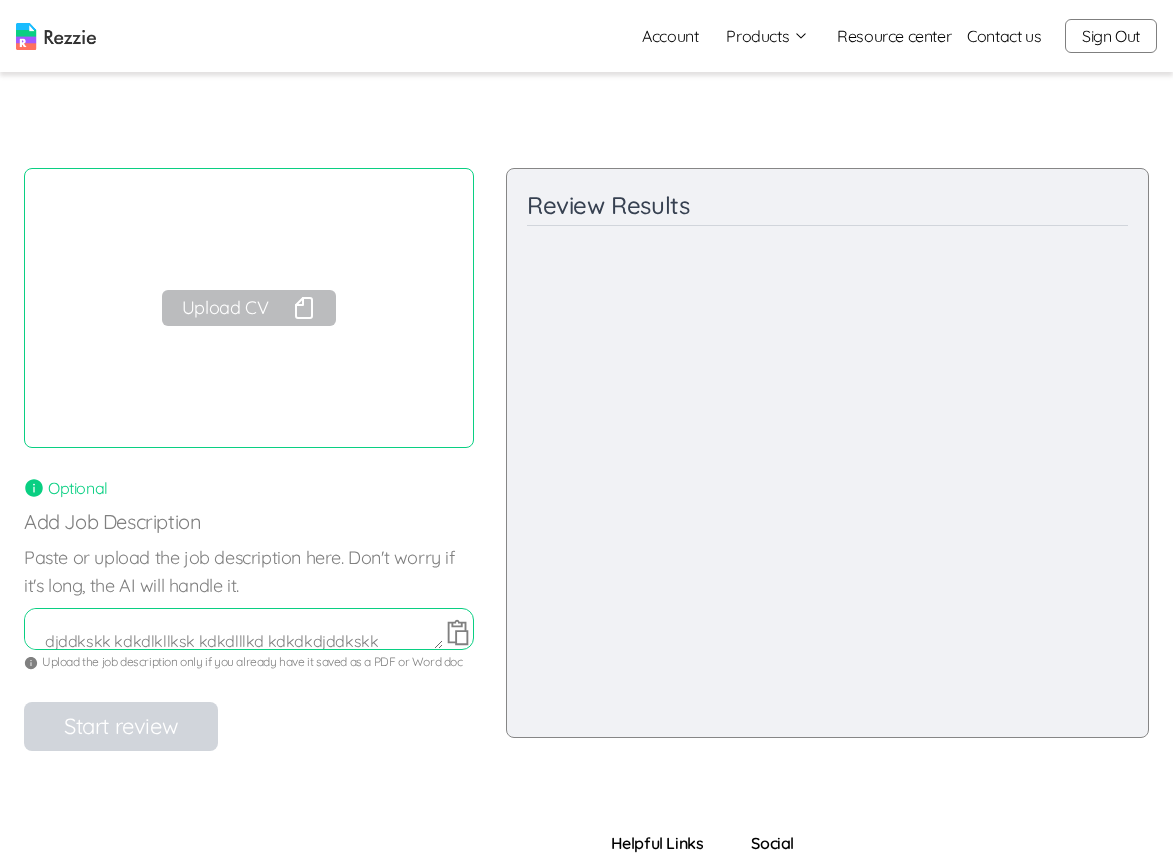 click on "djddkskk kdkdlkllksk kdkdlllkd kdkdkdjddkskk kdkdlkllksk kdkdlllkd kdkdkdjddkskk kdkdlkllksk kdkdlllkd kdkdk" at bounding box center [234, 629] 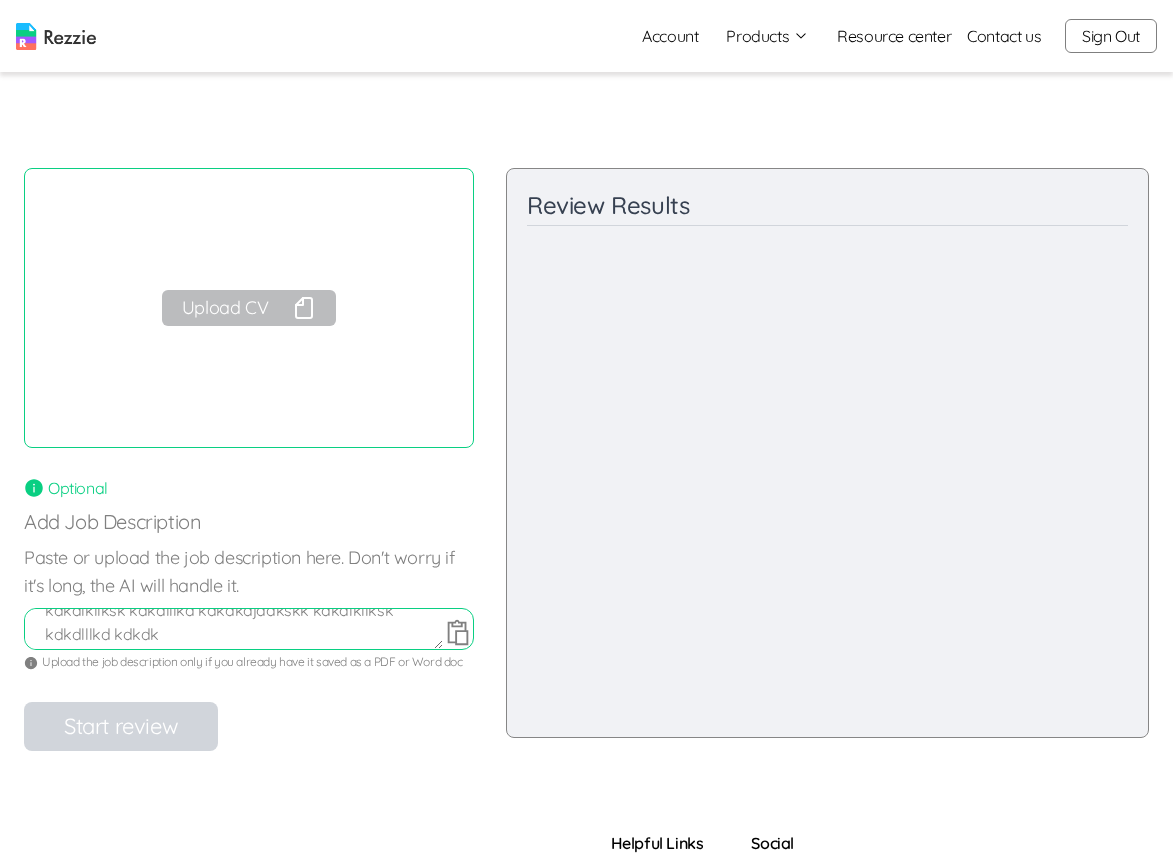 scroll, scrollTop: 72, scrollLeft: 0, axis: vertical 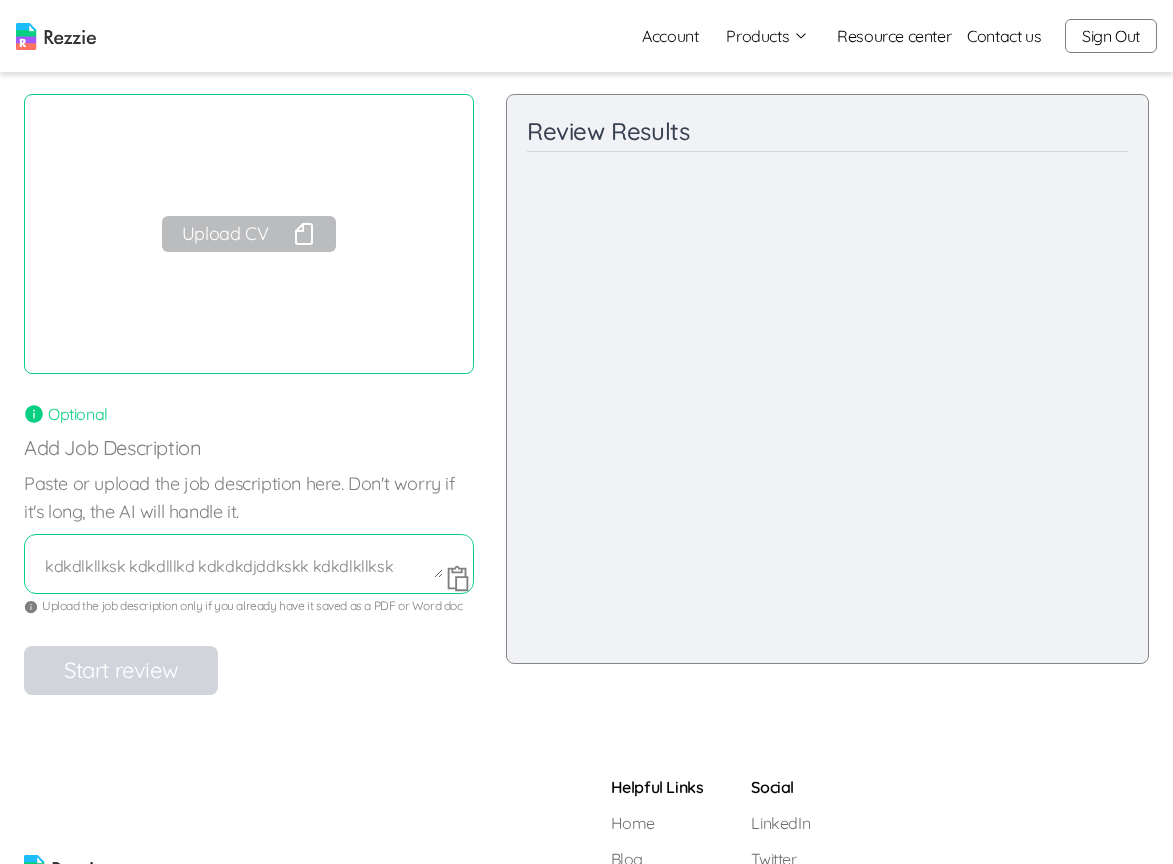 click on "djddkskk kdkdlkllksk kdkdlllkd kdkdkdjddkskk kdkdlkllksk kdkdlllkd kdkdkdjddkskk kdkdlkllksk kdkdlllkd kdkdk" at bounding box center (234, 566) 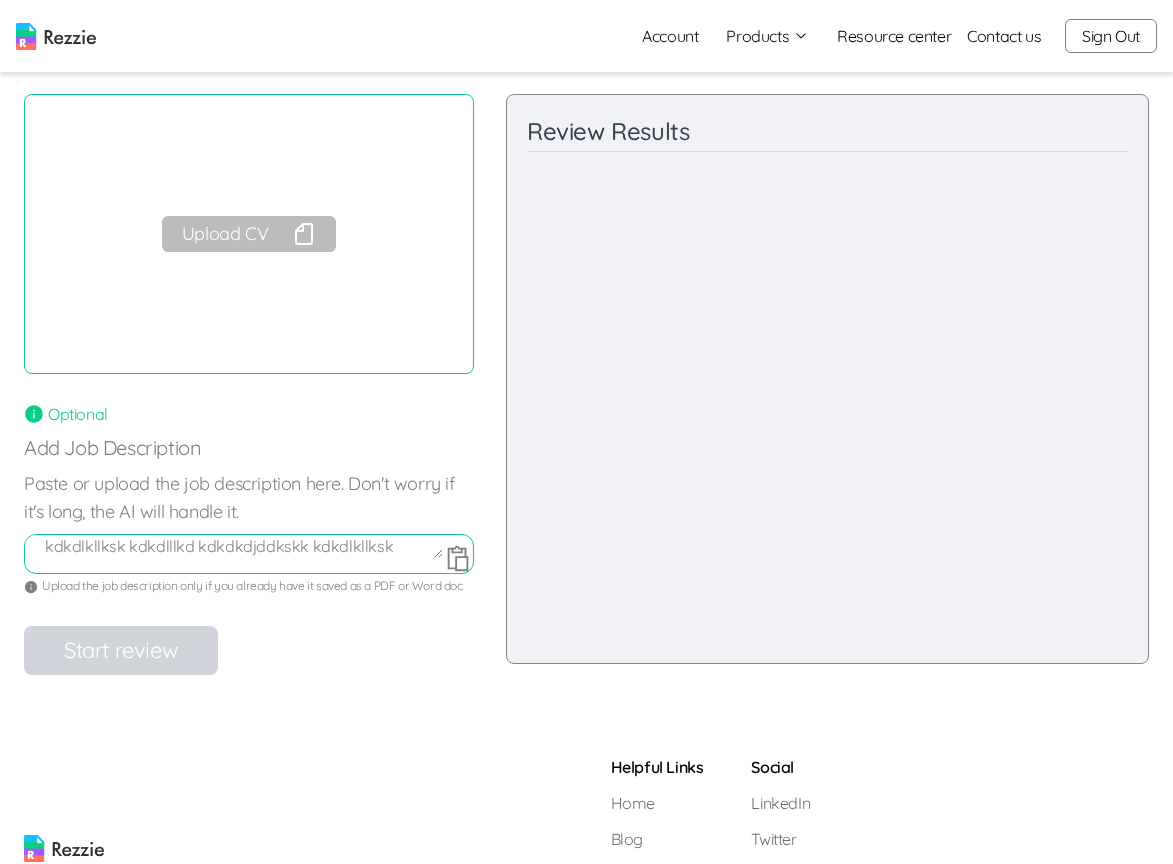 scroll, scrollTop: 0, scrollLeft: 0, axis: both 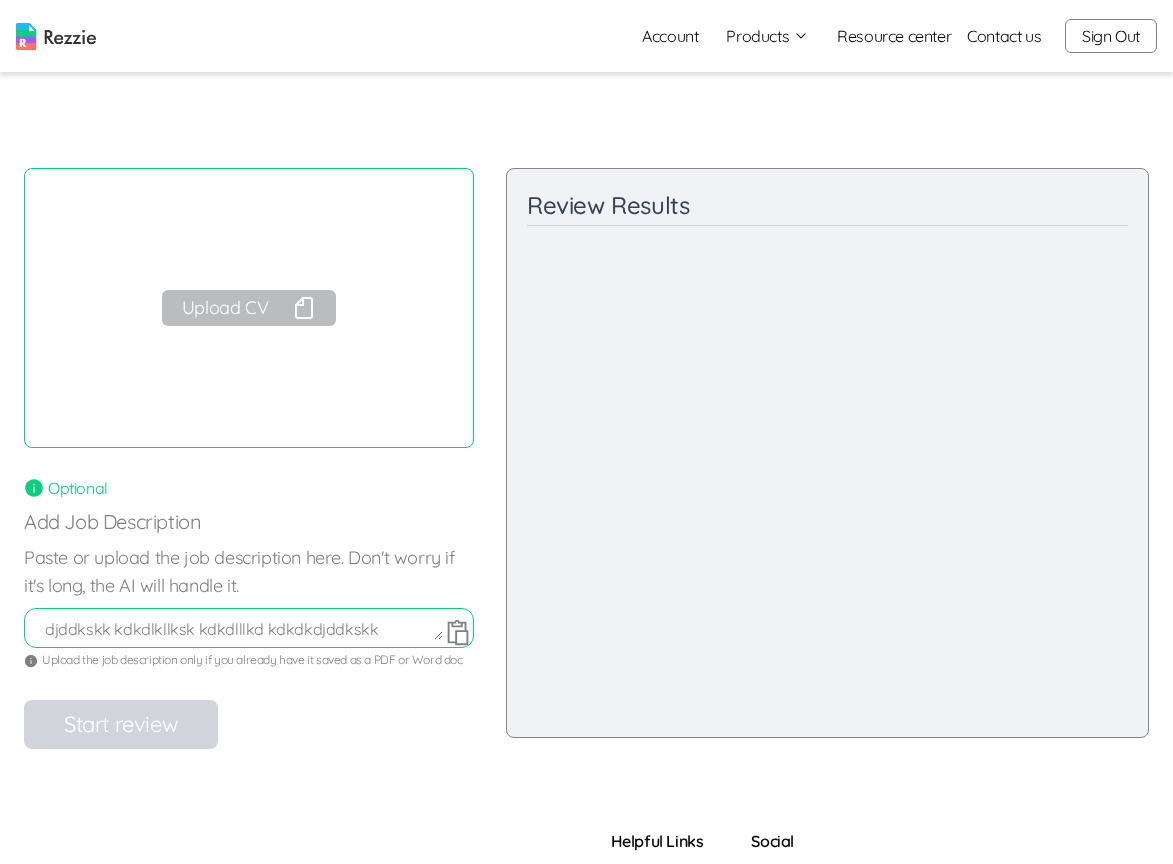 click on "djddkskk kdkdlkllksk kdkdlllkd kdkdkdjddkskk kdkdlkllksk kdkdlllkd kdkdkdjddkskk kdkdlkllksk kdkdlllkd kdkdk" at bounding box center [234, 628] 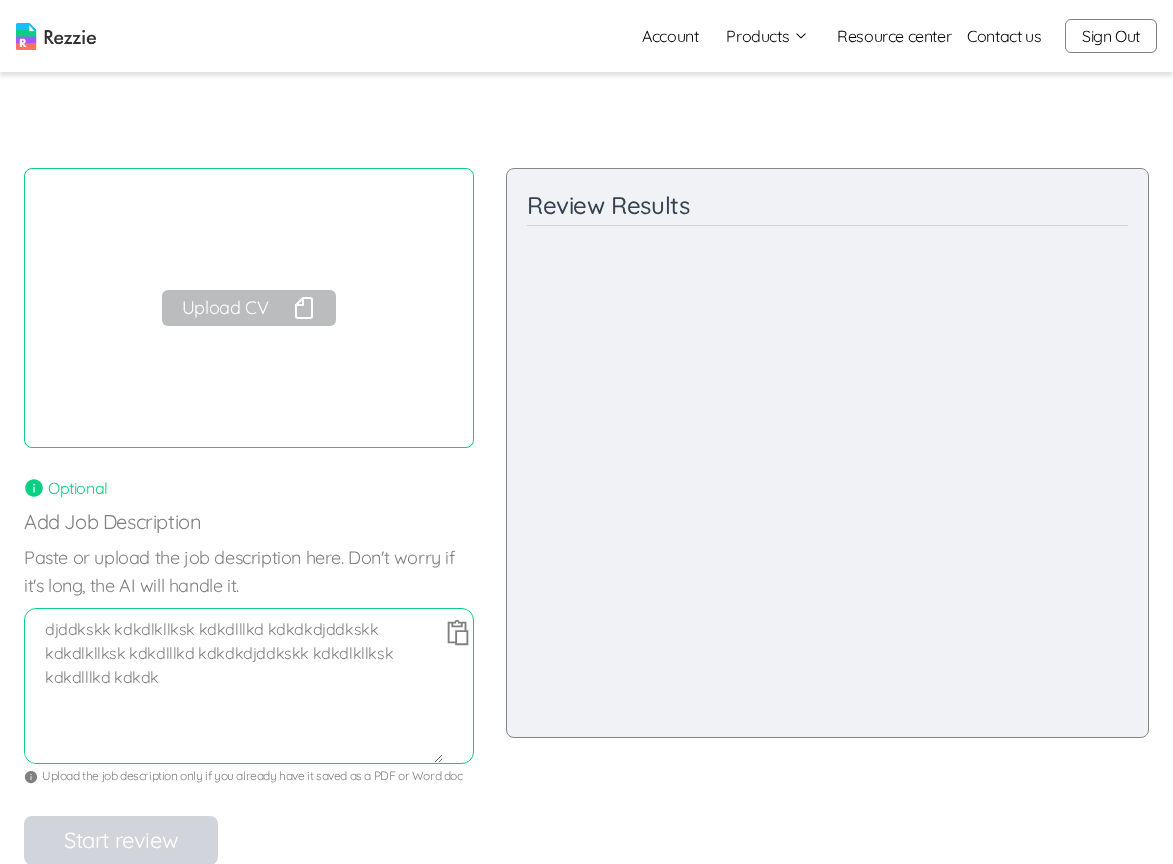 drag, startPoint x: 439, startPoint y: 636, endPoint x: 440, endPoint y: 754, distance: 118.004234 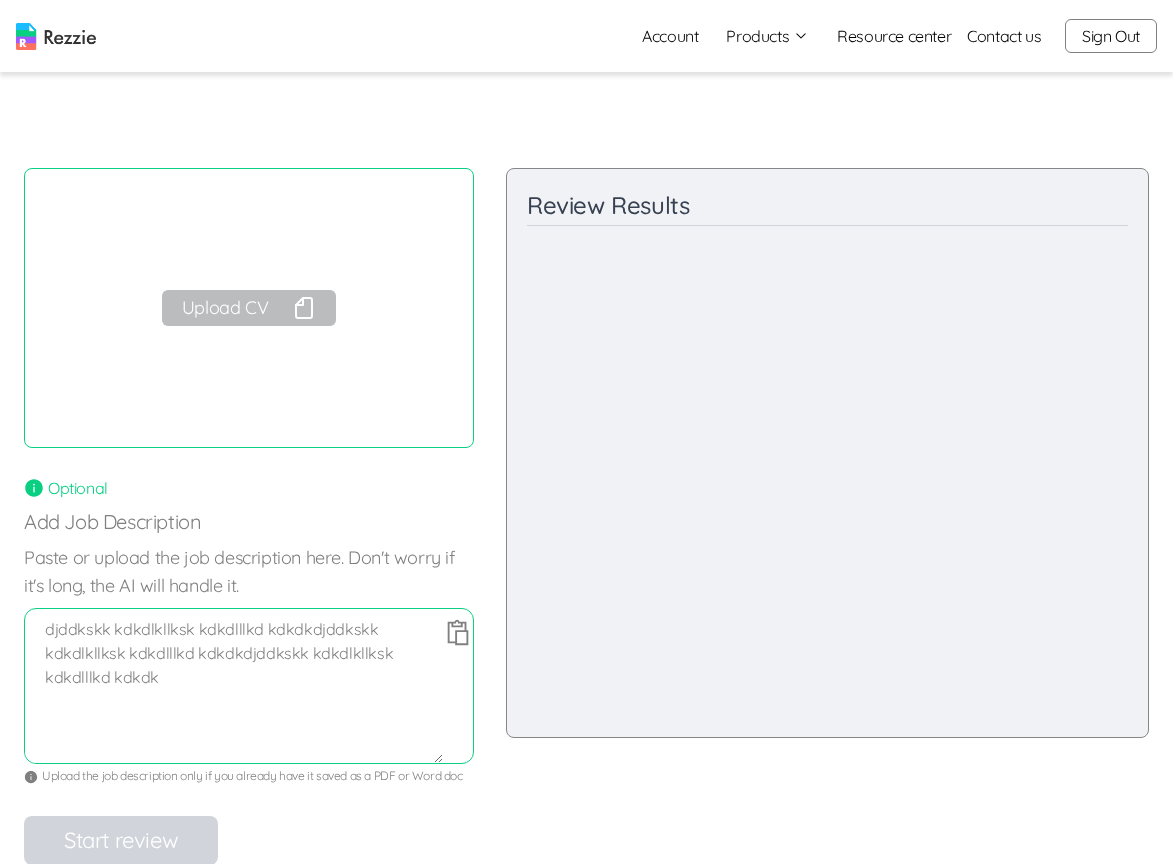click on "djddkskk kdkdlkllksk kdkdlllkd kdkdkdjddkskk kdkdlkllksk kdkdlllkd kdkdkdjddkskk kdkdlkllksk kdkdlllkd kdkdk" at bounding box center (234, 690) 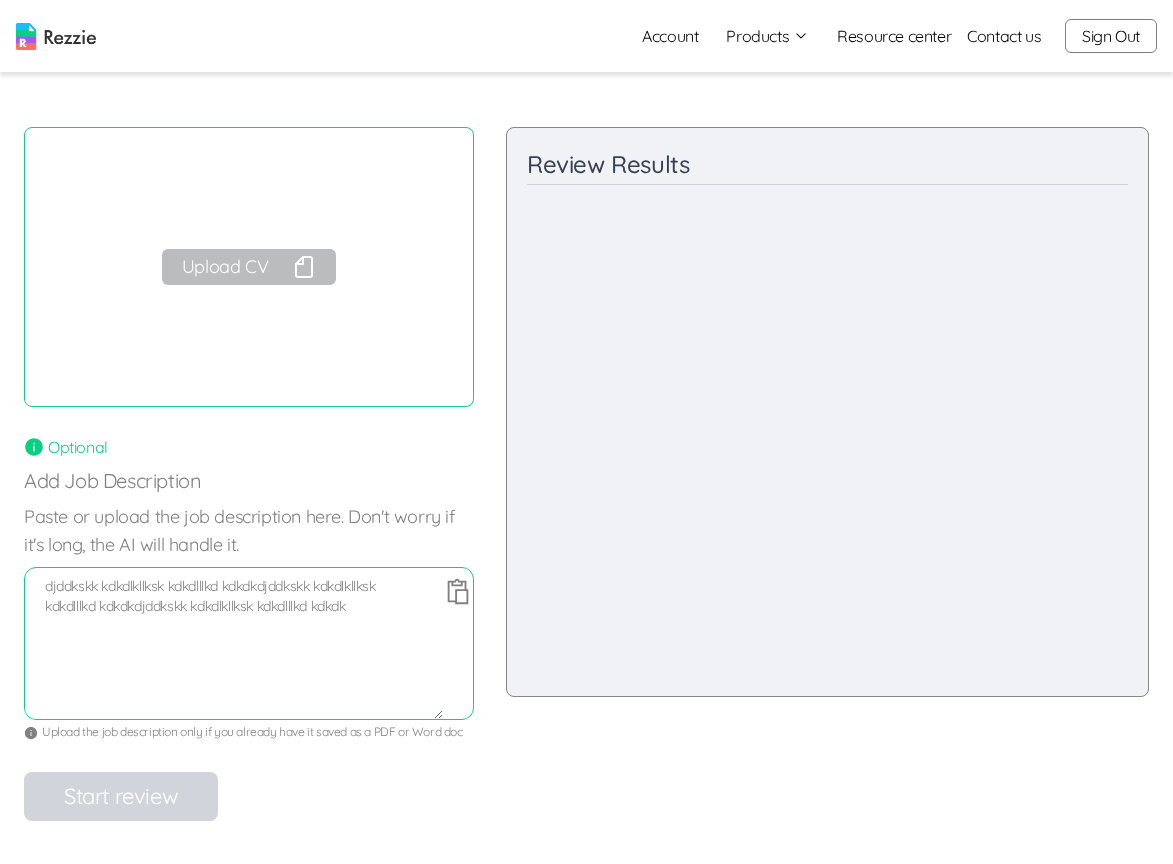 scroll, scrollTop: 51, scrollLeft: 0, axis: vertical 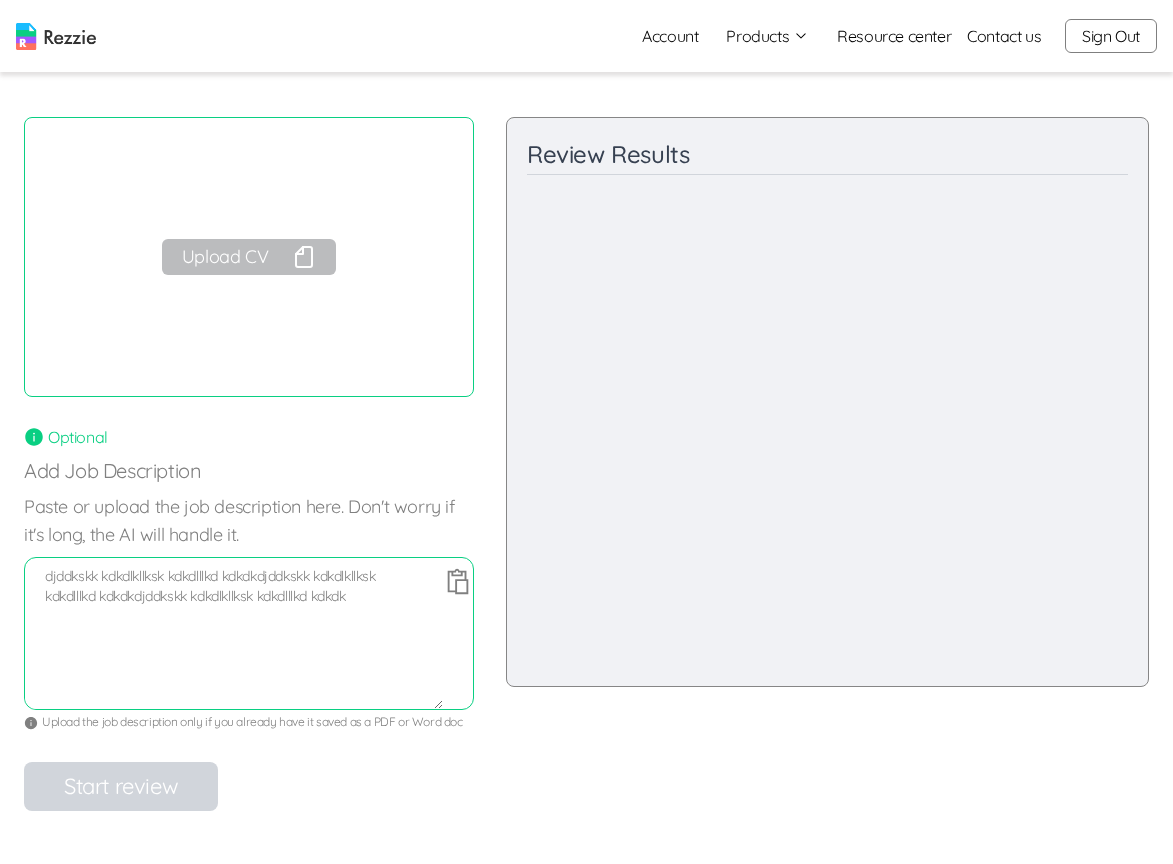 click on "djddkskk kdkdlkllksk kdkdlllkd kdkdkdjddkskk kdkdlkllksk kdkdlllkd kdkdkdjddkskk kdkdlkllksk kdkdlllkd kdkdk" at bounding box center (234, 637) 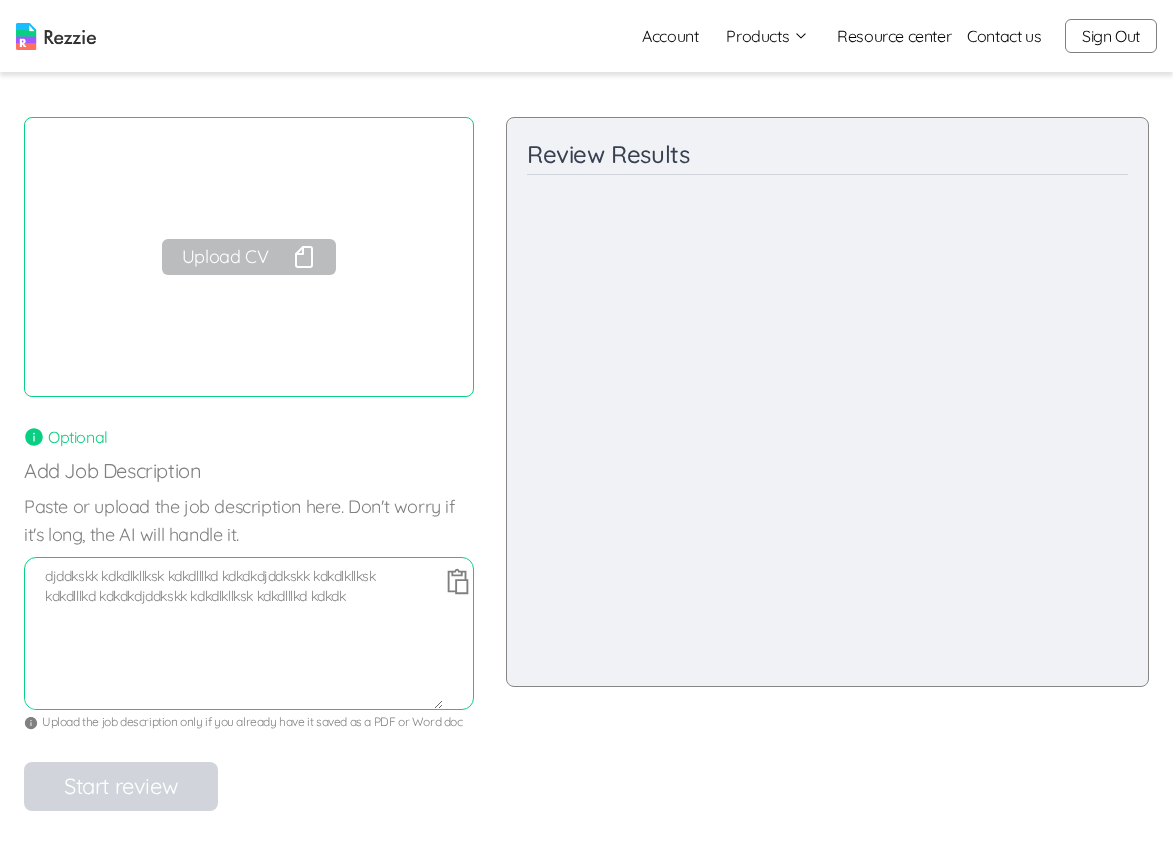 drag, startPoint x: 201, startPoint y: 708, endPoint x: 200, endPoint y: 668, distance: 40.012497 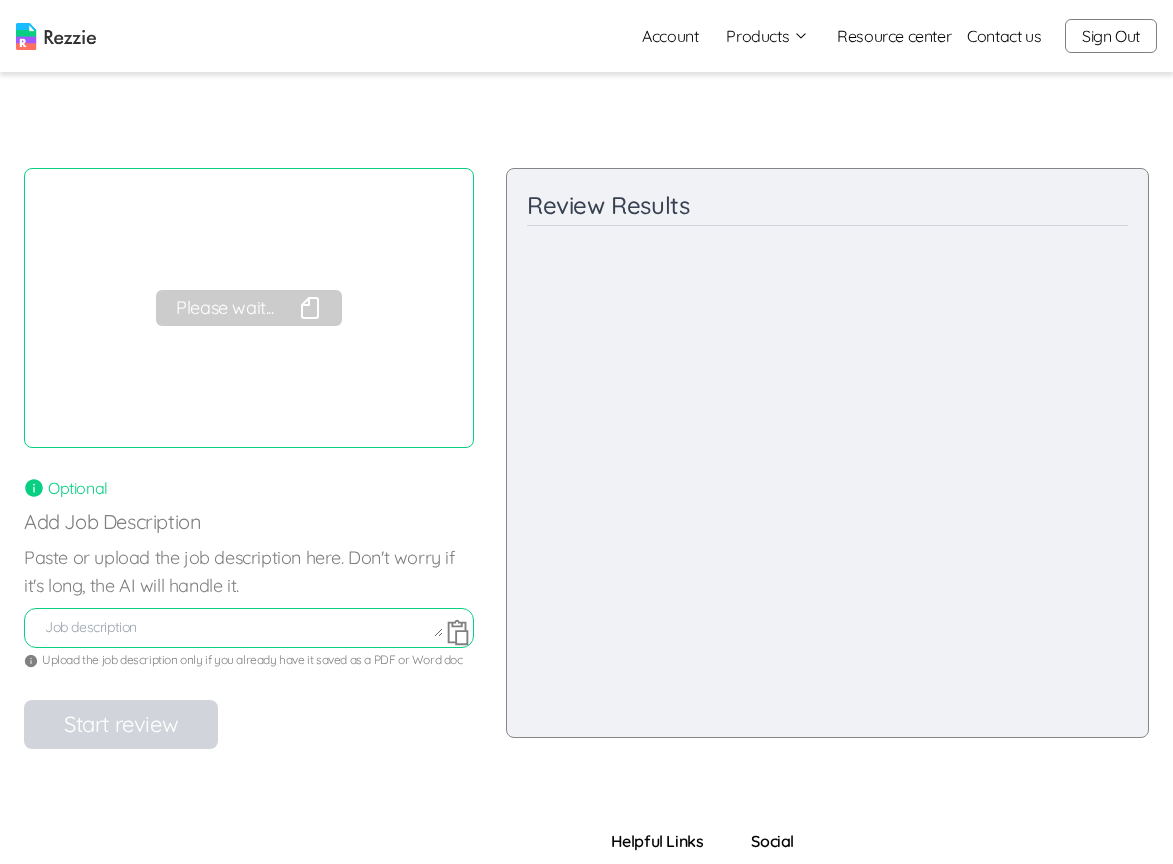 scroll, scrollTop: 0, scrollLeft: 0, axis: both 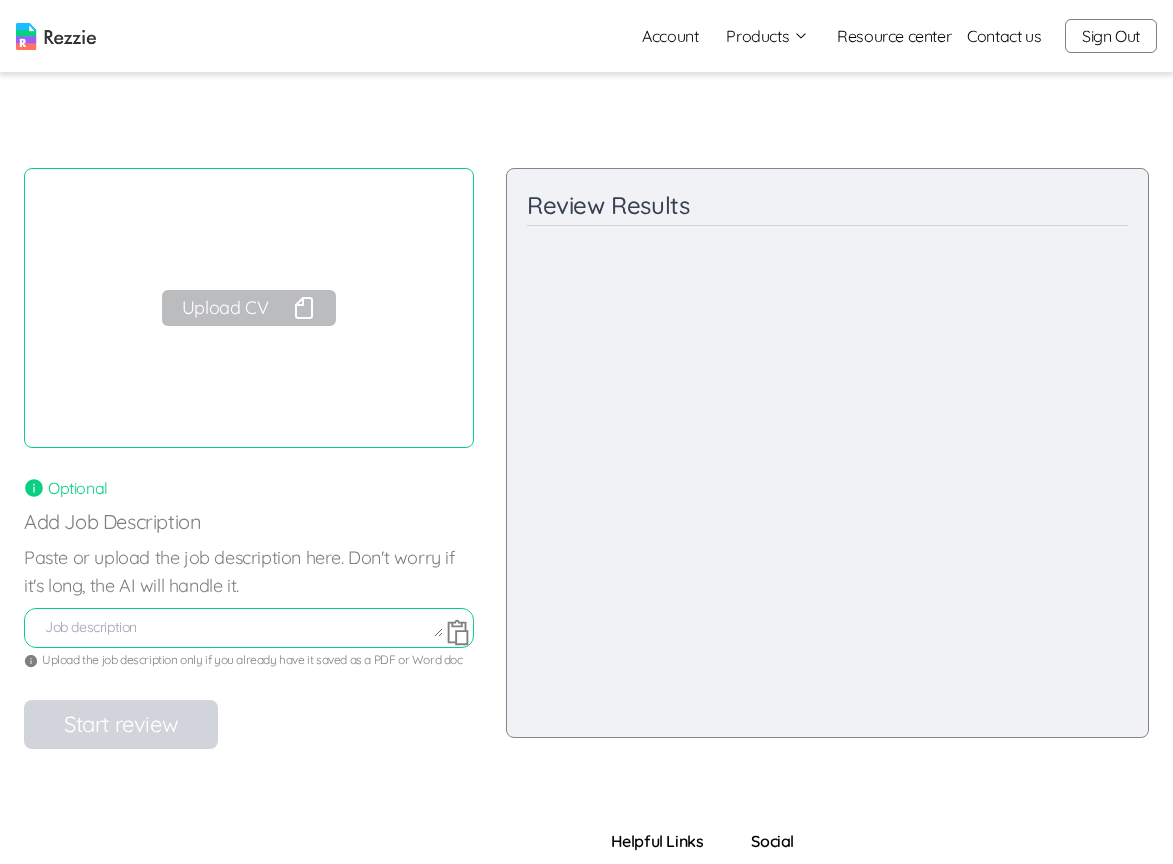 click at bounding box center [234, 627] 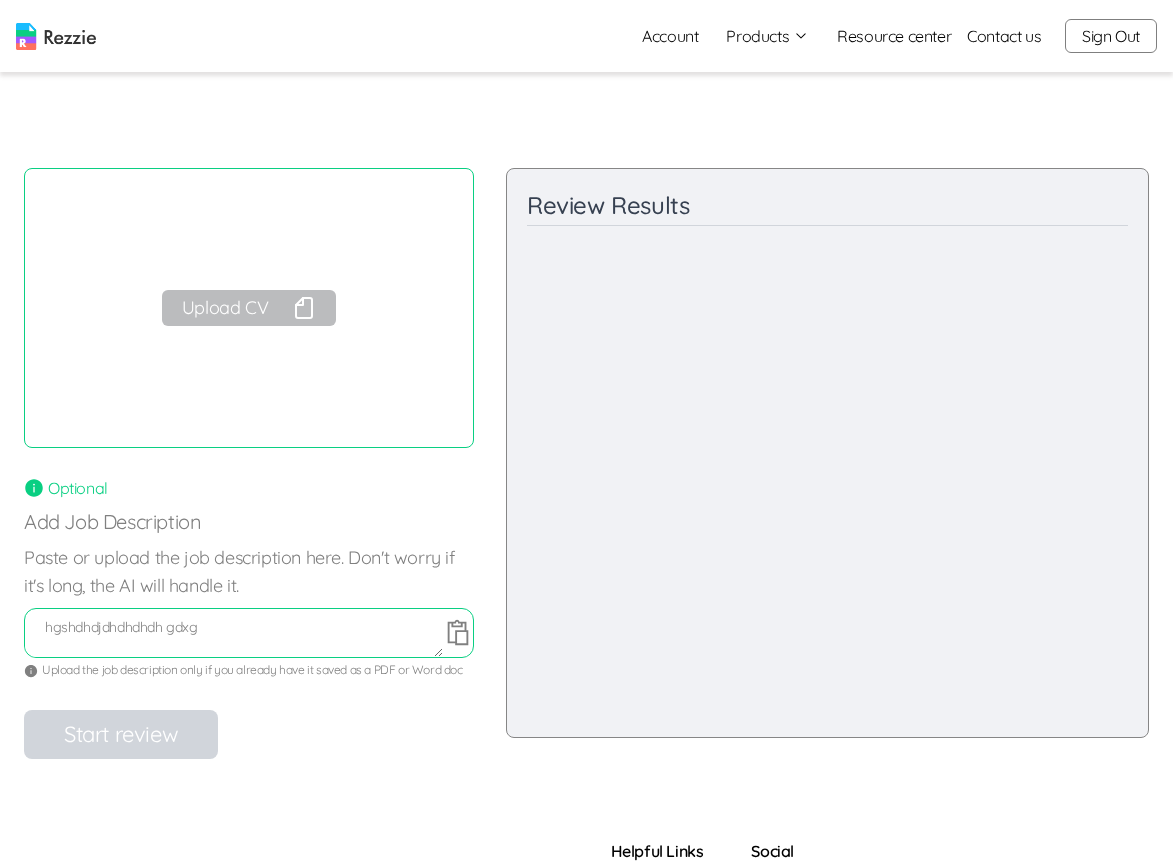 paste on "hgshdhdjdhdhdhdh gdxg" 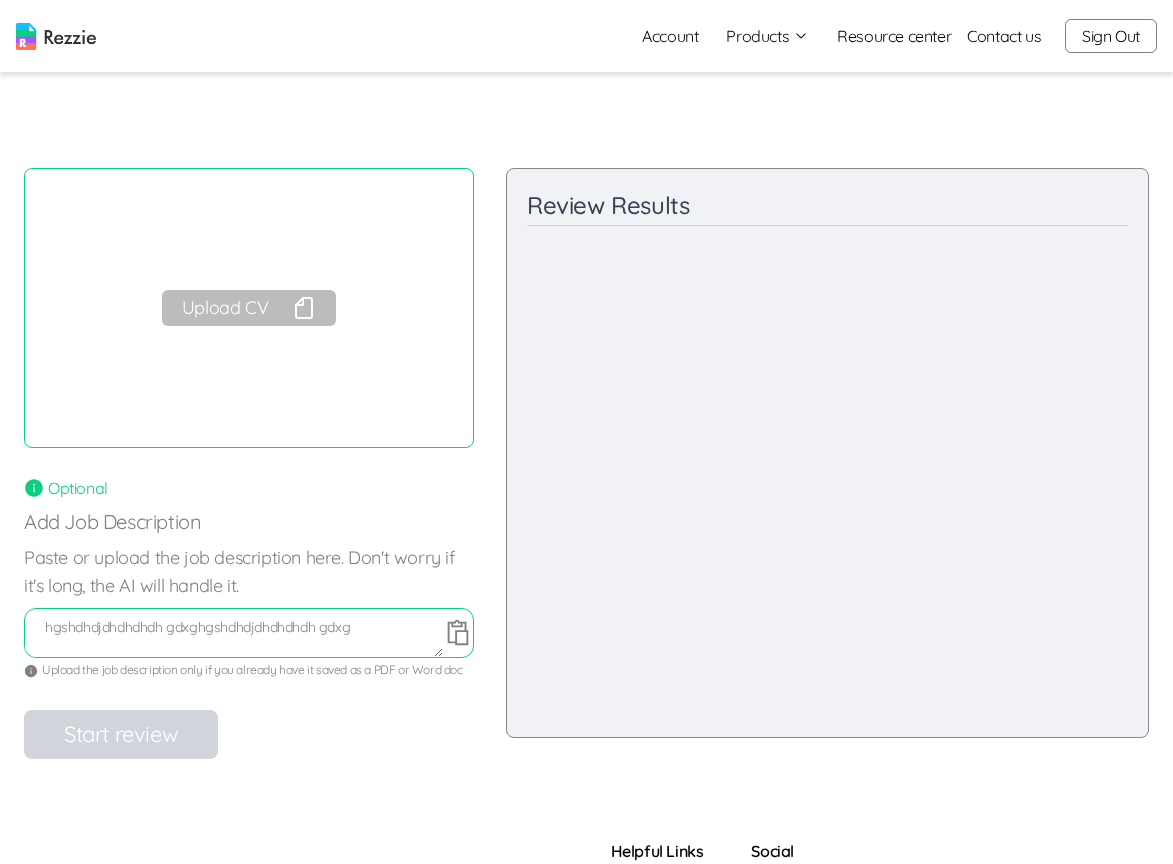 paste on "hgshdhdjdhdhdhdh gdxg" 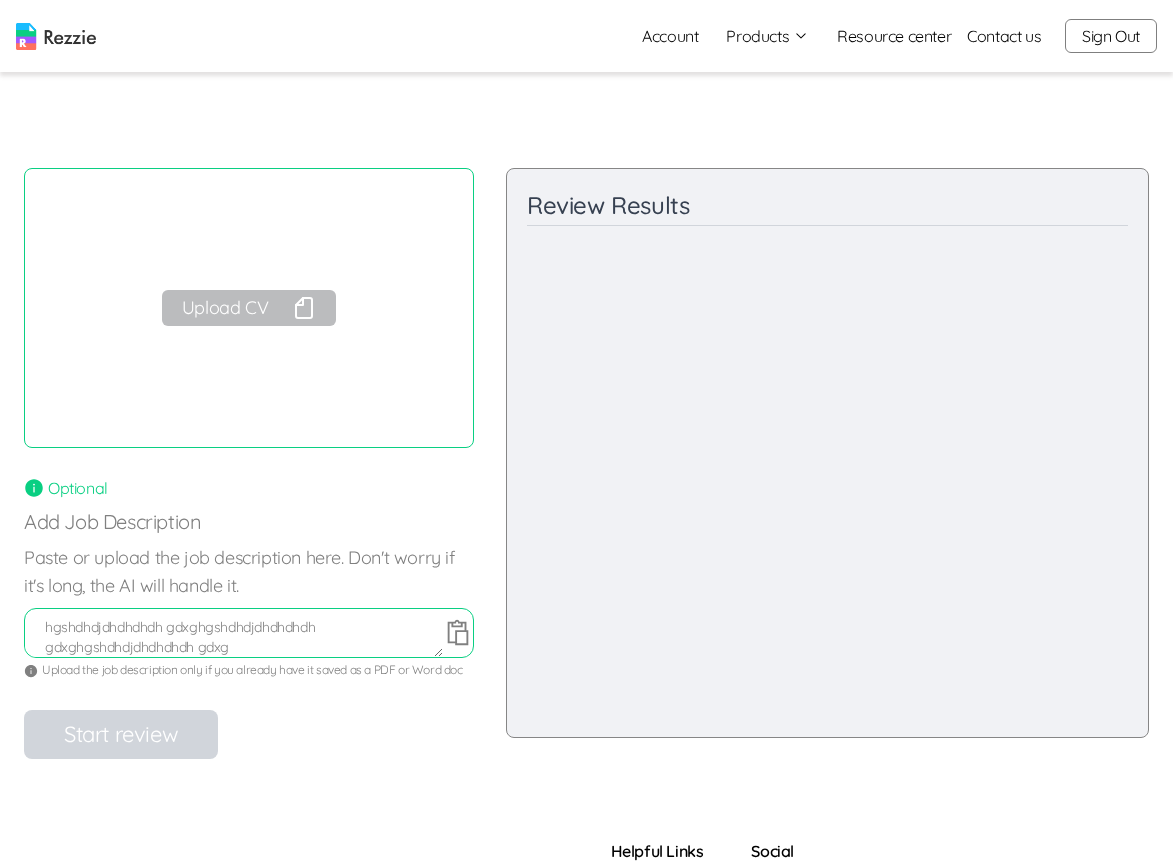 paste on "hgshdhdjdhdhdhdh gdxg" 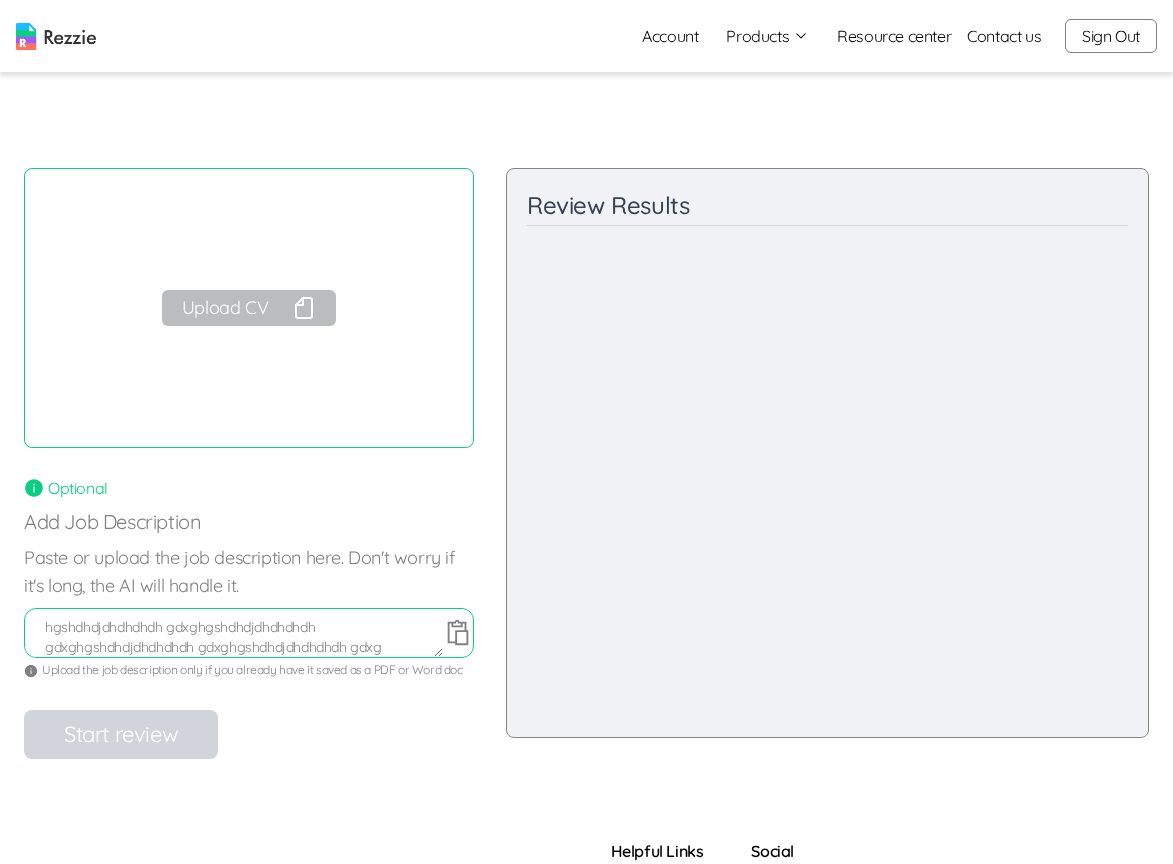 paste on "hgshdhdjdhdhdhdh gdxg" 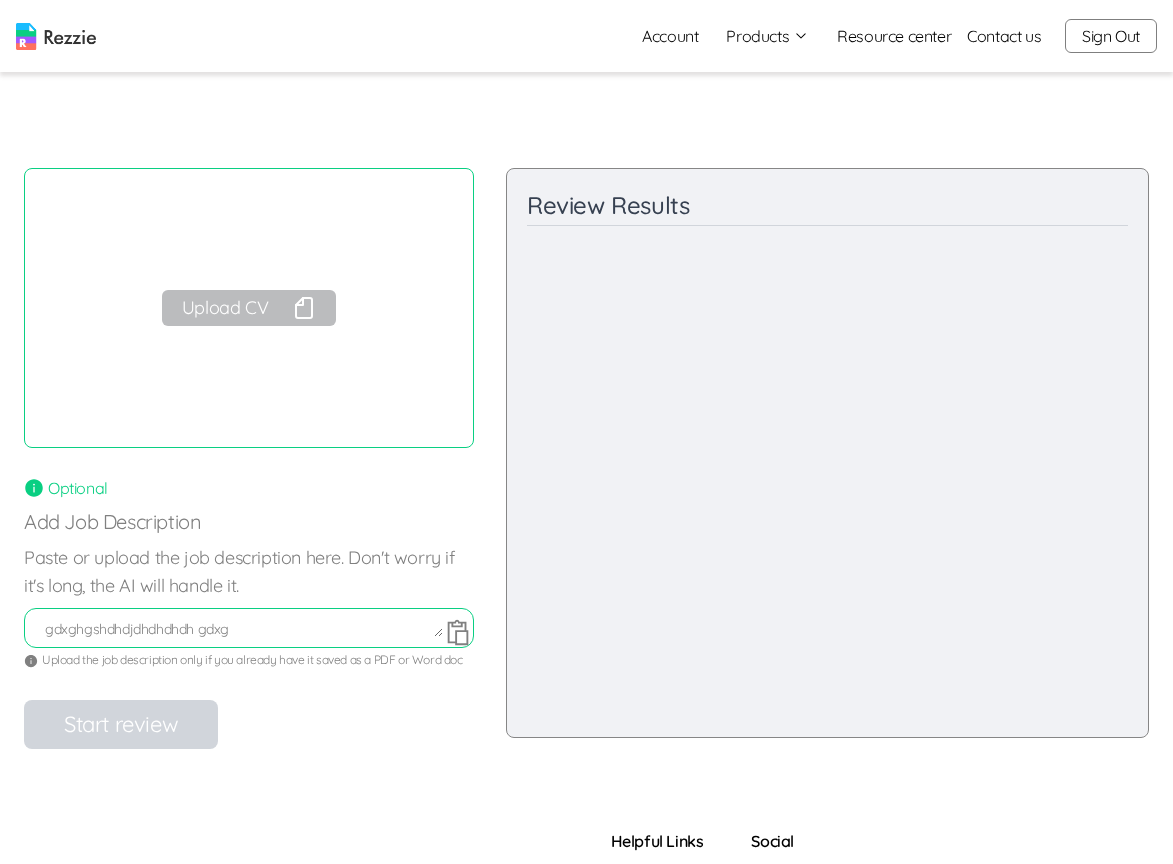 paste on "hgshdhdjdhdhdhdh gdxg" 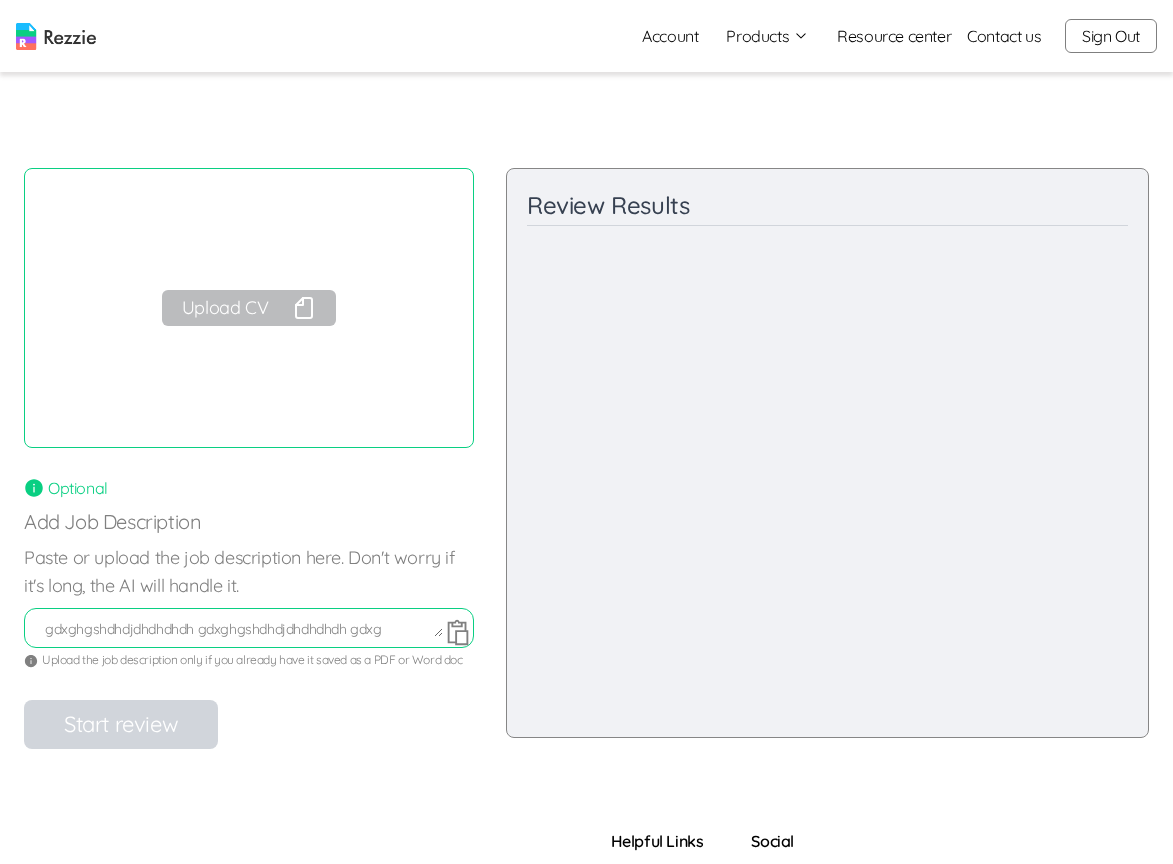 paste on "hgshdhdjdhdhdhdh gdxg" 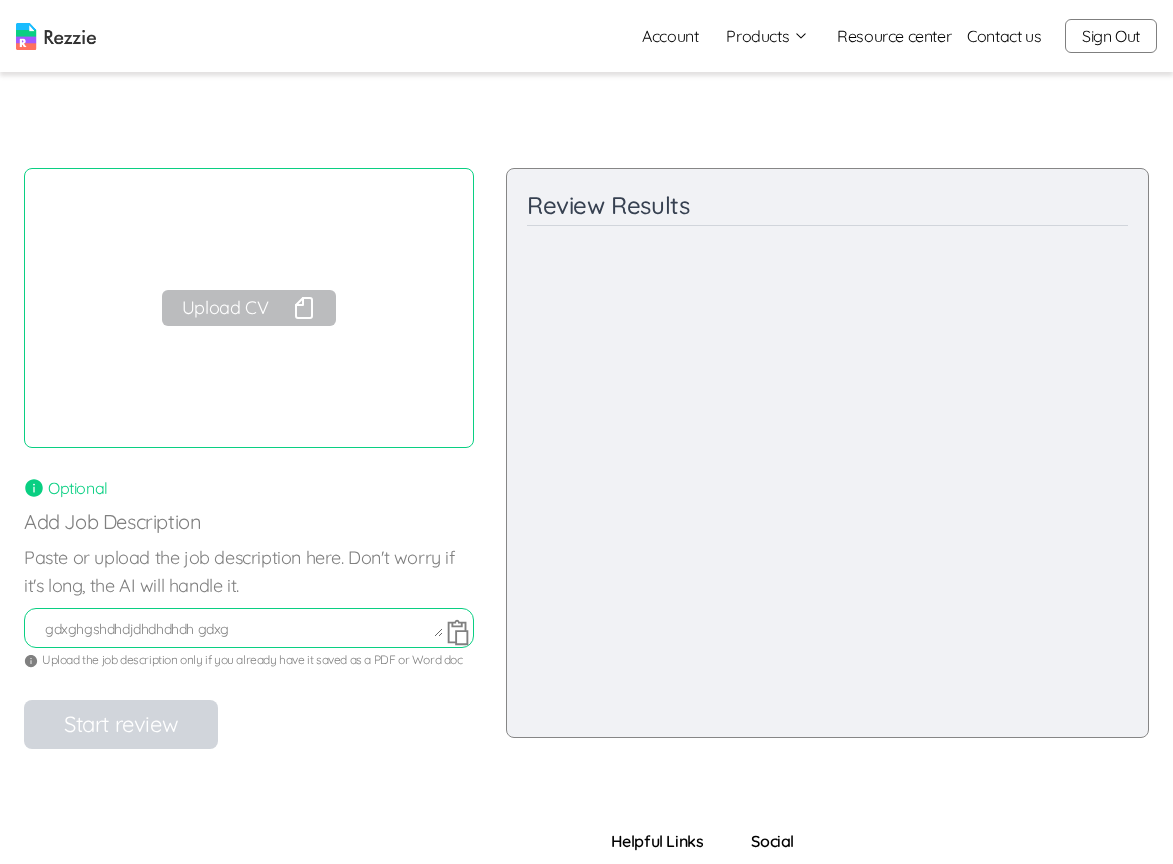 paste on "hgshdhdjdhdhdhdh gdxg" 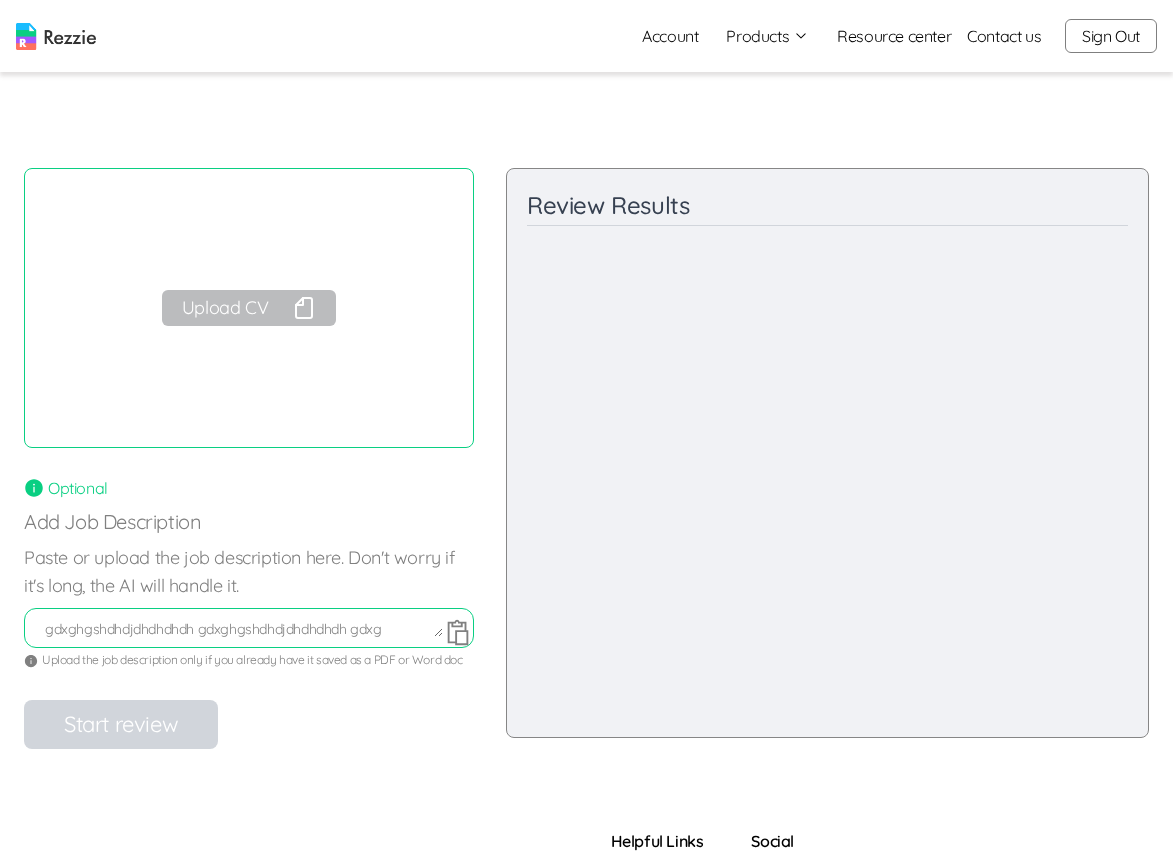paste on "hgshdhdjdhdhdhdh gdxg" 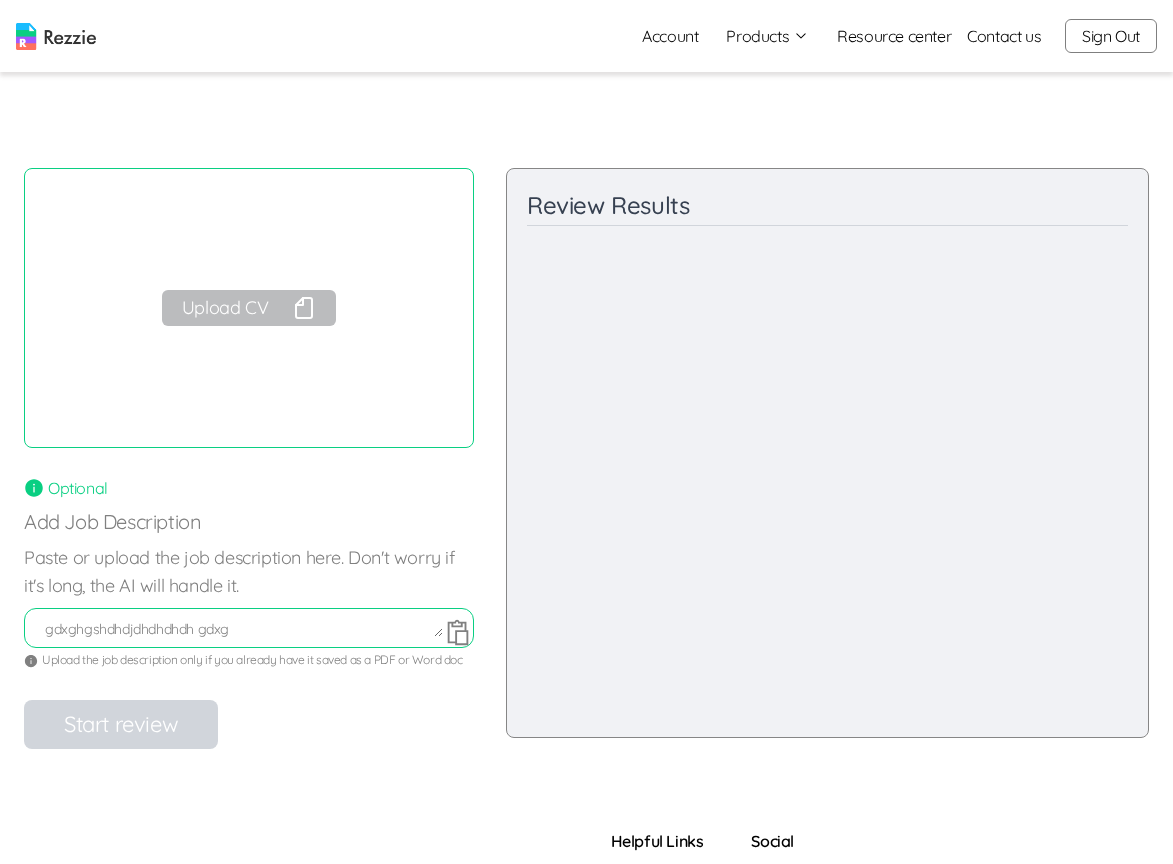 paste on "hgshdhdjdhdhdhdh gdxg" 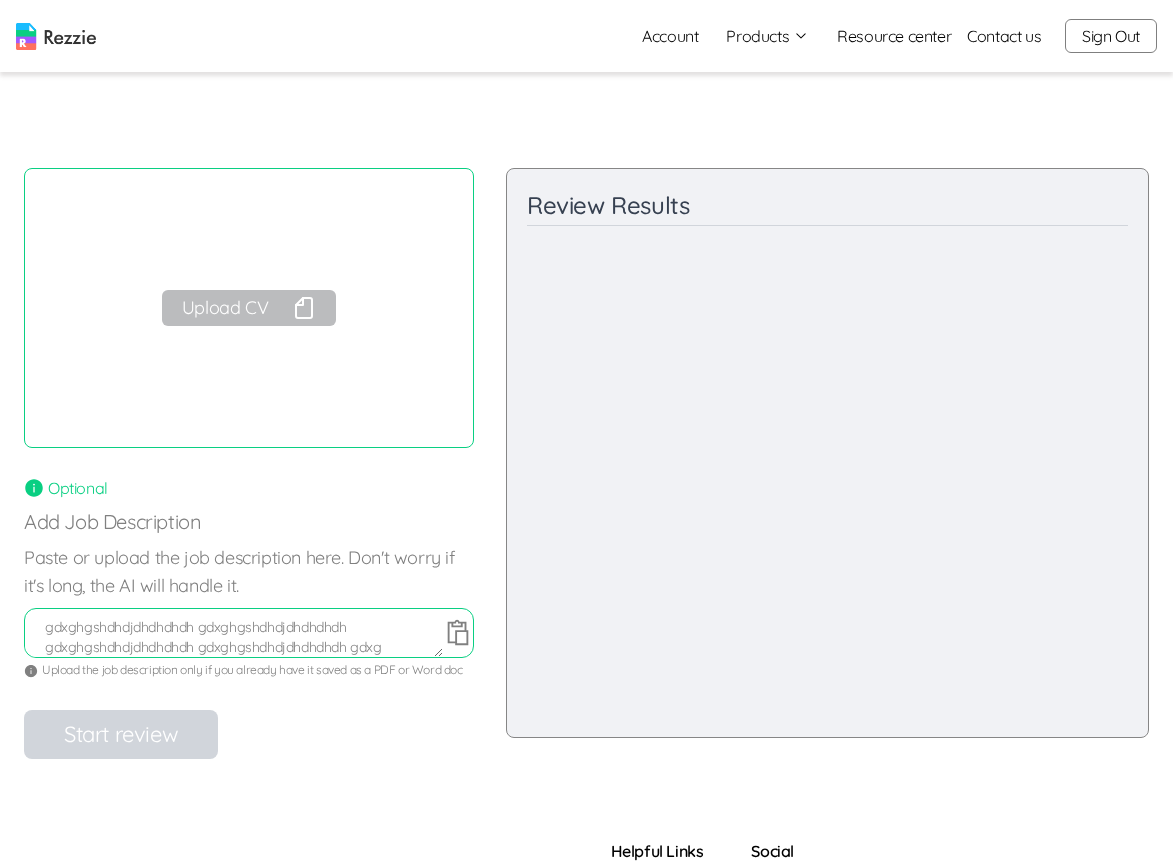 paste on "hgshdhdjdhdhdhdh gdxg" 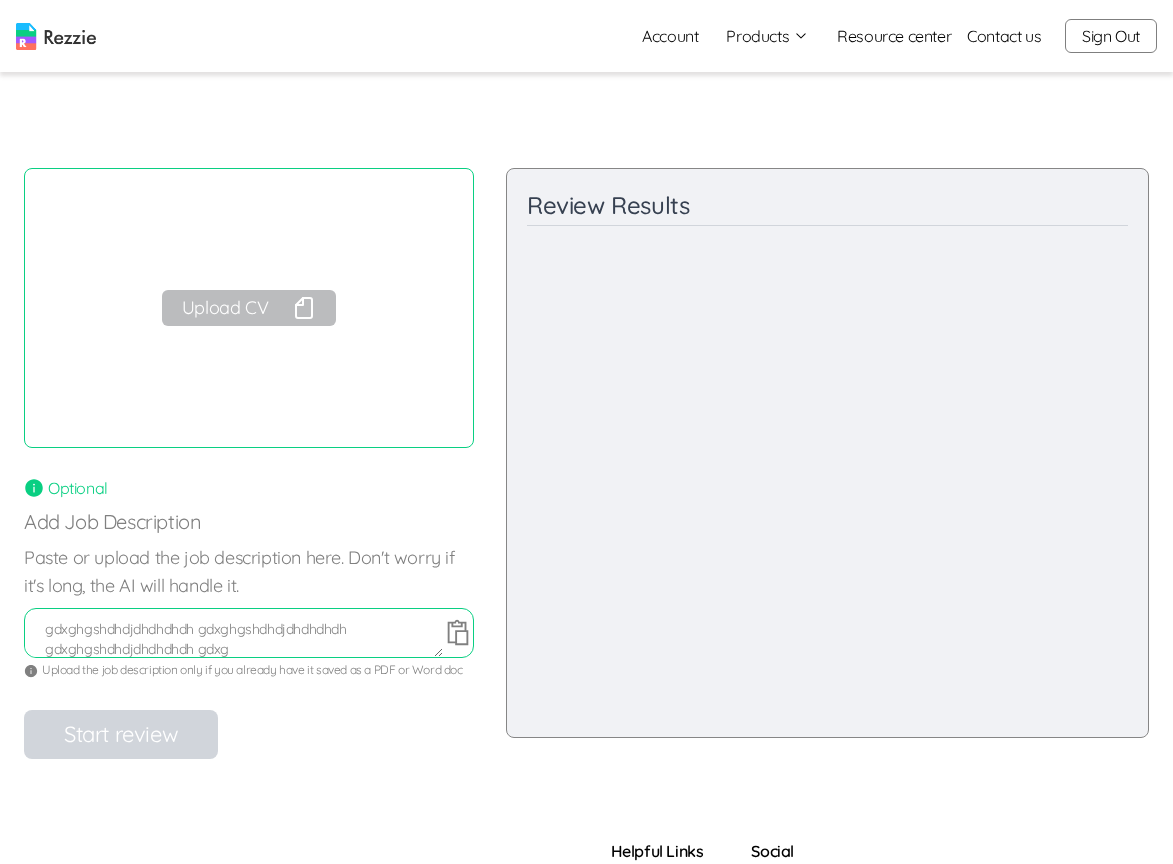 paste on "hgshdhdjdhdhdhdh gdxg" 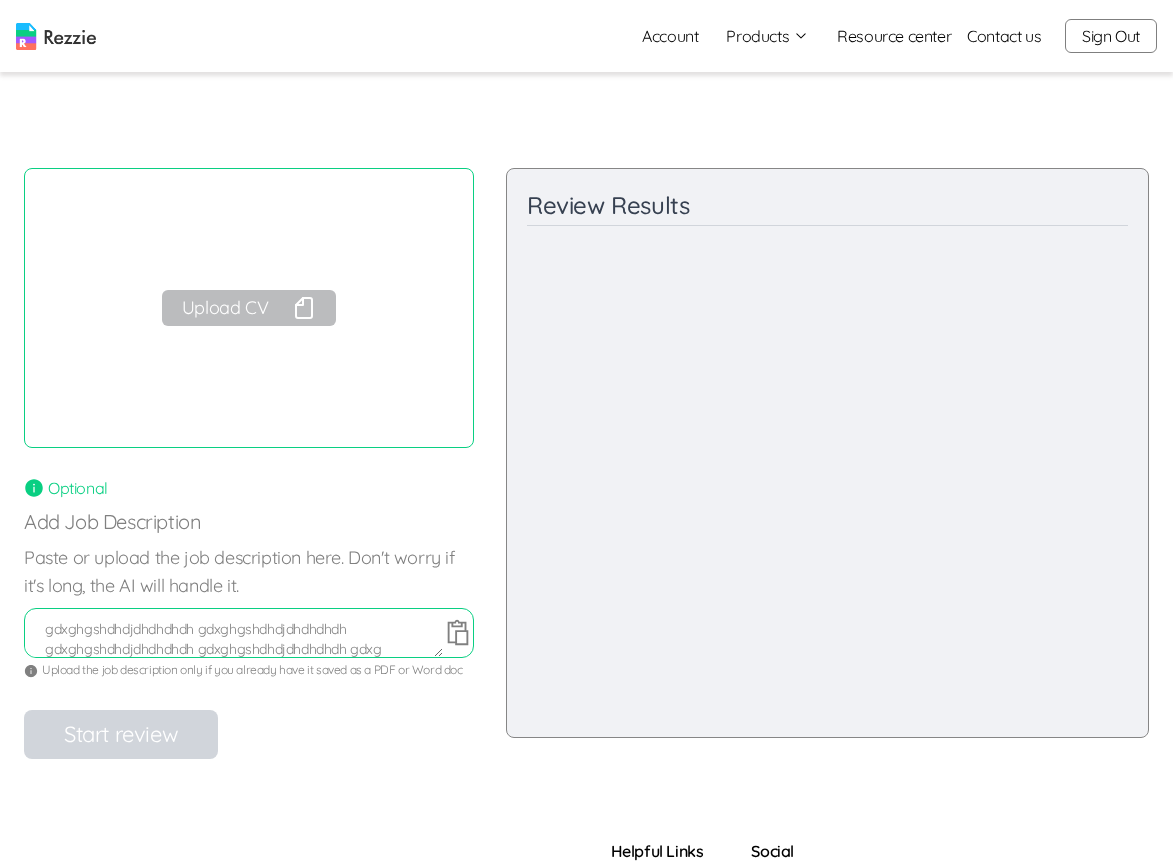 paste on "hgshdhdjdhdhdhdh gdxg" 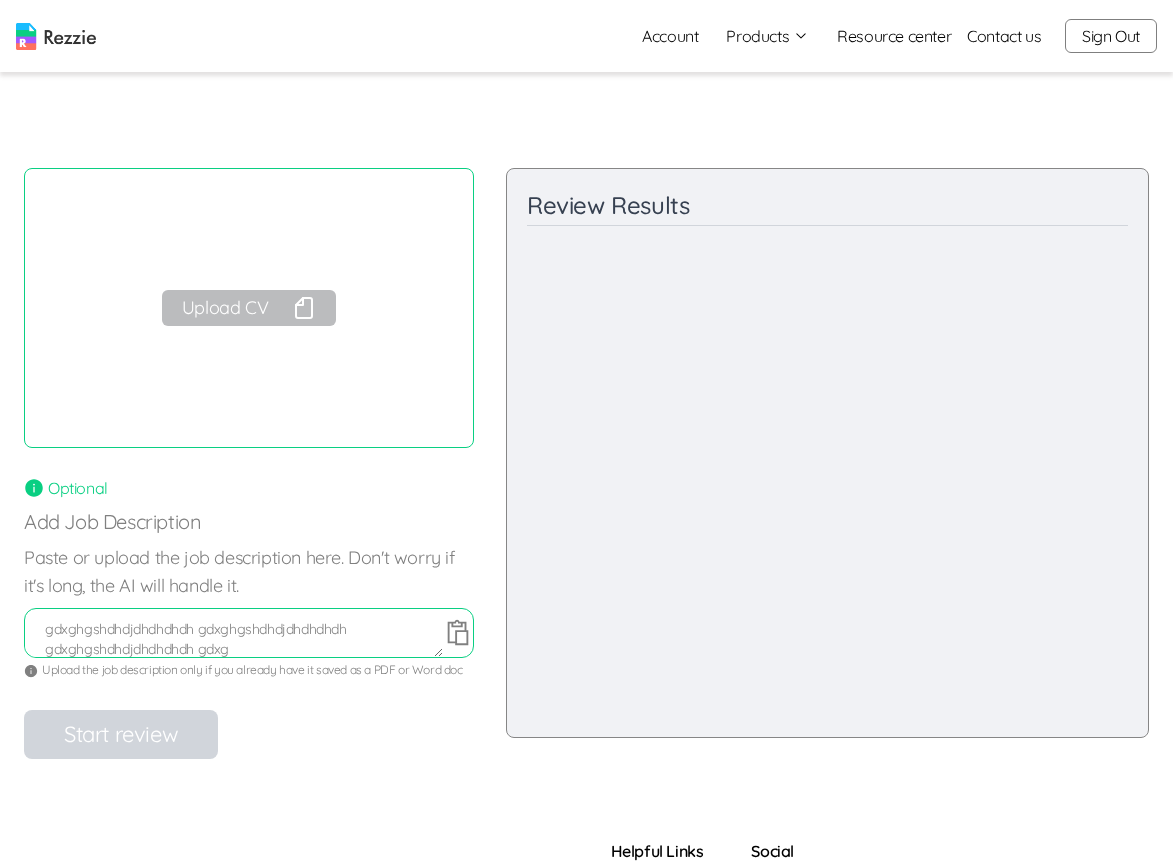 paste on "hgshdhdjdhdhdhdh gdxg" 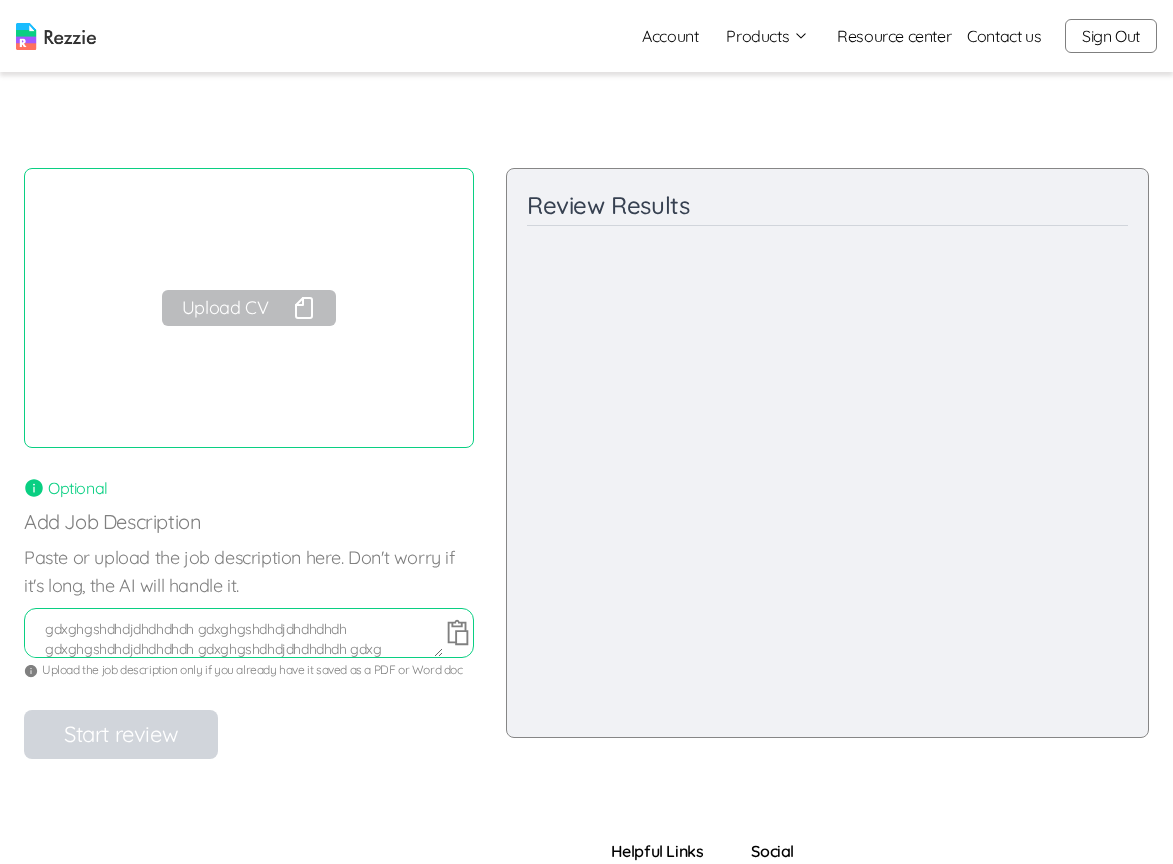 paste on "hgshdhdjdhdhdhdh gdxg" 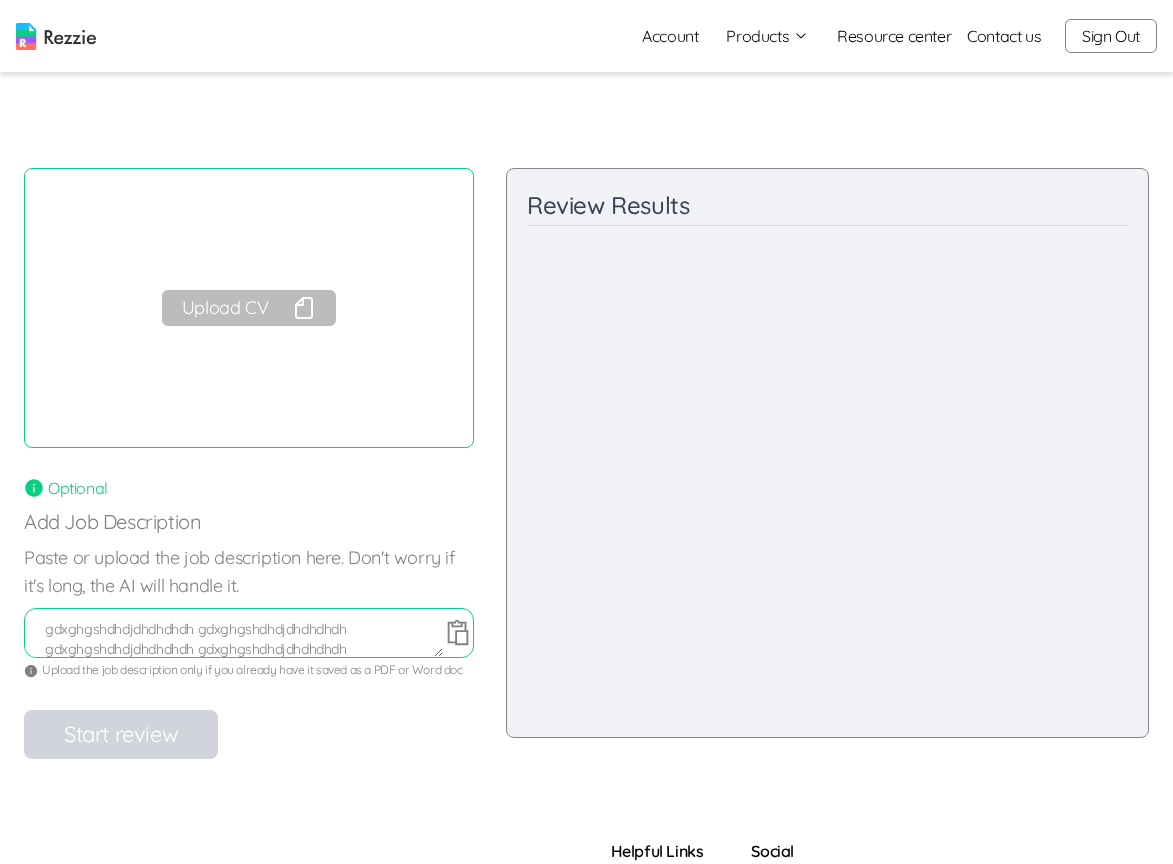 paste on "hgshdhdjdhdhdhdh gdxg" 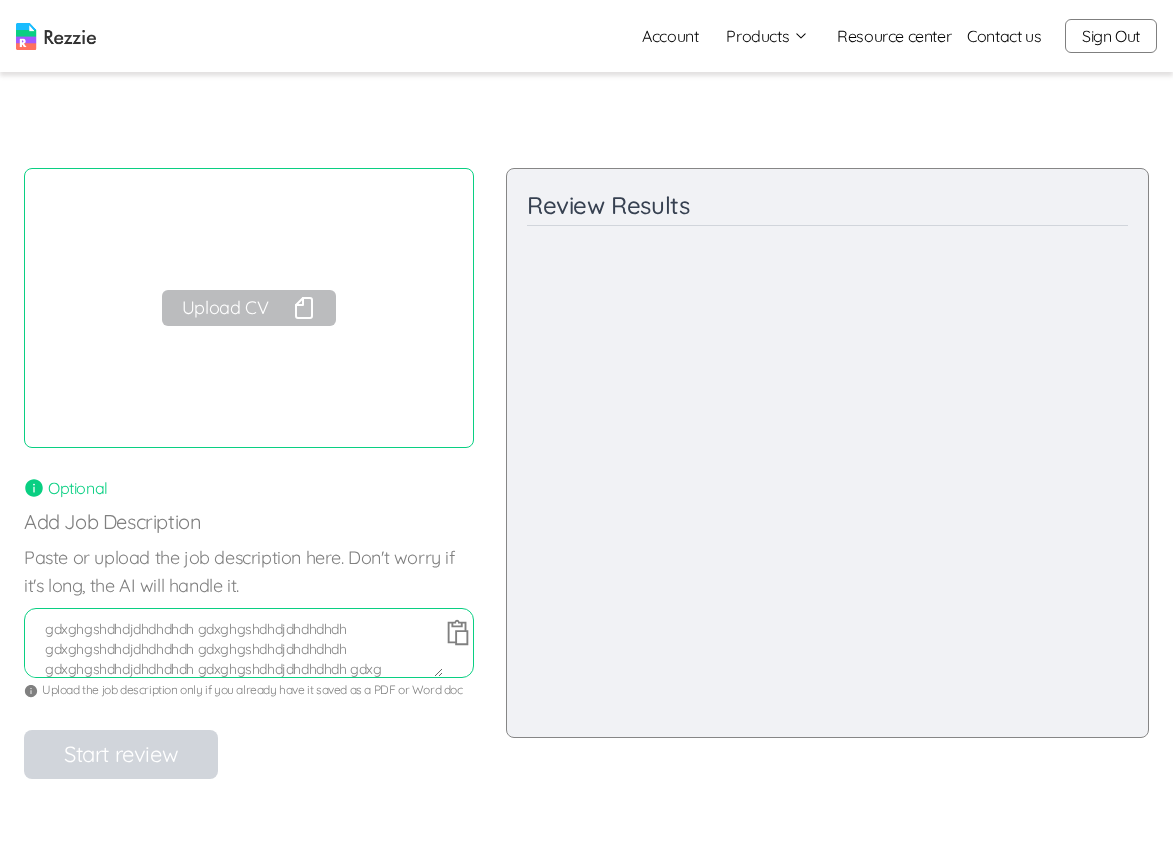 paste on "hgshdhdjdhdhdhdh gdxg" 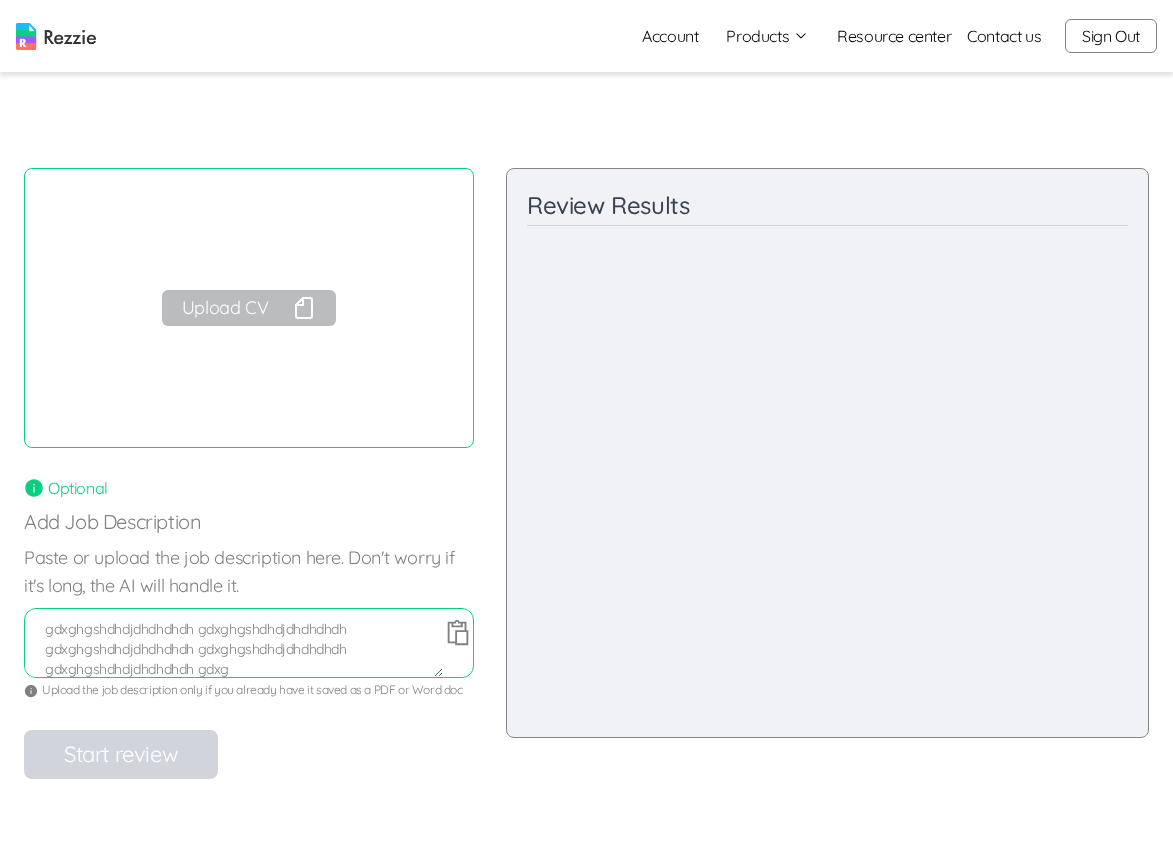 paste on "hgshdhdjdhdhdhdh gdxg" 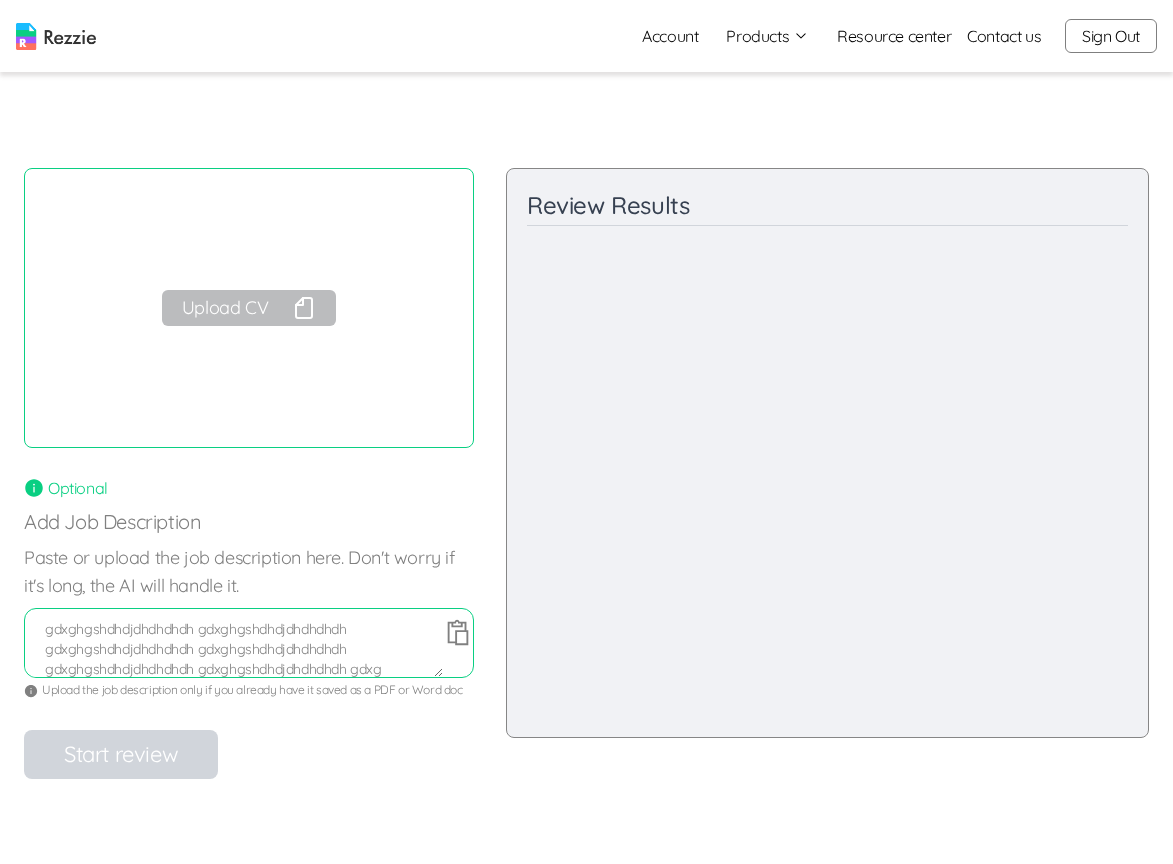 paste on "hgshdhdjdhdhdhdh gdxg" 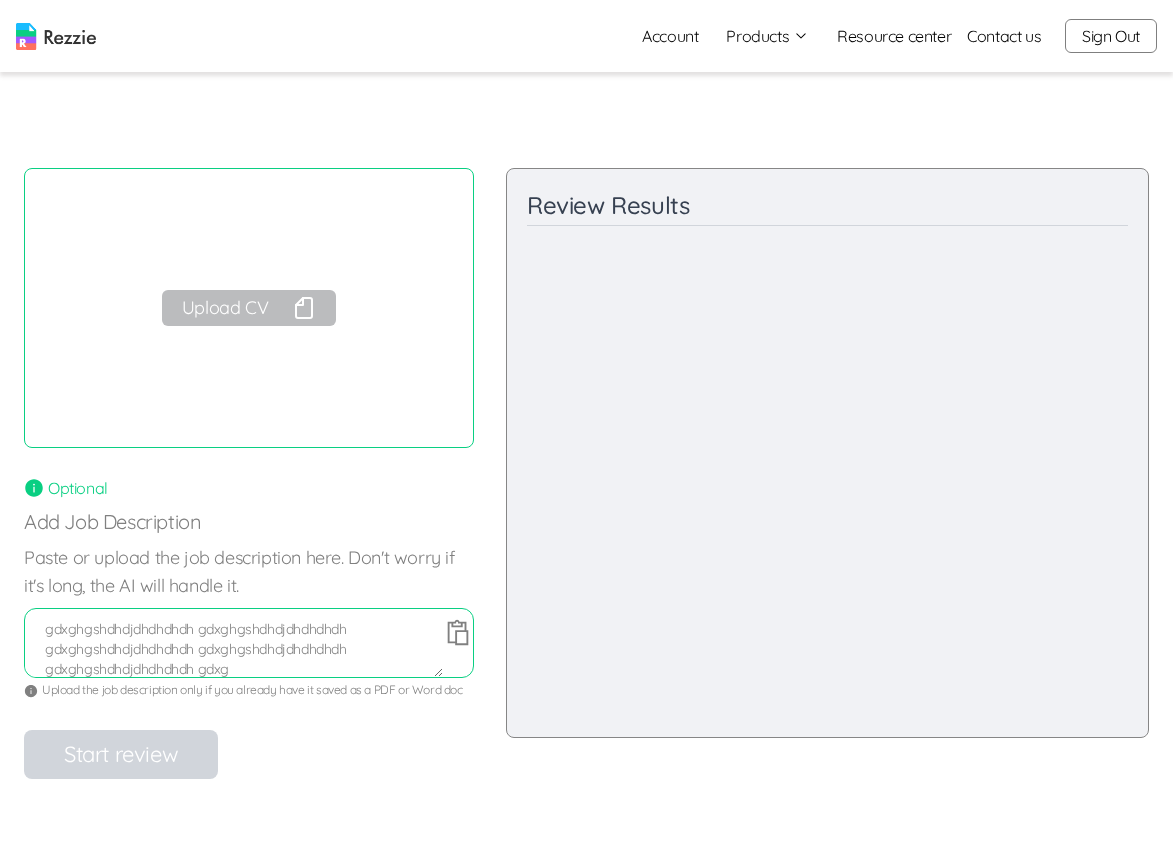 paste on "hgshdhdjdhdhdhdh gdxg" 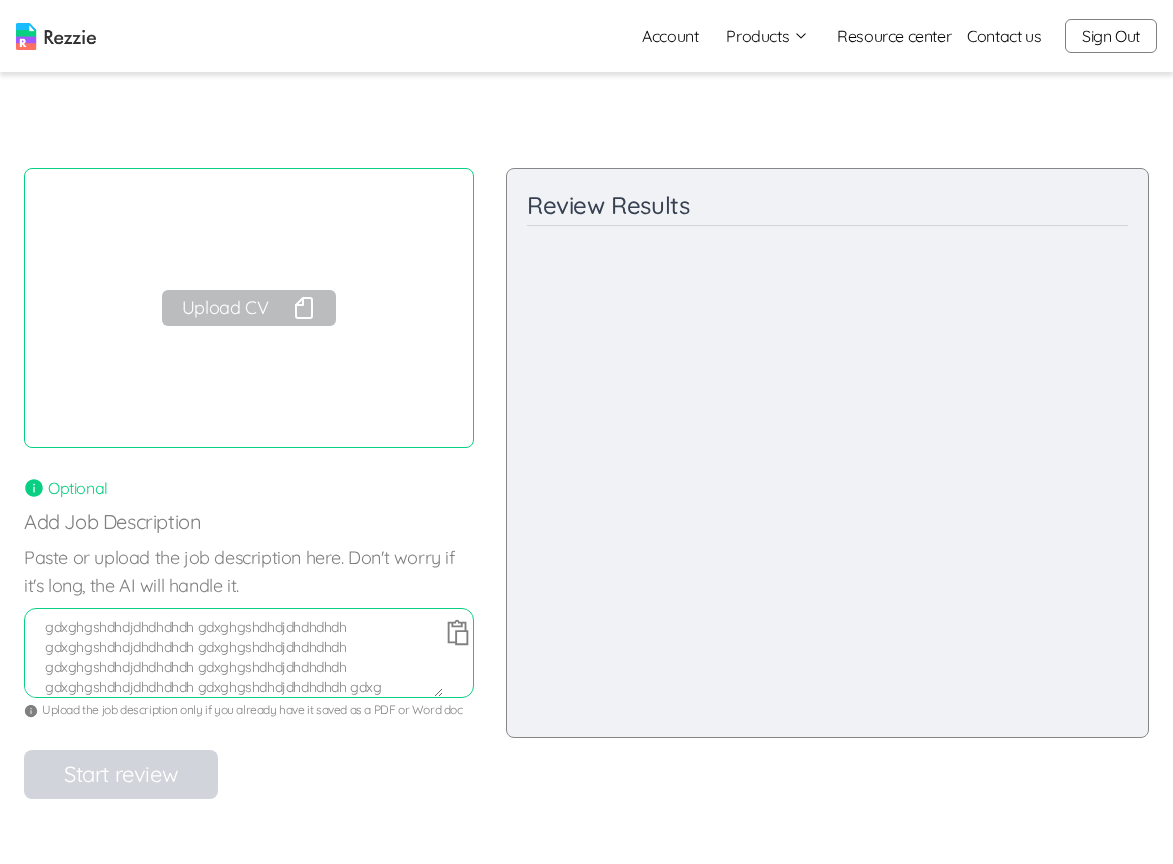 paste on "hgshdhdjdhdhdhdh gdxg" 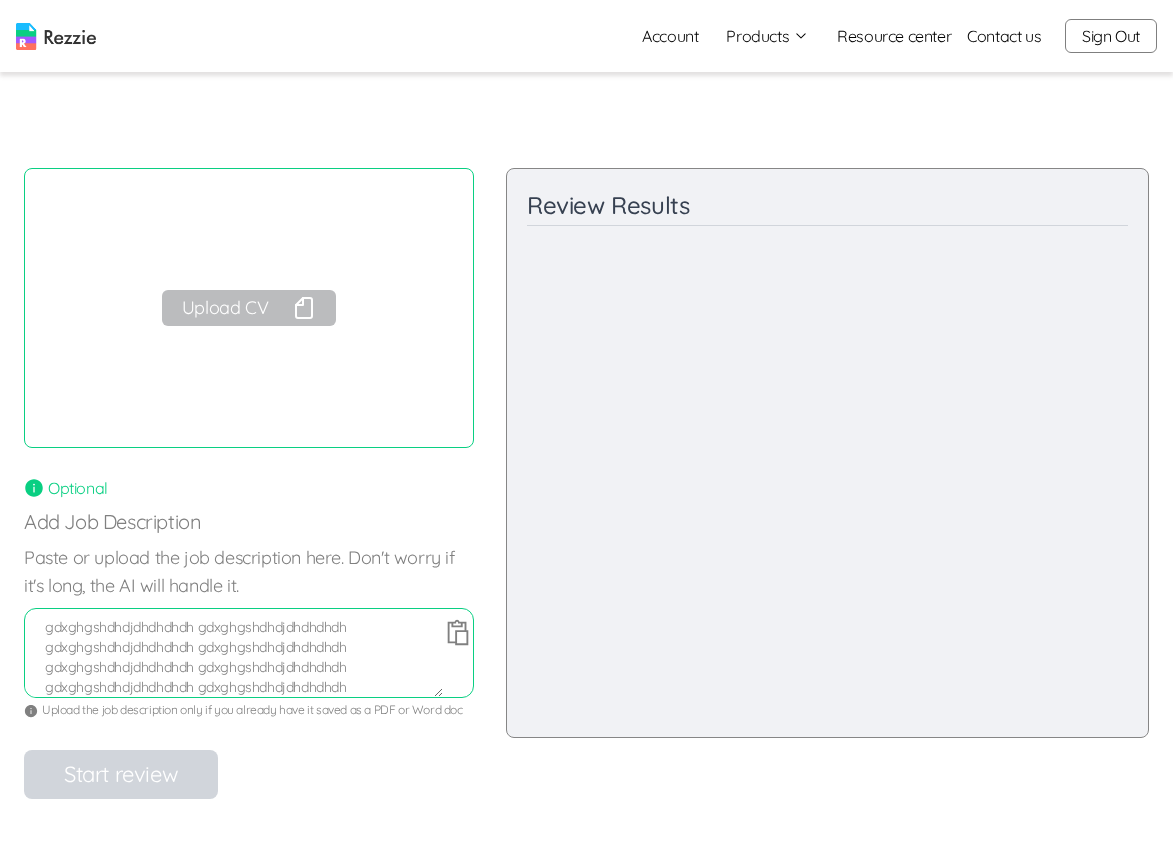 scroll, scrollTop: 138, scrollLeft: 0, axis: vertical 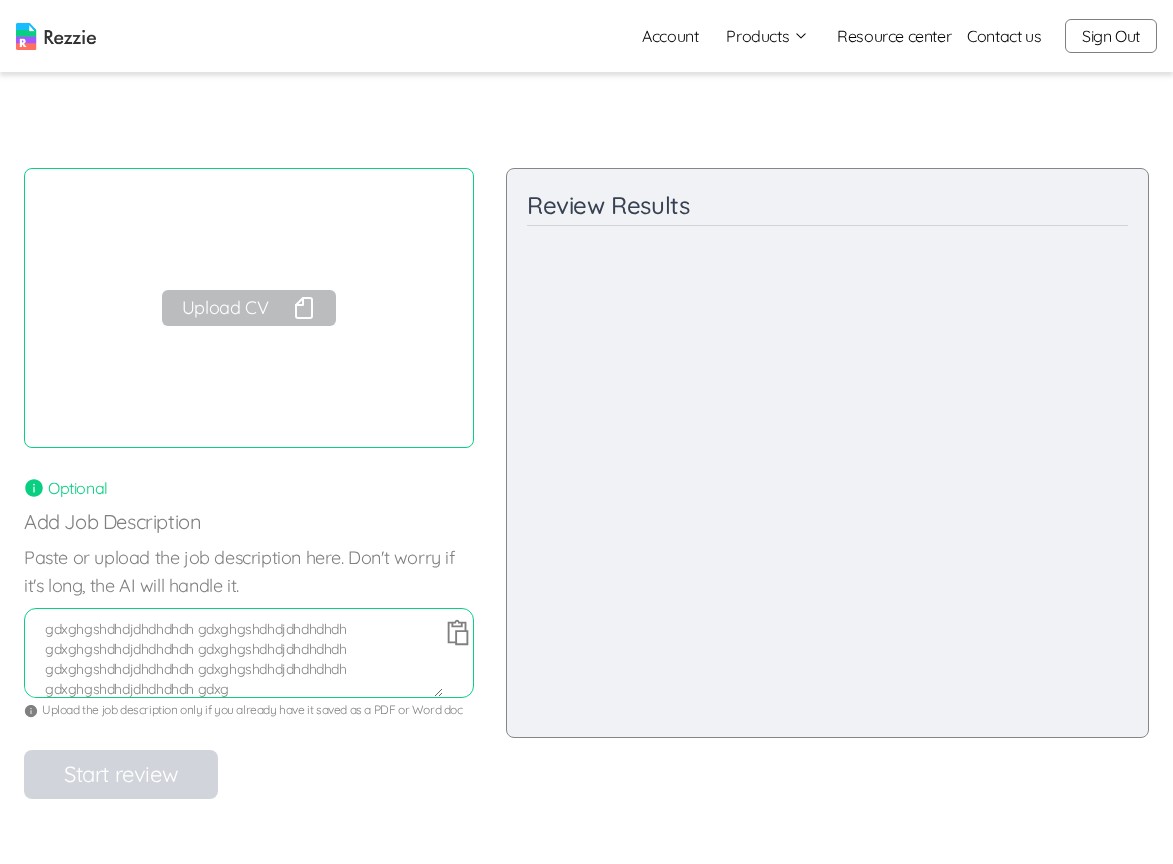 click on "hgshdhdjdhdhdhdh gdxghgshdhdjdhdhdhdh gdxghgshdhdjdhdhdhdh gdxghgshdhdjdhdhdhdh gdxghgshdhdjdhdhdhdh gdxghgshdhdjdhdhdhdh gdxghgshdhdjdhdhdhdh gdxghgshdhdjdhdhdhdh gdxghgshdhdjdhdhdhdh gdxghgshdhdjdhdhdhdh gdxghgshdhdjdhdhdhdh gdxghgshdhdjdhdhdhdh gdxghgshdhdjdhdhdhdh gdxghgshdhdjdhdhdhdh gdxghgshdhdjdhdhdhdh gdxghgshdhdjdhdhdhdh gdxghgshdhdjdhdhdhdh gdxghgshdhdjdhdhdhdh gdxghgshdhdjdhdhdhdh gdxghgshdhdjdhdhdhdh gdxghgshdhdjdhdhdhdh gdxg" at bounding box center (234, 657) 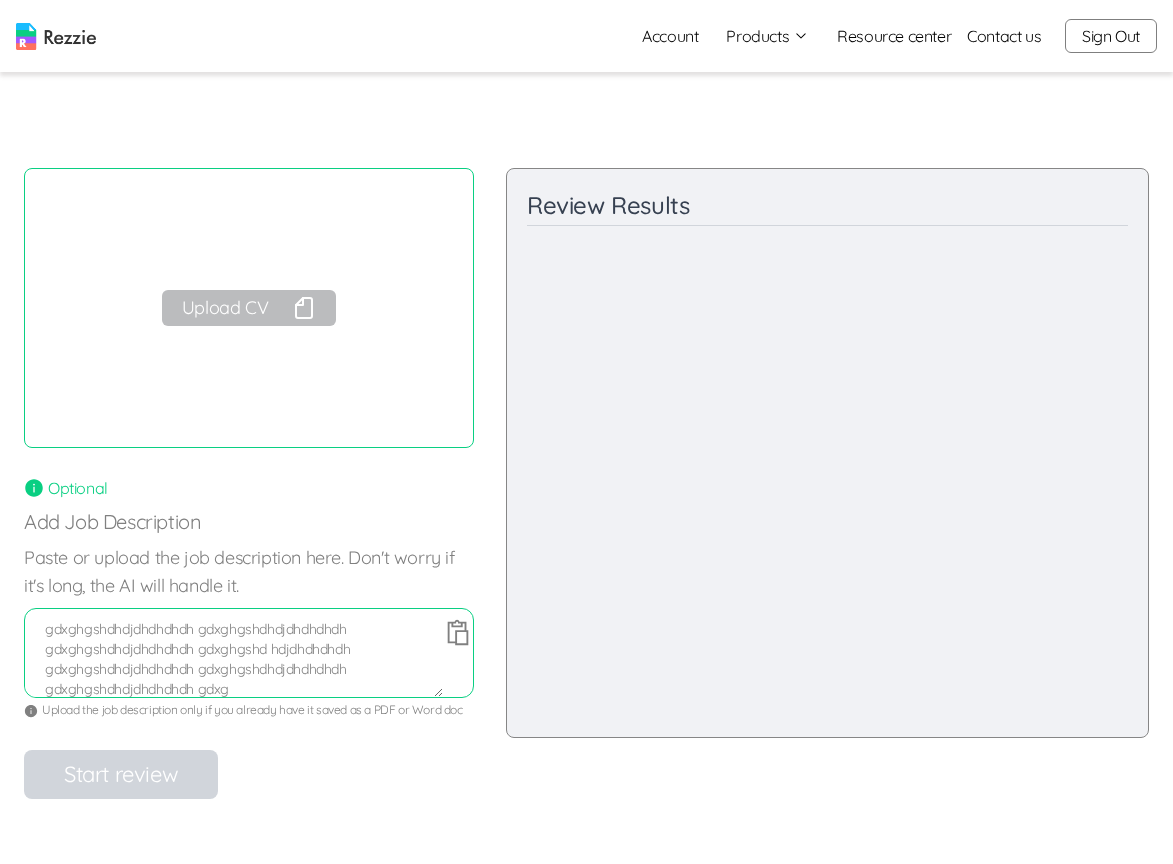 click on "hgshdhdjdhdhdhdh gdxghgshdhdjdhdhdhdh gdxghgshdhdjdhdhdhdh gdxghgshdhdjdhdhdhdh gdxghgshdhdjdhdhdhdh gdxghgshdhdjdhdhdhdh gdxghgshdhdjdhdhdhdh gdxghgshdhdjdhdhdhdh gdxghgshdhdjdhdhdhdh gdxghgshdhdjdhdhdhdh gdxghgshdhdjdhdhdhdh gdxghgshdhdjdhdhdhdh gdxghgshdhdjdhdhdhdh gdxghgshdhdjdhdhdhdh gdxghgshdhdjdhdhdhdh gdxghgshdhdjdhdhdhdh gdxghgshdhdjdhdhdhdh gdxghgshd hdjdhdhdhdh gdxghgshdhdjdhdhdhdh gdxghgshdhdjdhdhdhdh gdxghgshdhdjdhdhdhdh gdxg" at bounding box center [234, 657] 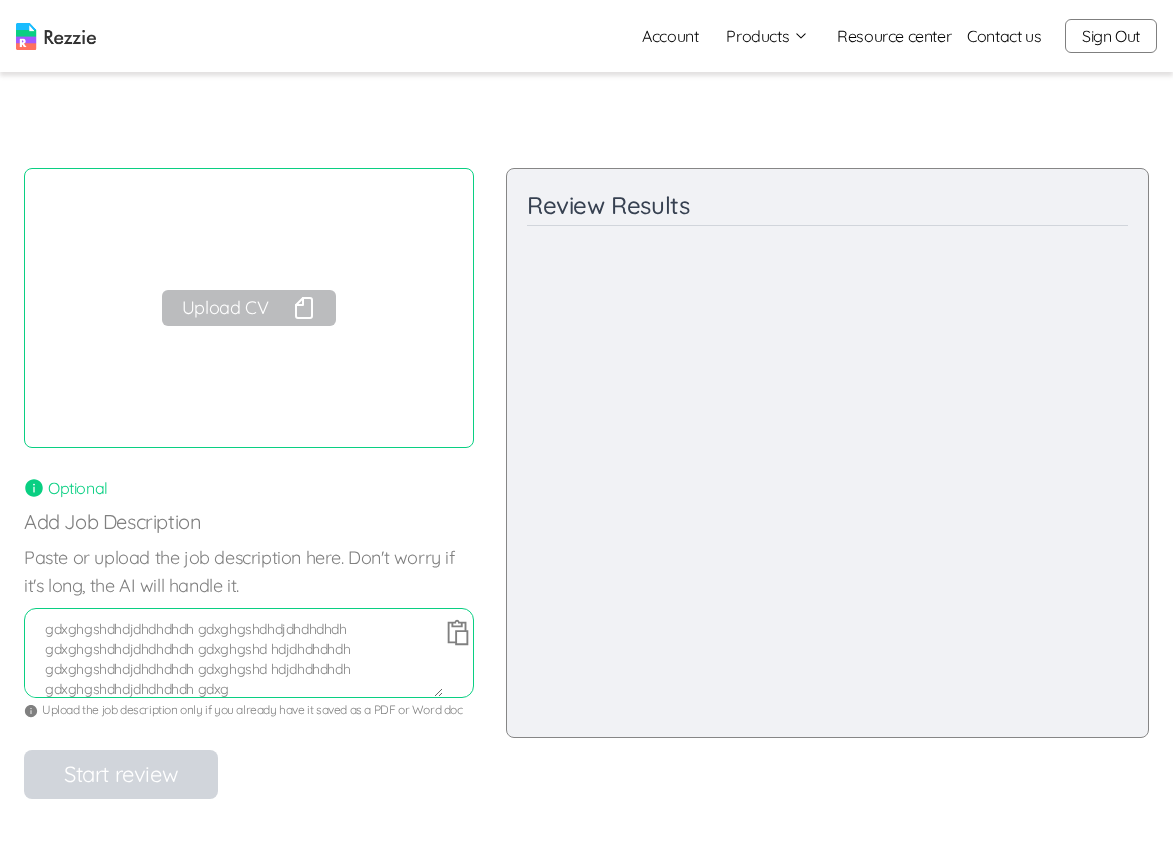 click on "hgshdhdjdhdhdhdh gdxghgshdhdjdhdhdhdh gdxghgshdhdjdhdhdhdh gdxghgshdhdjdhdhdhdh gdxghgshdhdjdhdhdhdh gdxghgshdhdjdhdhdhdh gdxghgshdhdjdhdhdhdh gdxghgshdhdjdhdhdhdh gdxghgshdhdjdhdhdhdh gdxghgshdhdjdhdhdhdh gdxghgshdhdjdhdhdhdh gdxghgshdhdjdhdhdhdh gdxghgshdhdjdhdhdhdh gdxghgshdhdjdhdhdhdh gdxghgshdhdjdhdhdhdh gdxghgshdhdjdhdhdhdh gdxghgshdhdjdhdhdhdh gdxghgshd hdjdhdhdhdh gdxghgshdhdjdhdhdhdh gdxghgshd hdjdhdhdhdh gdxghgshdhdjdhdhdhdh gdxg" at bounding box center [234, 657] 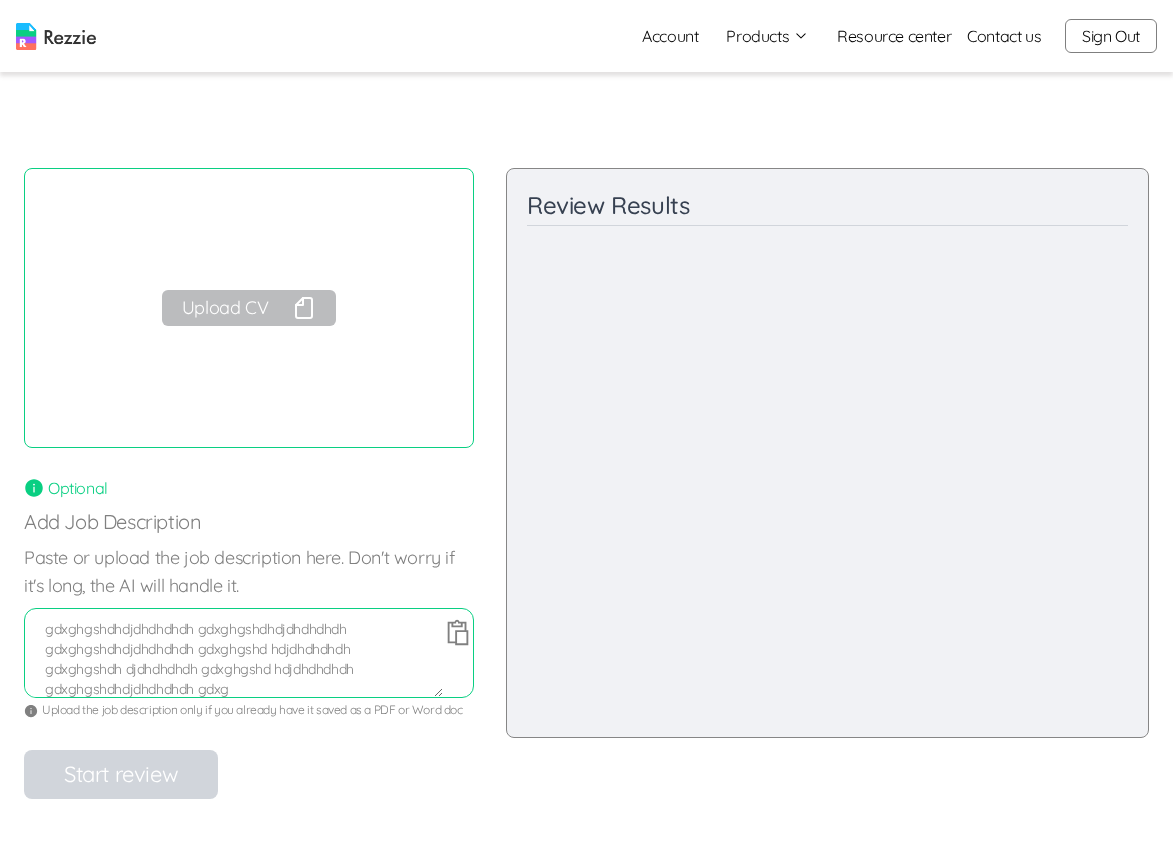 click on "hgshdhdjdhdhdhdh gdxghgshdhdjdhdhdhdh gdxghgshdhdjdhdhdhdh gdxghgshdhdjdhdhdhdh gdxghgshdhdjdhdhdhdh gdxghgshdhdjdhdhdhdh gdxghgshdhdjdhdhdhdh gdxghgshdhdjdhdhdhdh gdxghgshdhdjdhdhdhdh gdxghgshdhdjdhdhdhdh gdxghgshdhdjdhdhdhdh gdxghgshdhdjdhdhdhdh gdxghgshdhdjdhdhdhdh gdxghgshdhdjdhdhdhdh gdxghgshdhdjdhdhdhdh gdxghgshdhdjdhdhdhdh gdxghgshdhdjdhdhdhdh gdxghgshd hdjdhdhdhdh gdxghgshdh djdhdhdhdh gdxghgshd hdjdhdhdhdh gdxghgshdhdjdhdhdhdh gdxg" at bounding box center [234, 657] 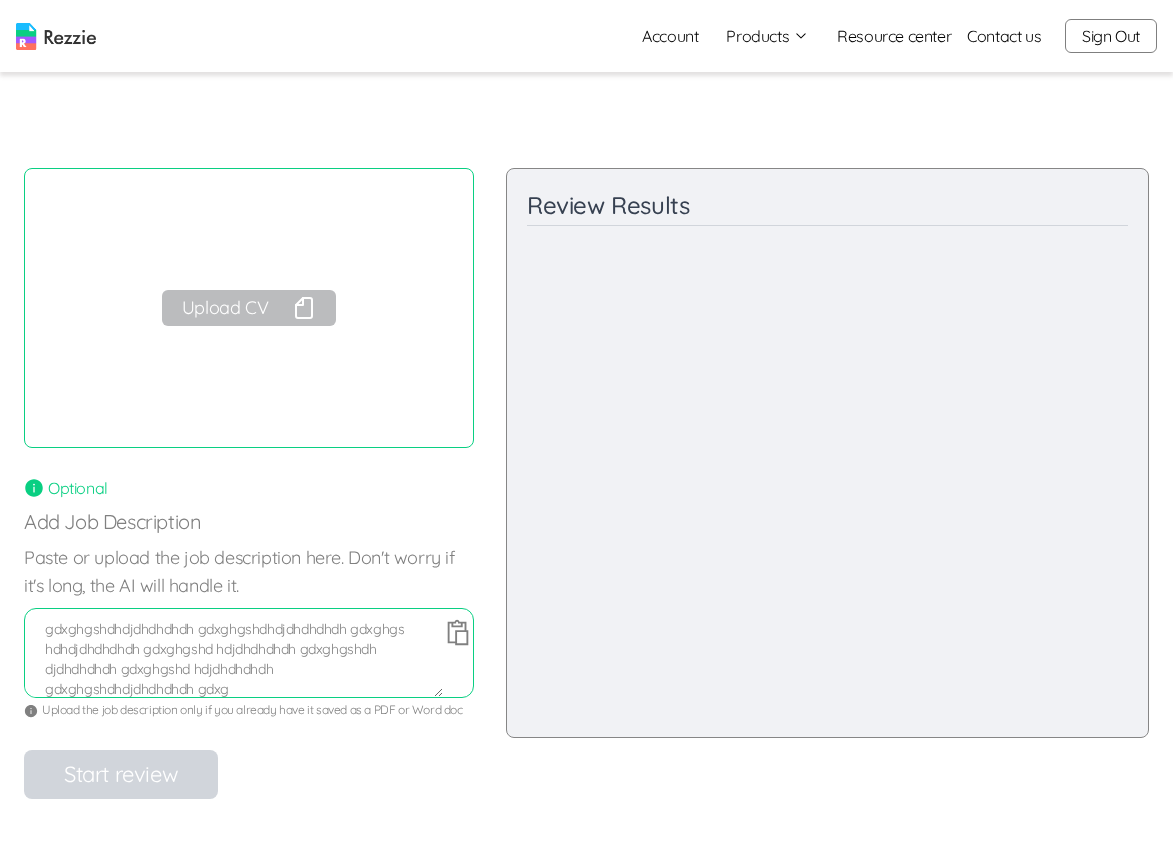 click on "hgshdhdjdhdhdhdh gdxghgshdhdjdhdhdhdh gdxghgshdhdjdhdhdhdh gdxghgshdhdjdhdhdhdh gdxghgshdhdjdhdhdhdh gdxghgshdhdjdhdhdhdh gdxghgshdhdjdhdhdhdh gdxghgshdhdjdhdhdhdh gdxghgshdhdjdhdhdhdh gdxghgshdhdjdhdhdhdh gdxghgshdhdjdhdhdhdh gdxghgshdhdjdhdhdhdh gdxghgshdhdjdhdhdhdh gdxghgshdhdjdhdhdhdh gdxghgshdhdjdhdhdhdh gdxghgshdhdjdhdhdhdh gdxghgs hdhdjdhdhdhdh gdxghgshd hdjdhdhdhdh gdxghgshdh djdhdhdhdh gdxghgshd hdjdhdhdhdh gdxghgshdhdjdhdhdhdh gdxg" at bounding box center [234, 657] 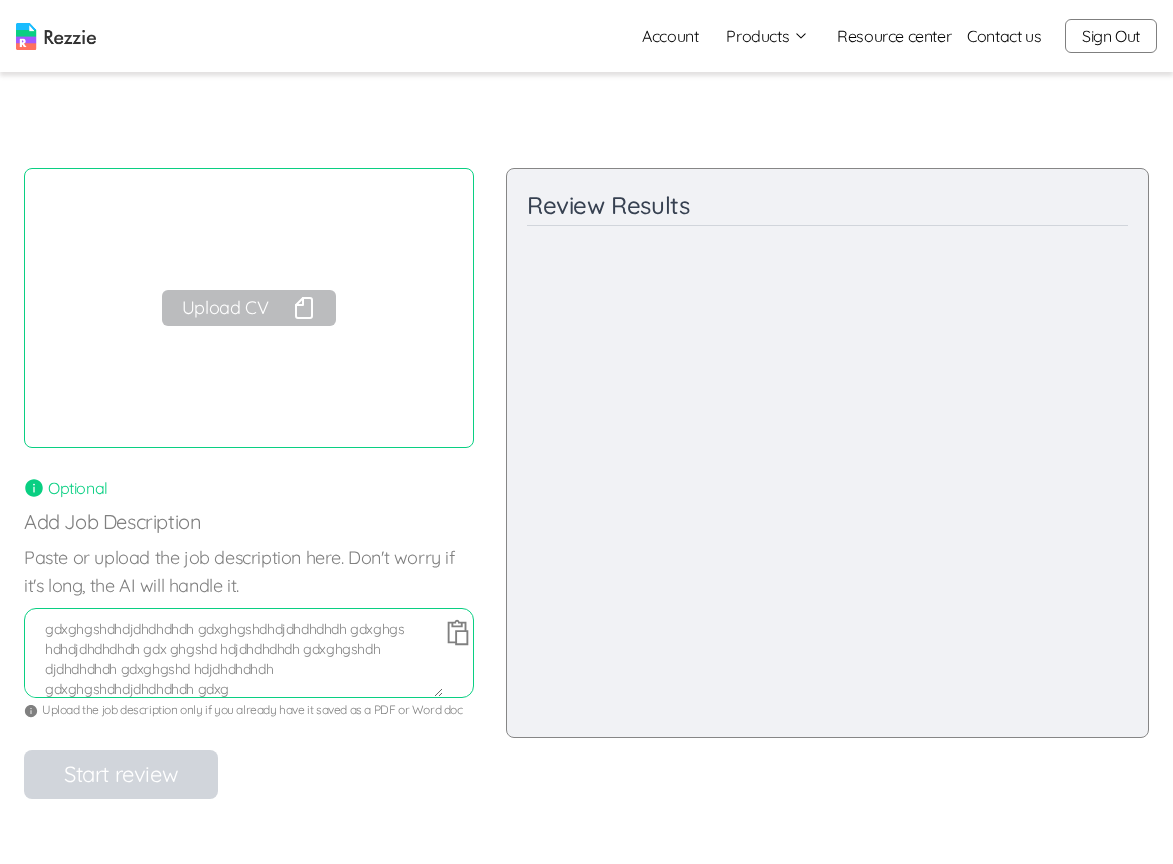scroll, scrollTop: 0, scrollLeft: 0, axis: both 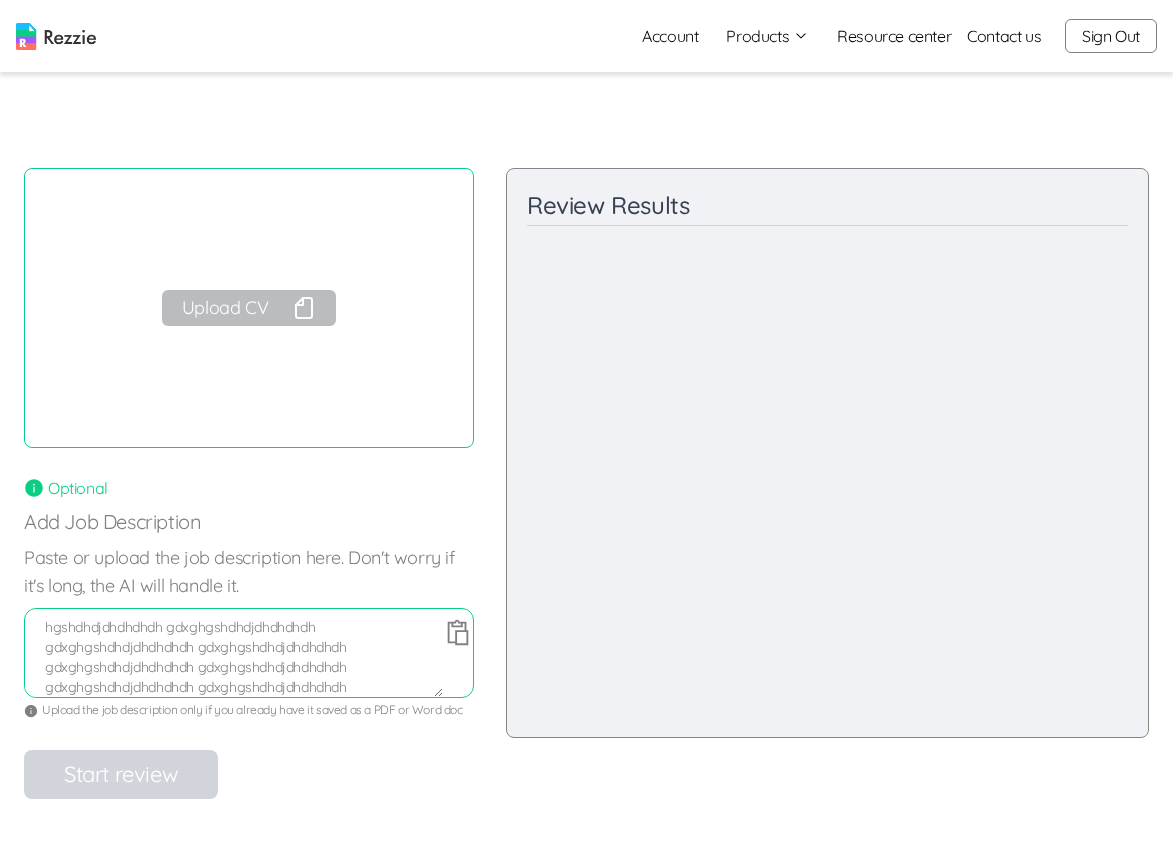 drag, startPoint x: 395, startPoint y: 693, endPoint x: 403, endPoint y: 705, distance: 14.422205 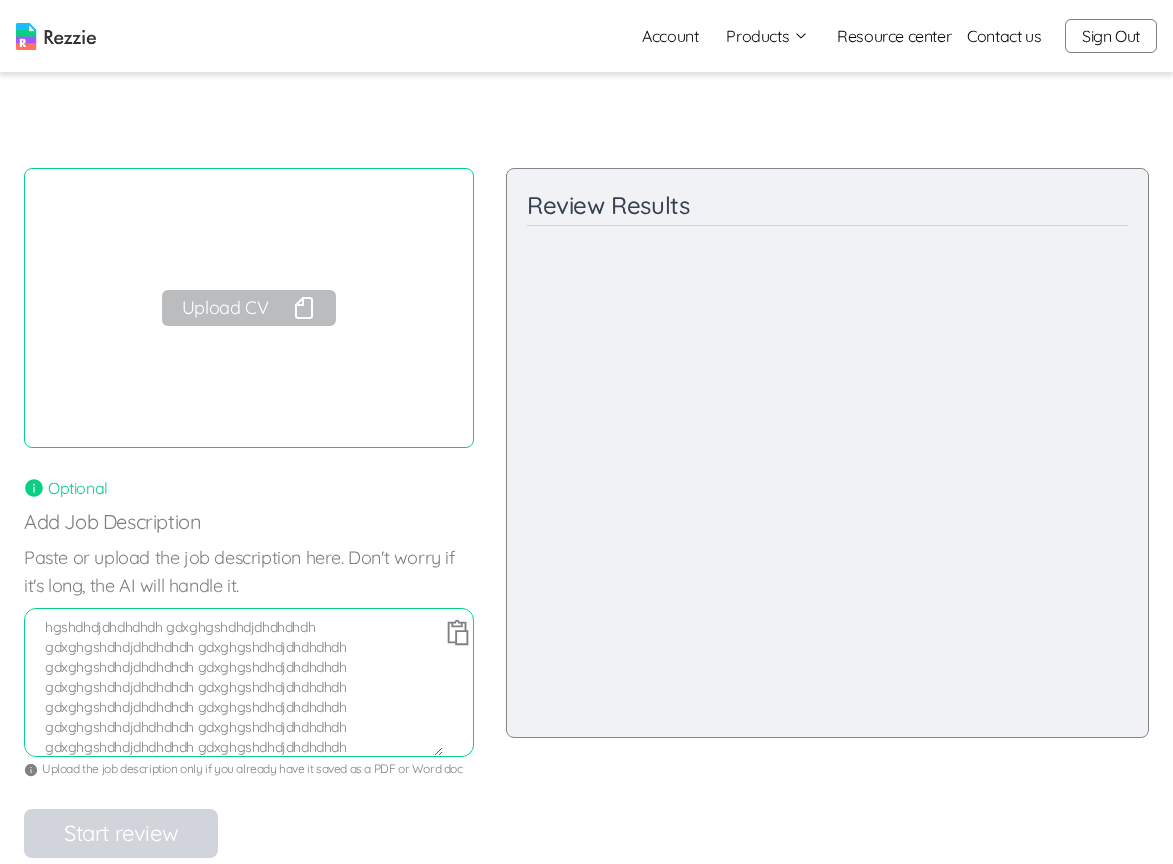 drag, startPoint x: 437, startPoint y: 696, endPoint x: 425, endPoint y: 749, distance: 54.34151 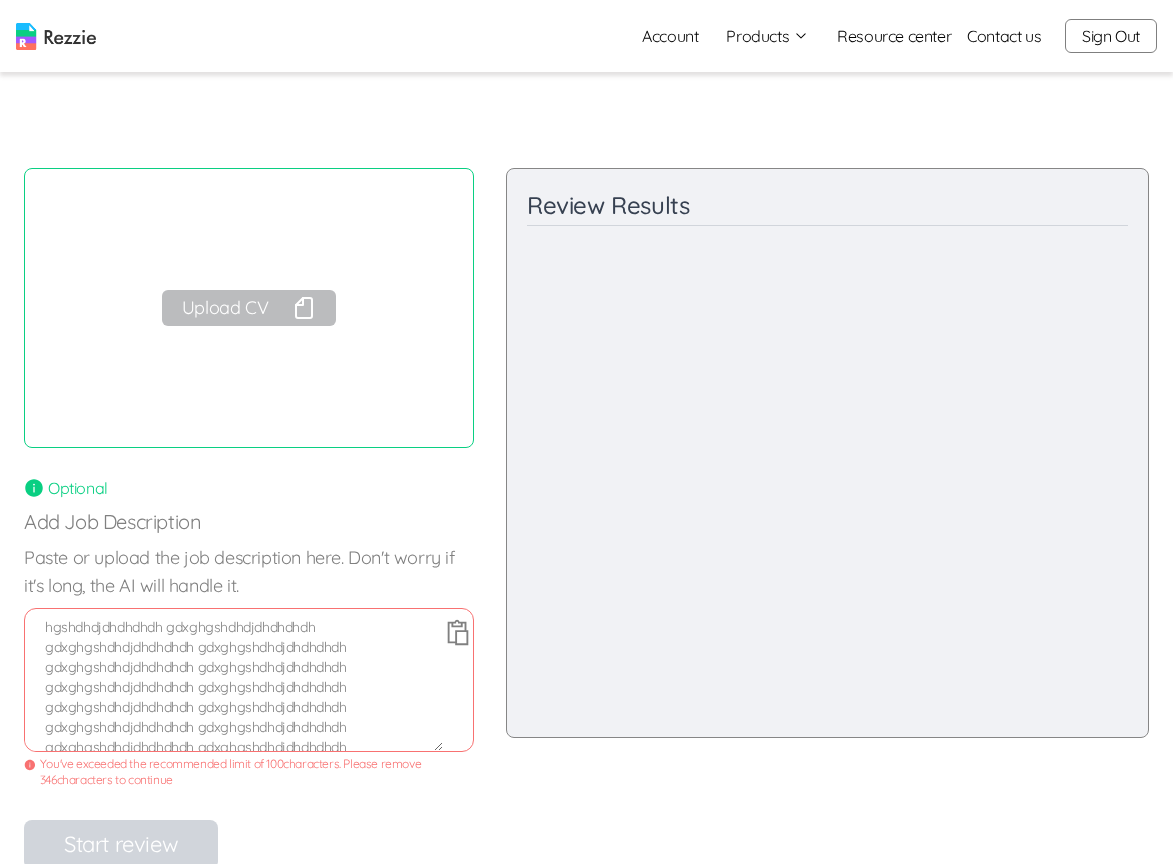 click on "hgshdhdjdhdhdhdh gdxghgshdhdjdhdhdhdh gdxghgshdhdjdhdhdhdh gdxghgshdhdjdhdhdhdh gdxghgshdhdjdhdhdhdh gdxghgshdhdjdhdhdhdh gdxghgshdhdjdhdhdhdh gdxghgshdhdjdhdhdhdh gdxghgshdhdjdhdhdhdh gdxghgshdhdjdhdhdhdh gdxghgshdhdjdhdhdhdh gdxghgshdhdjdhdhdhdh gdxghgshdhdjdhdhdhdh gdxghgshdhdjdhdhdhdh gdxghgshdhdjdhdhdhdh gdxghgshdhdjdhdhdhdh gdxghgs hdhdjdhdhdhdh gdx ghgshd hdjdhdhdhdh gdxghgshdh djdhdhdhdh gdxghgshd hdjdhdhdhdh gdxghgshdhdjdhdhdhdh gdxg" at bounding box center (234, 684) 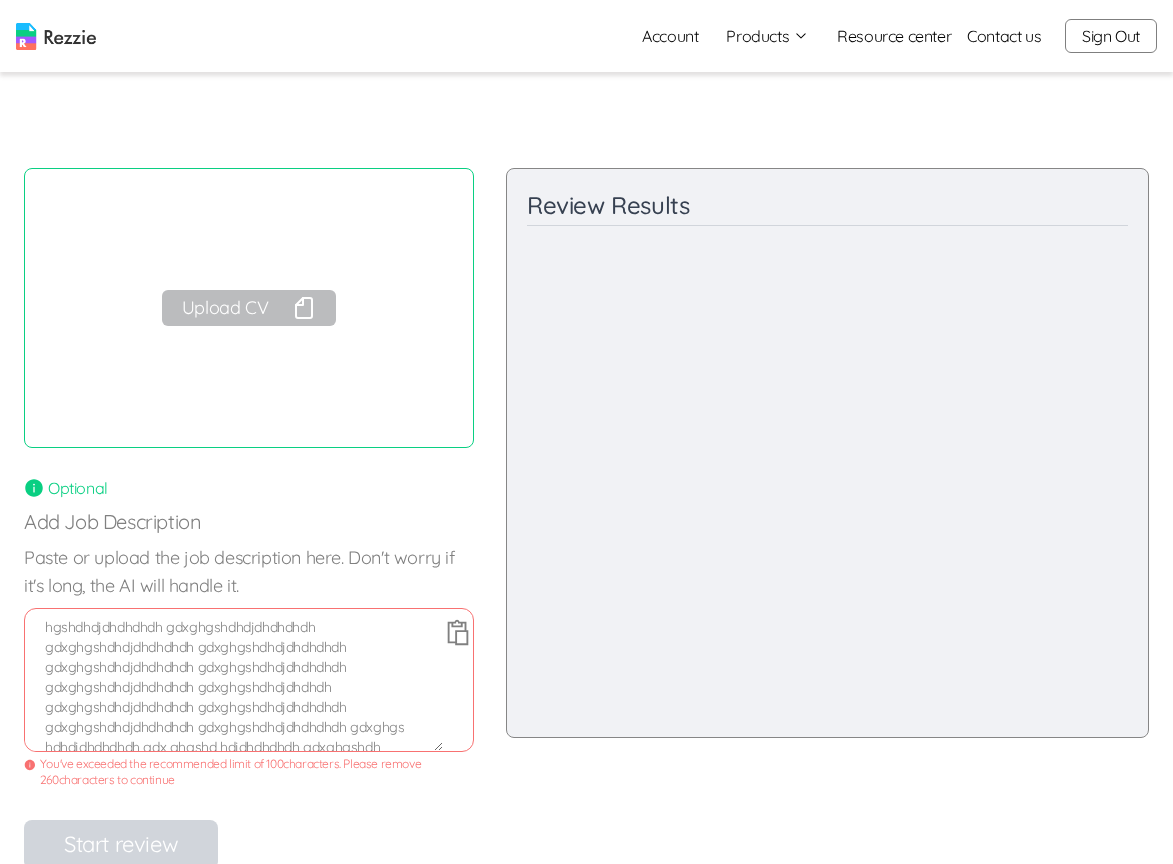 drag, startPoint x: 392, startPoint y: 713, endPoint x: 185, endPoint y: 634, distance: 221.56264 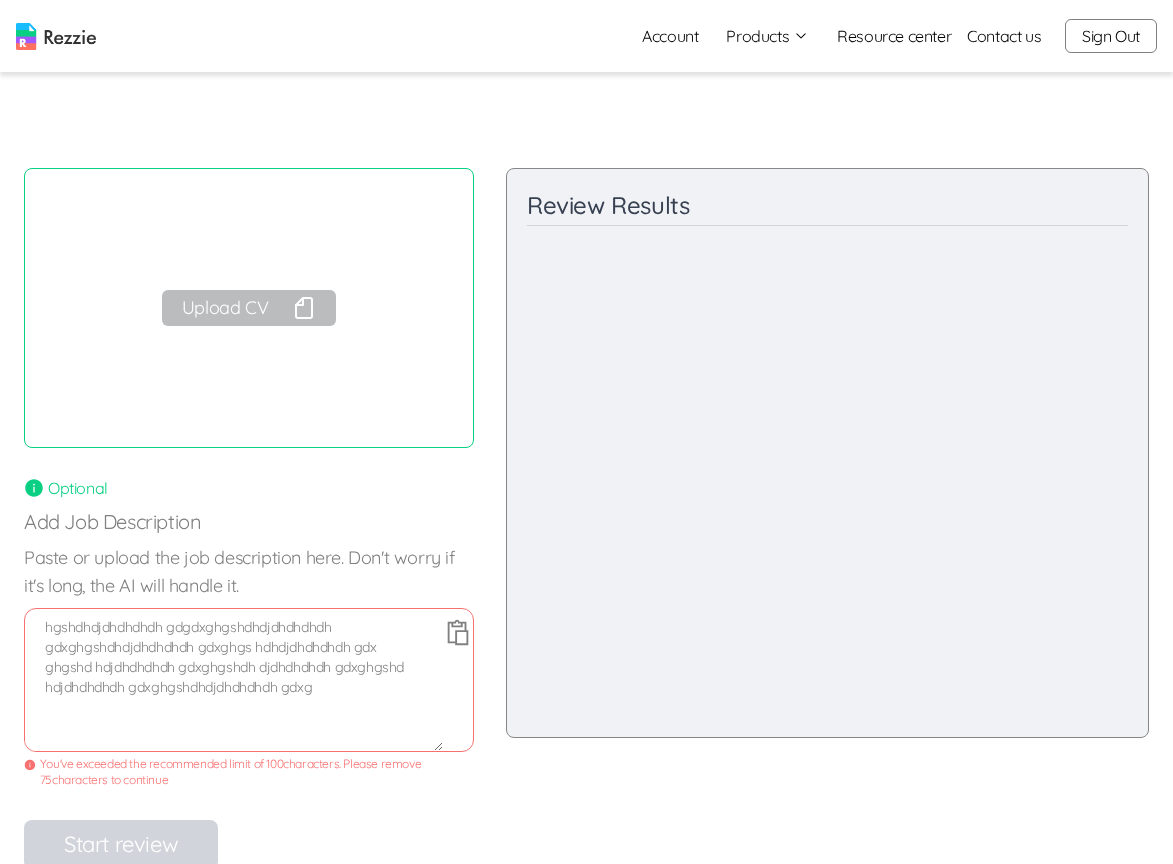 drag, startPoint x: 338, startPoint y: 678, endPoint x: 117, endPoint y: 652, distance: 222.52415 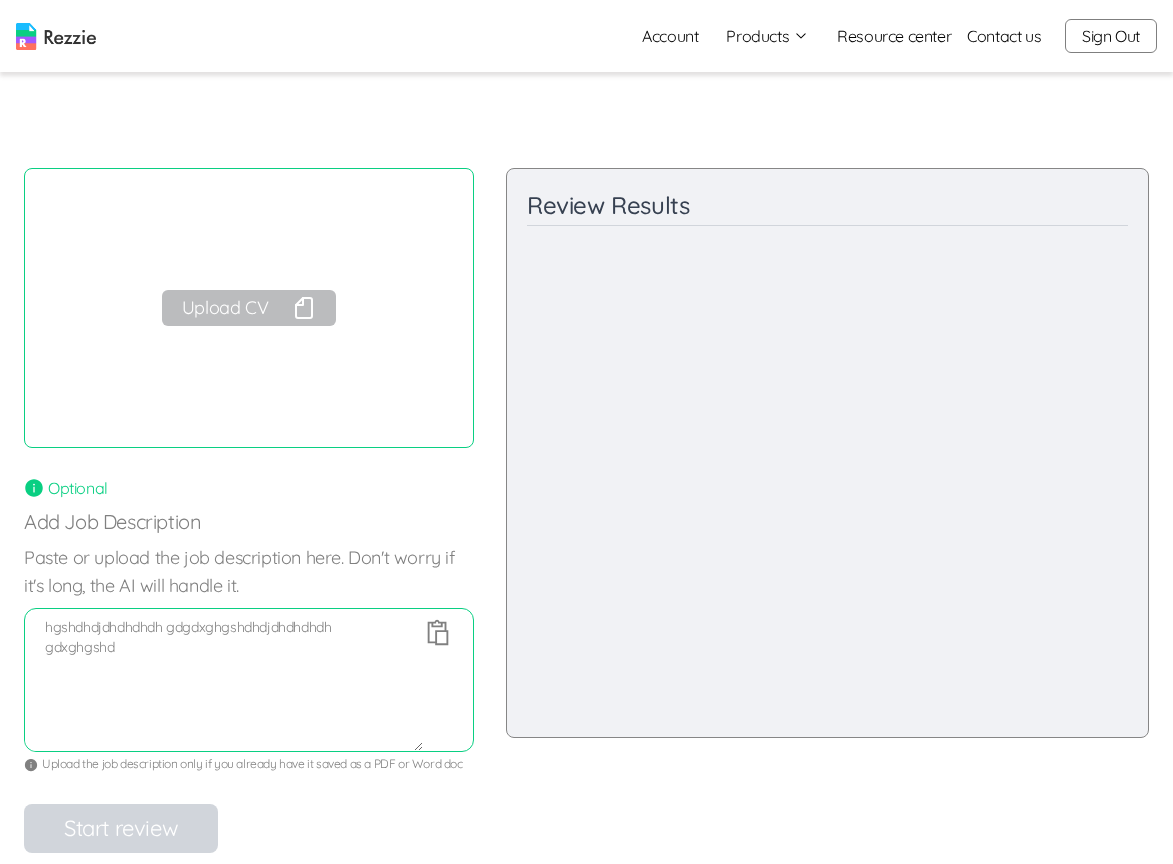 click on "hgshdhdjdhdhdhdh gdgdxghgshdhdjdhdhdhdh gdxghgshd" at bounding box center [224, 684] 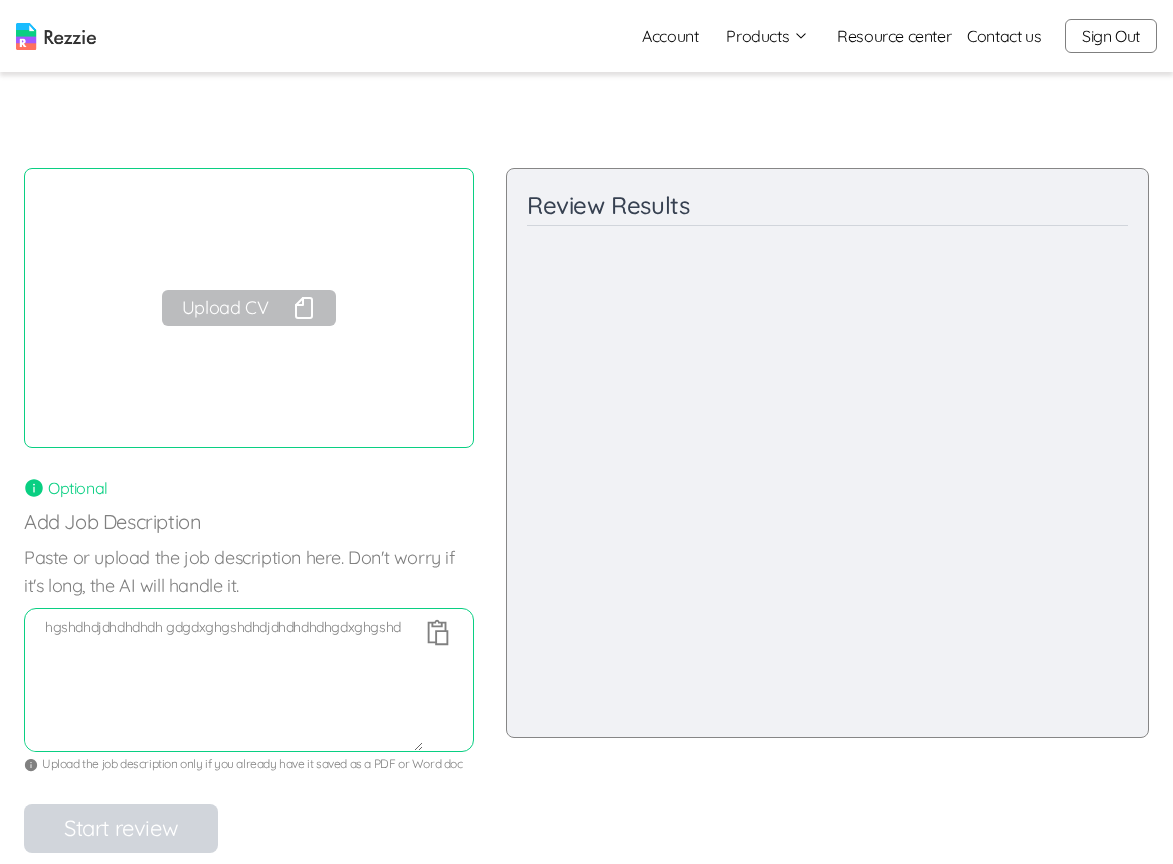 click on "hgshdhdjdhdhdhdh gdgdxghgshdhdjdhdhdhdhgdxghgshd" at bounding box center (224, 684) 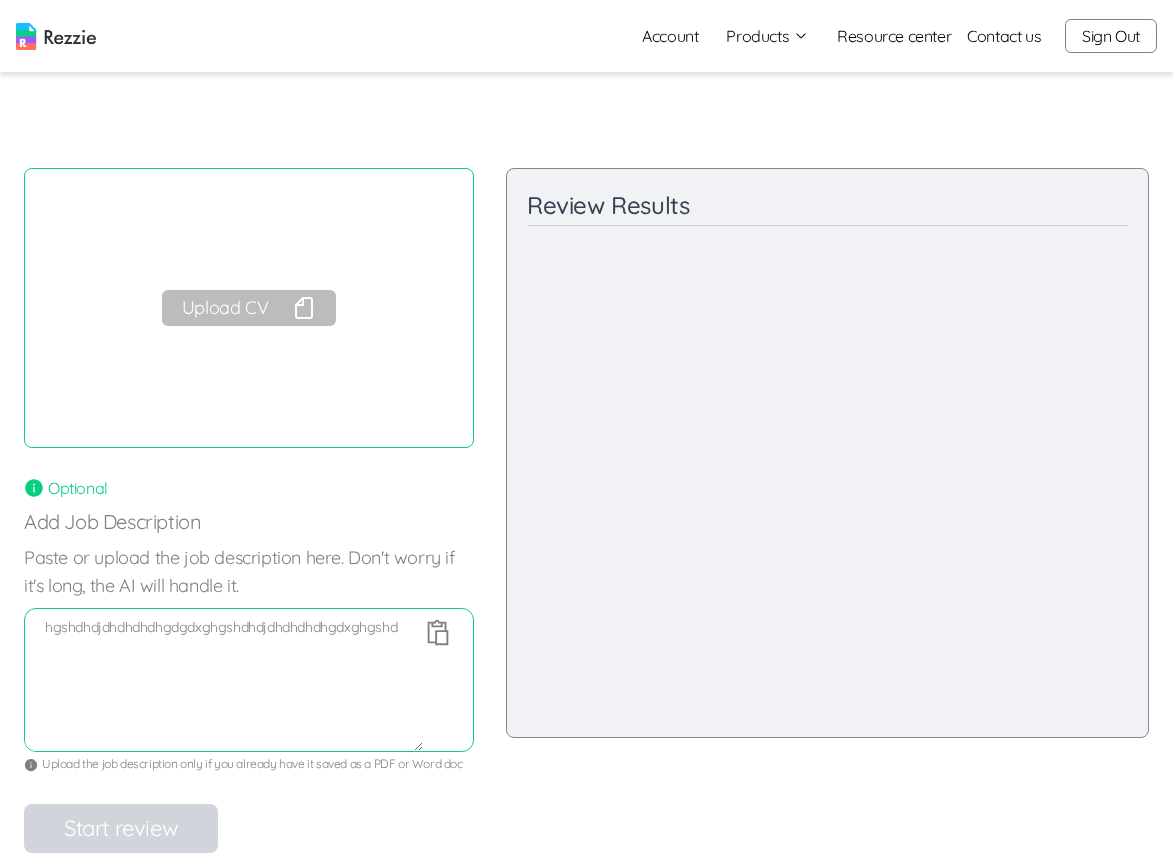 click on "hgshdhdjdhdhdhdhgdgdxghgshdhdjdhdhdhdhgdxghgshd" at bounding box center (224, 684) 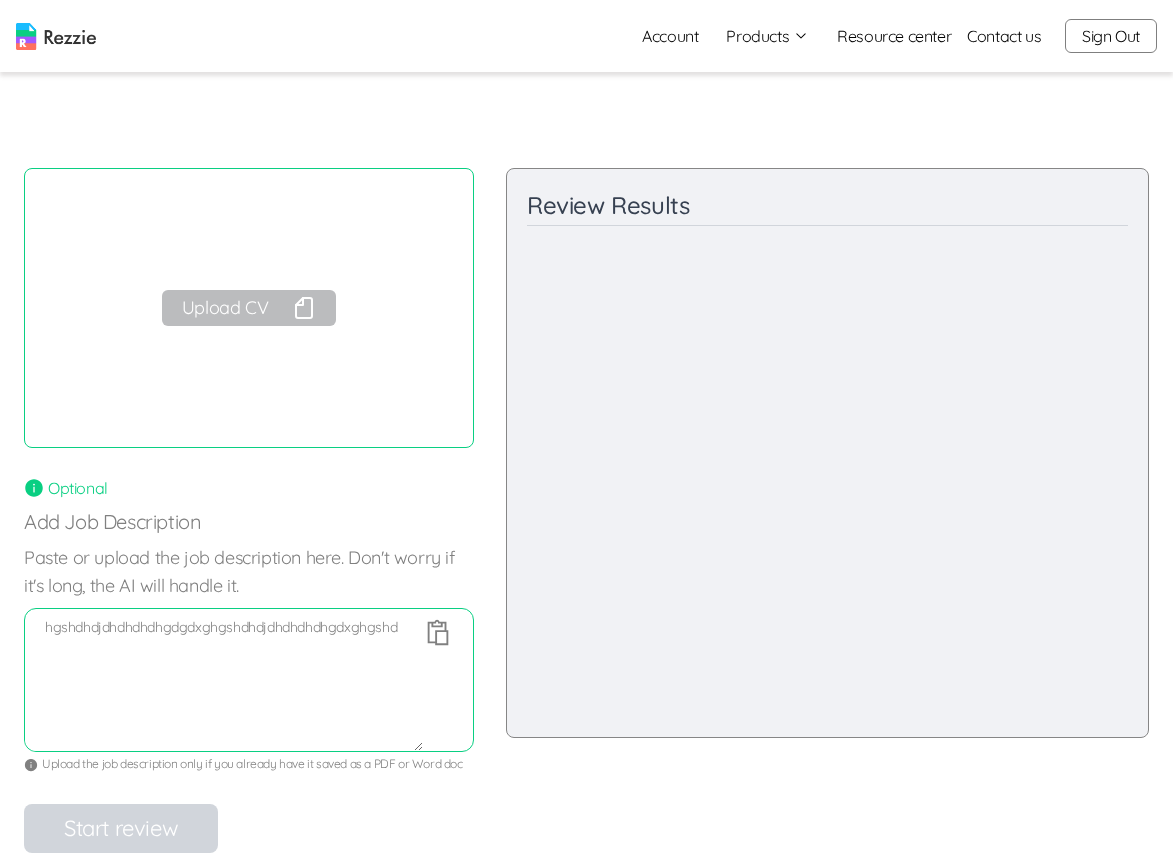 type on "hgshdhdjdhdhdhdhgdgdxghgshdhdjdhdhdhdhgdxghgshd" 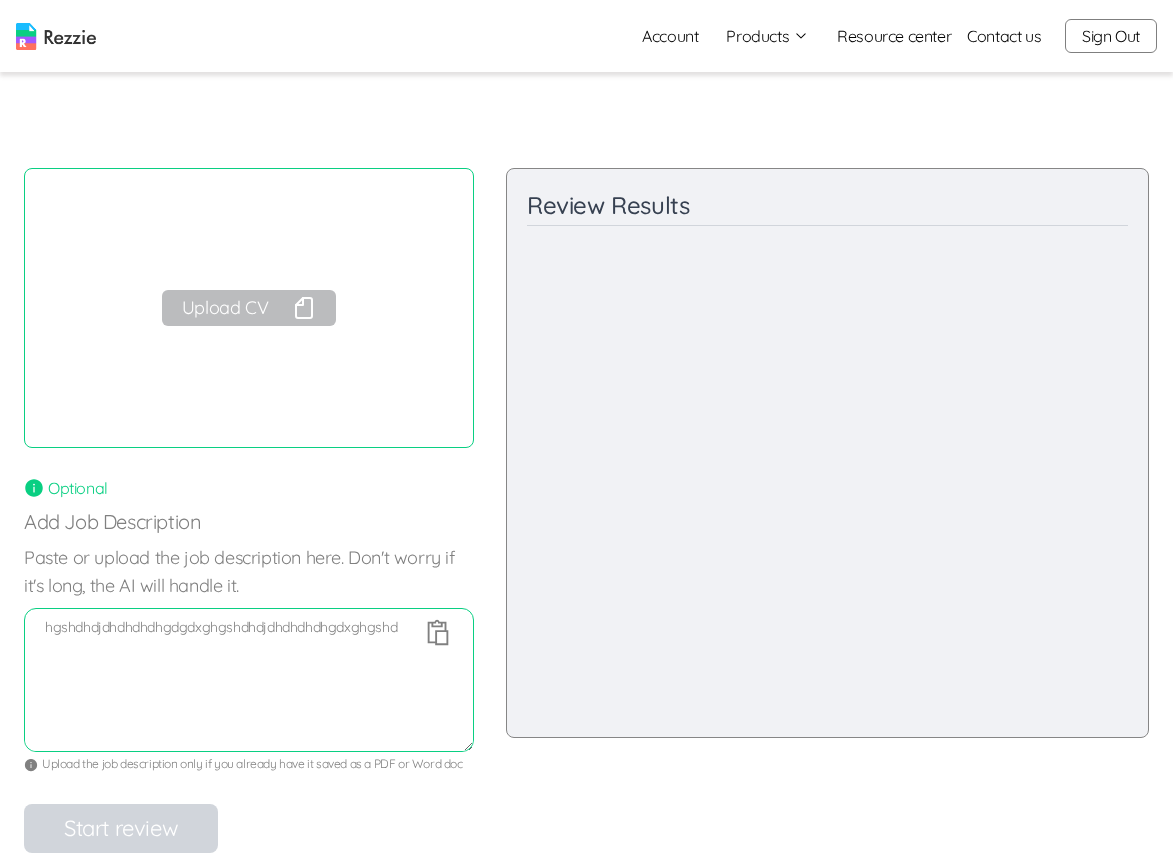 drag, startPoint x: 396, startPoint y: 749, endPoint x: 395, endPoint y: 793, distance: 44.011364 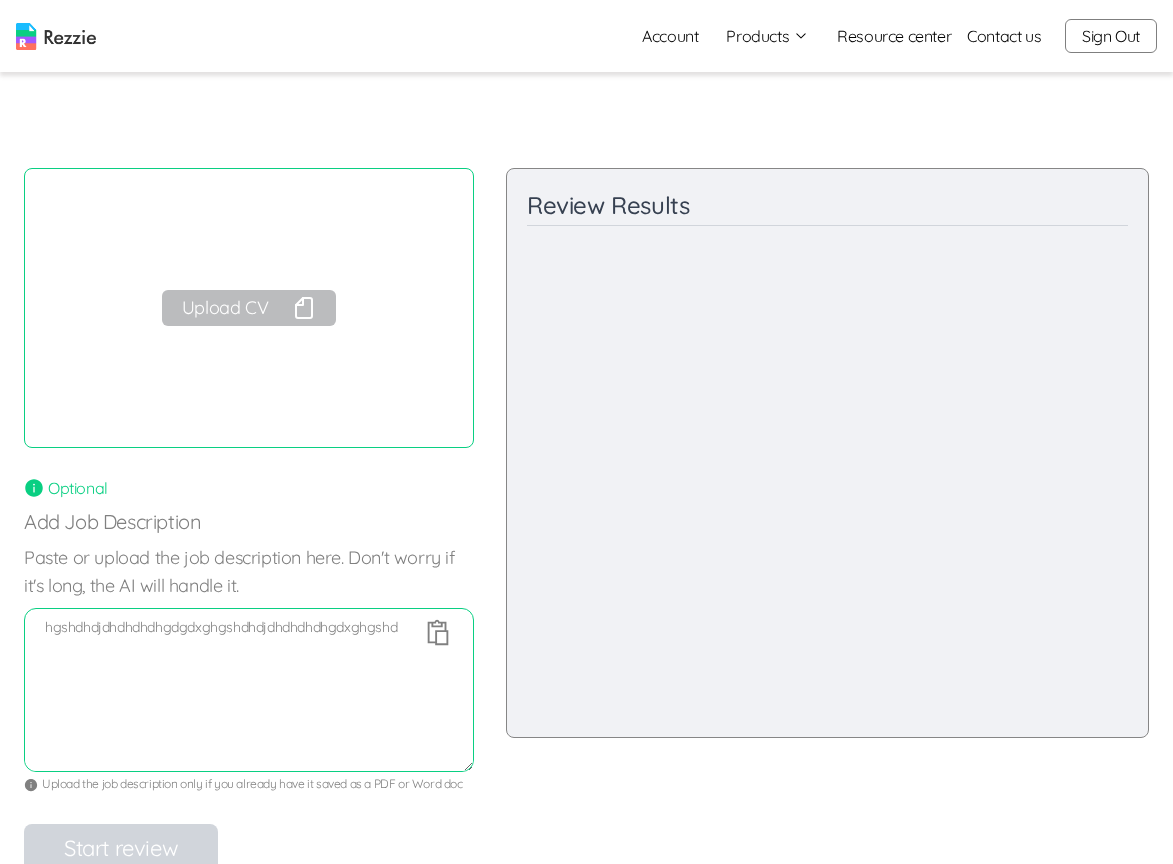 drag, startPoint x: 465, startPoint y: 750, endPoint x: 478, endPoint y: 791, distance: 43.011627 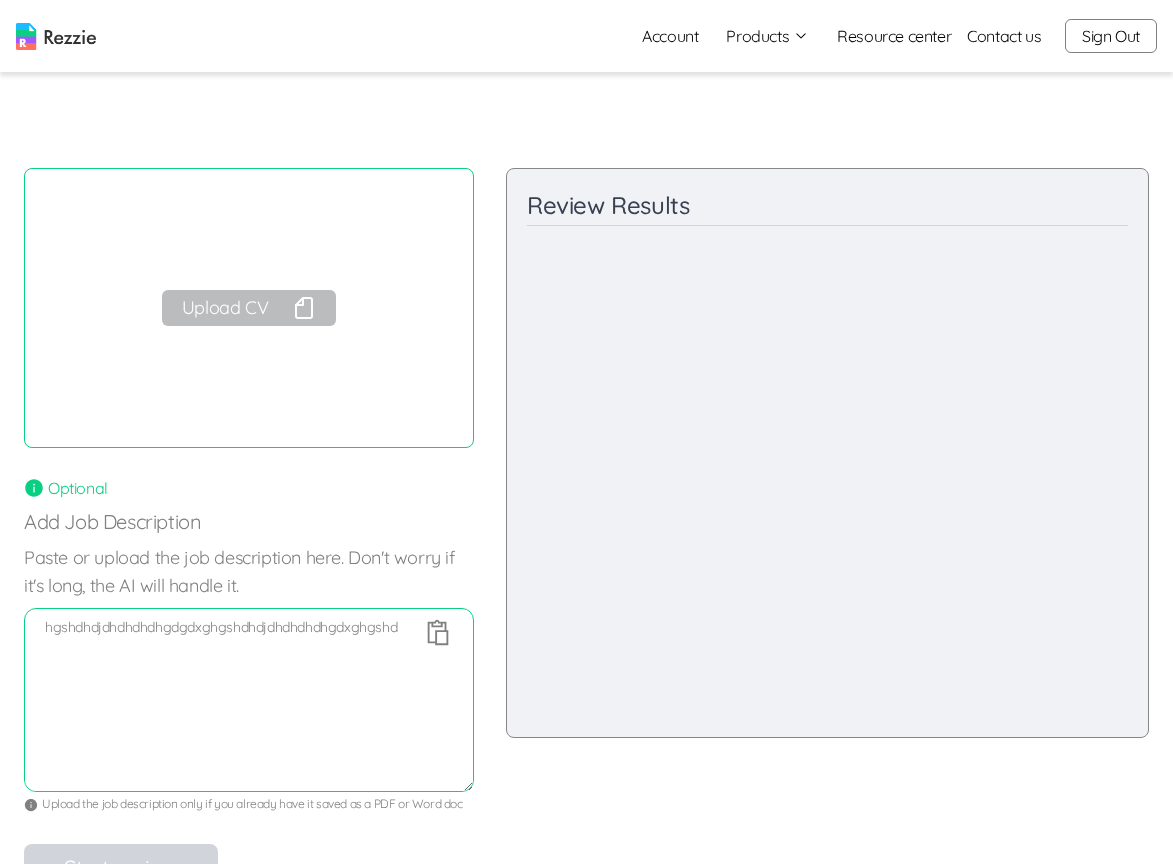 drag, startPoint x: 478, startPoint y: 791, endPoint x: 467, endPoint y: 745, distance: 47.296936 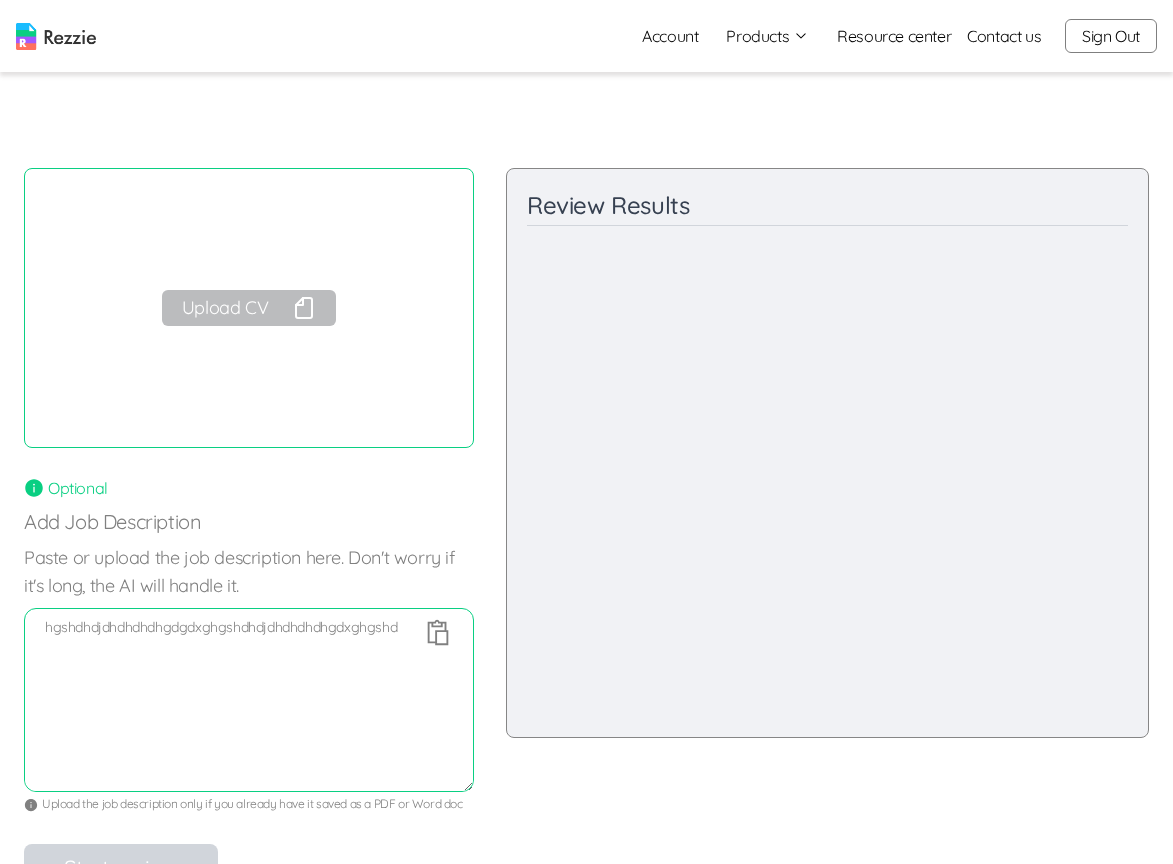 drag, startPoint x: 406, startPoint y: 790, endPoint x: 413, endPoint y: 701, distance: 89.27486 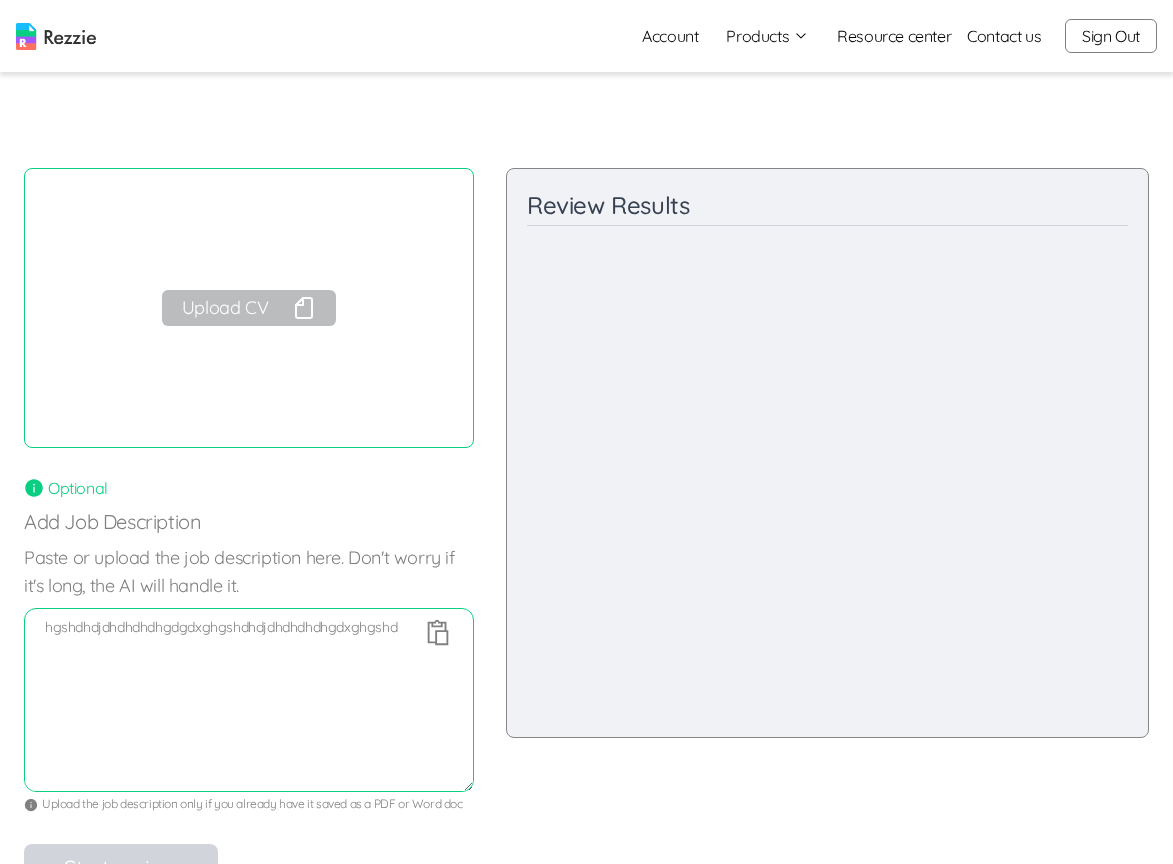 drag, startPoint x: 207, startPoint y: 788, endPoint x: 207, endPoint y: 721, distance: 67 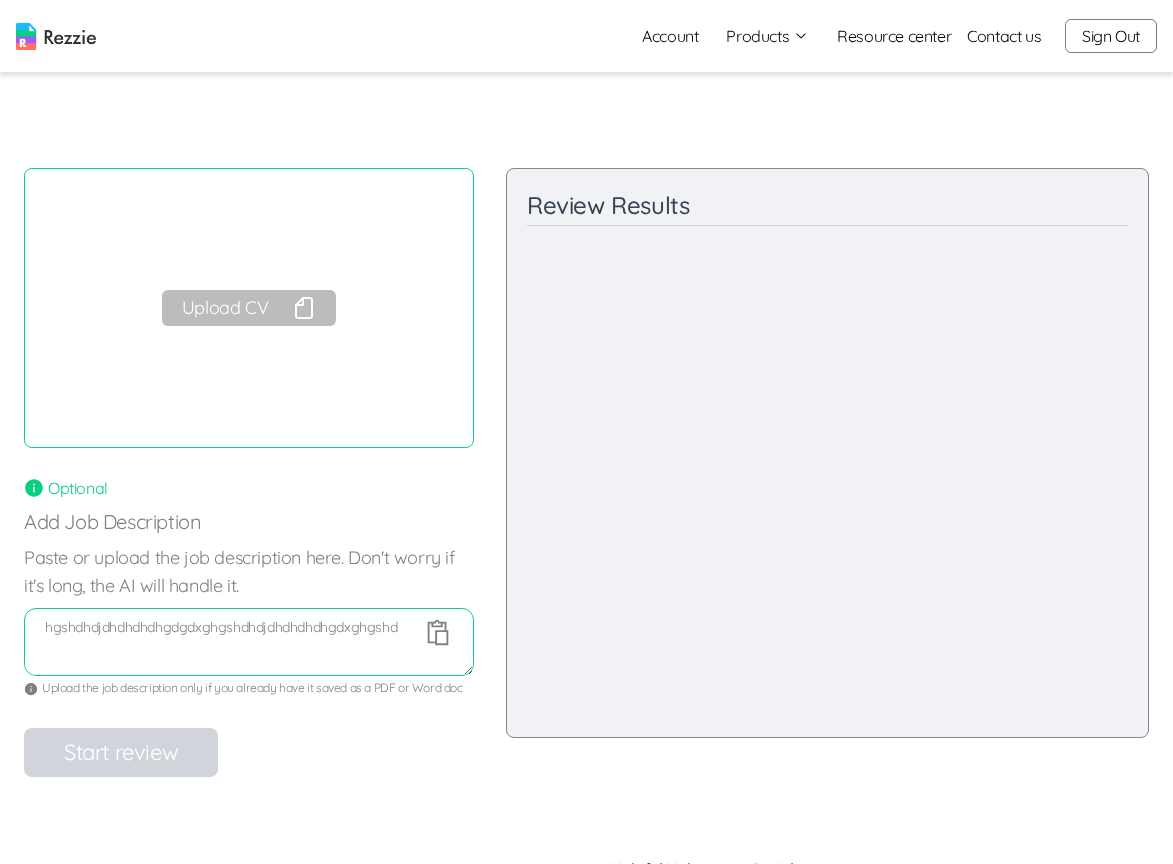 drag, startPoint x: 469, startPoint y: 788, endPoint x: 456, endPoint y: 671, distance: 117.72001 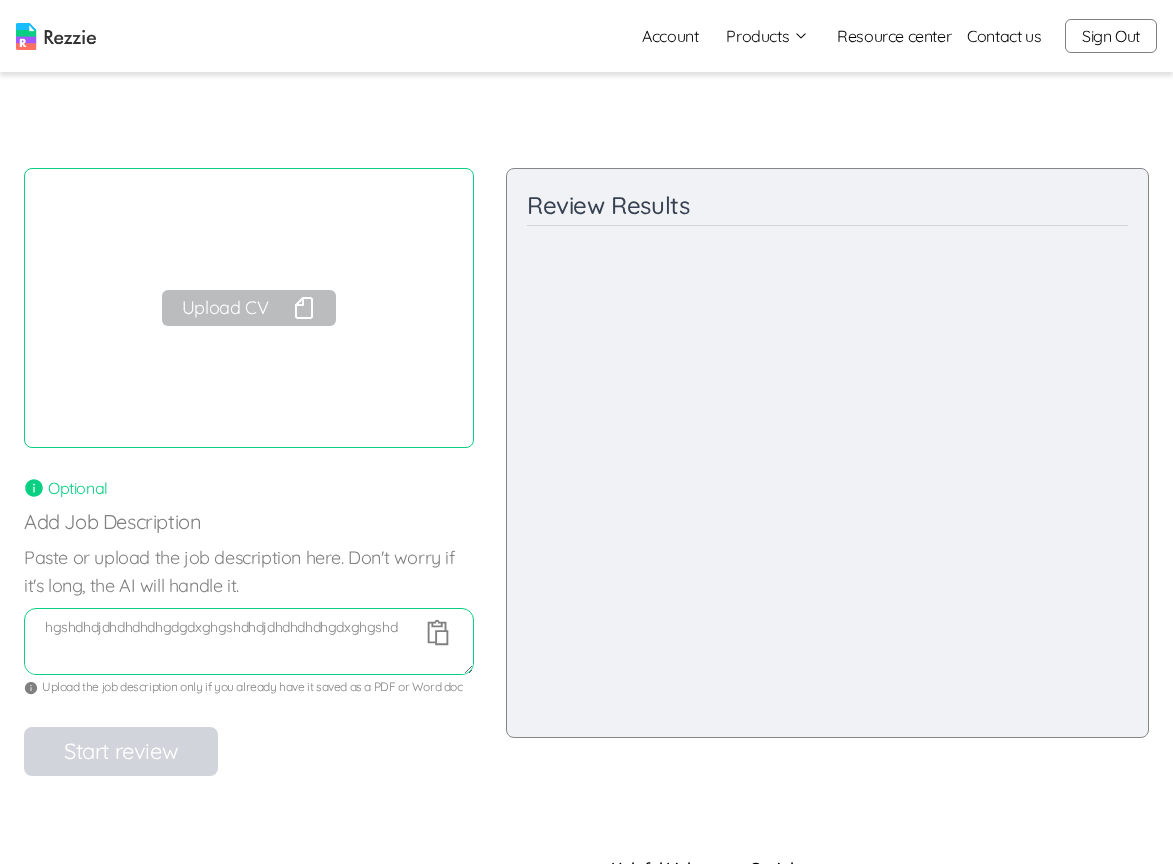 click 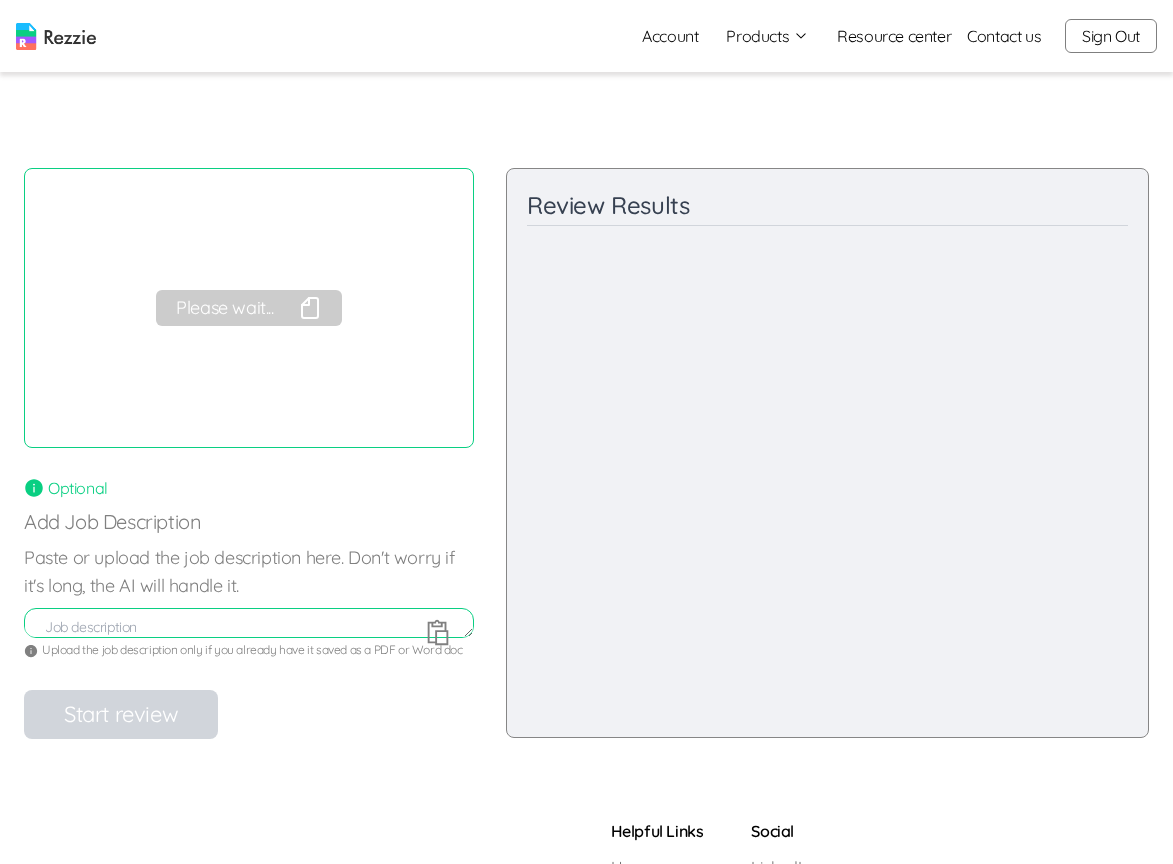 scroll, scrollTop: 0, scrollLeft: 0, axis: both 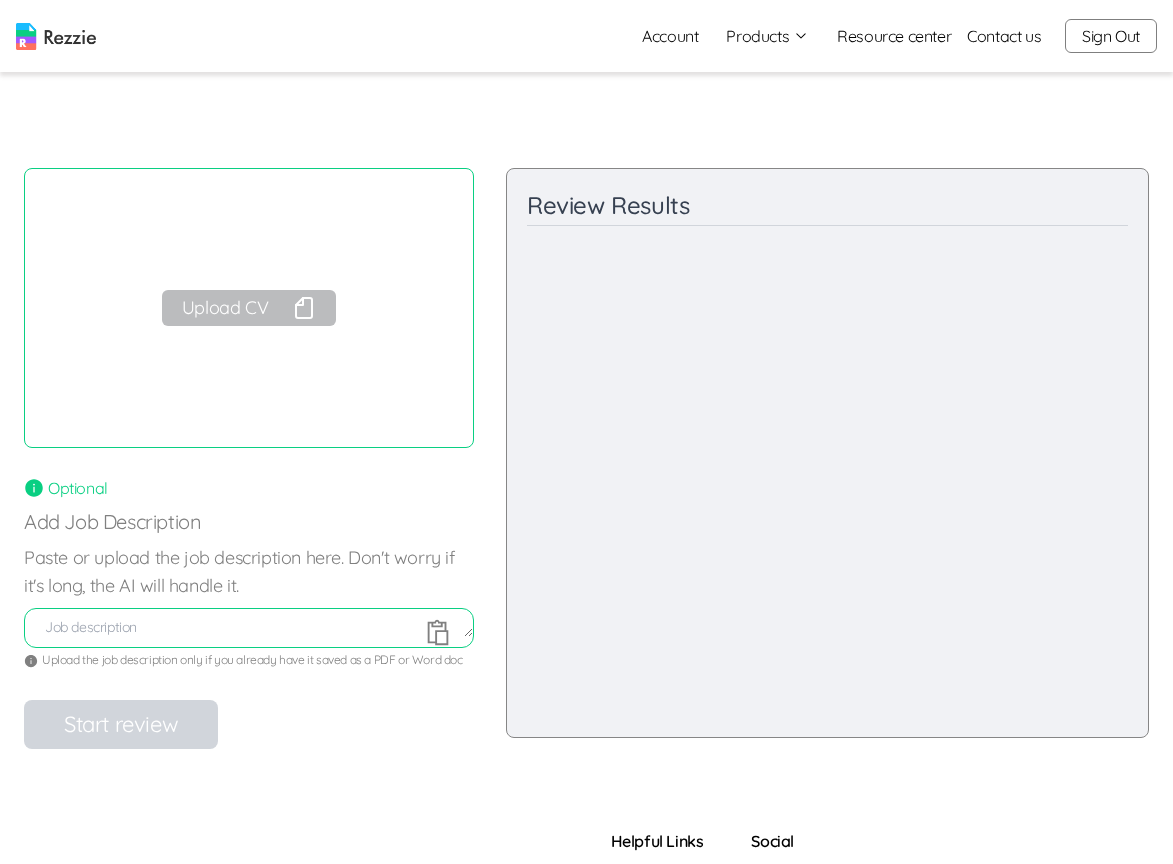 click at bounding box center (249, 627) 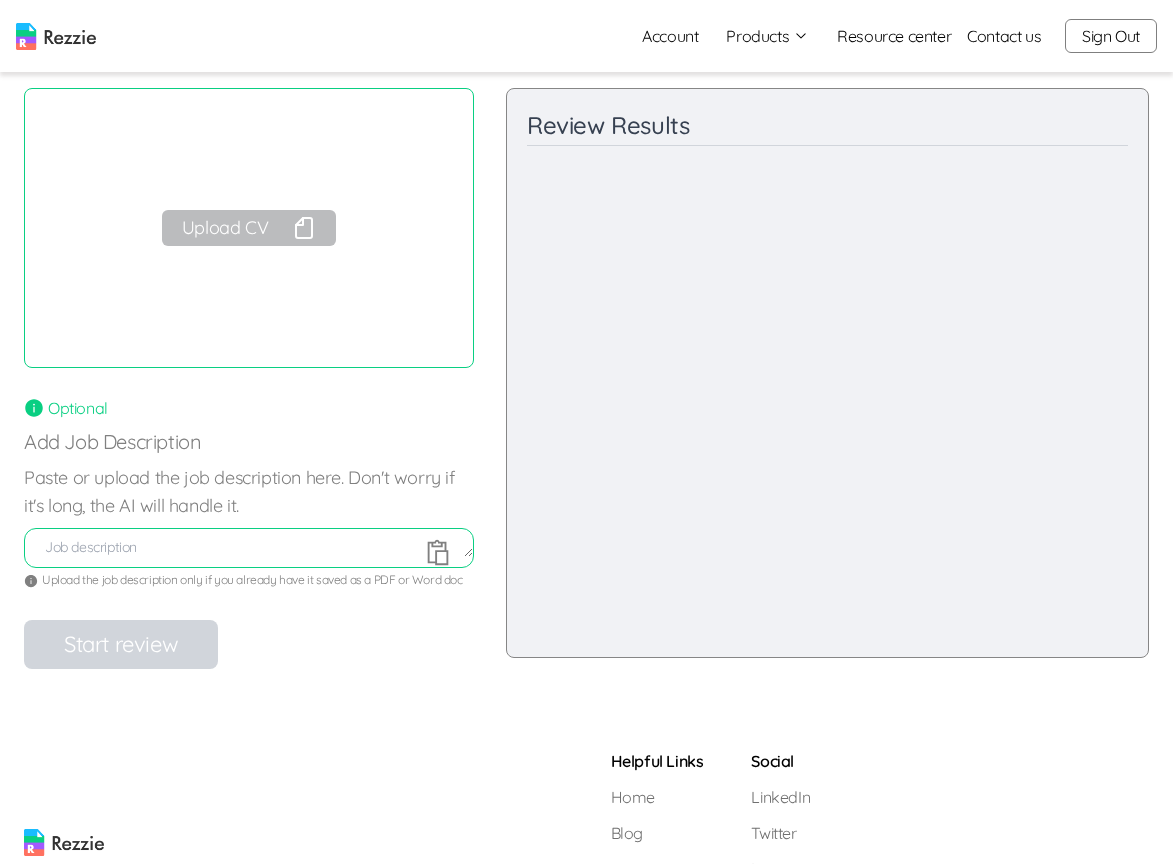 scroll, scrollTop: 77, scrollLeft: 0, axis: vertical 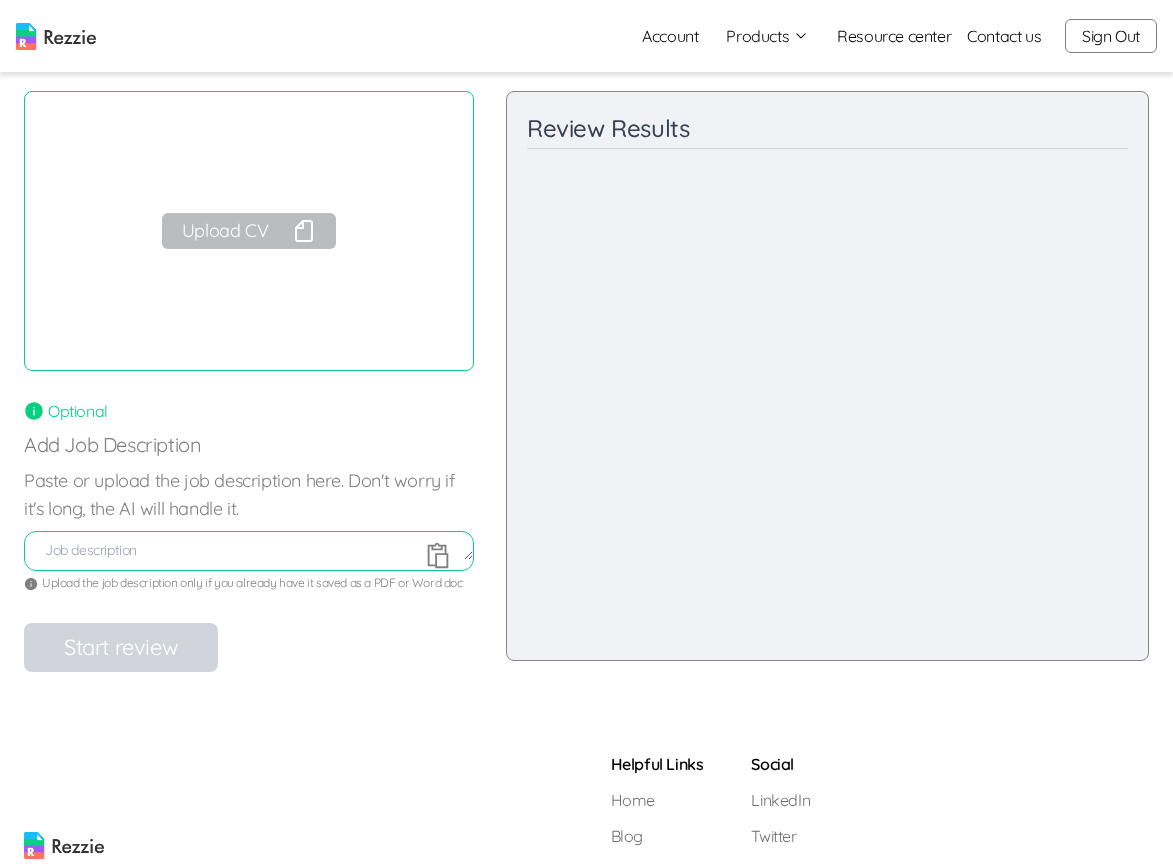click 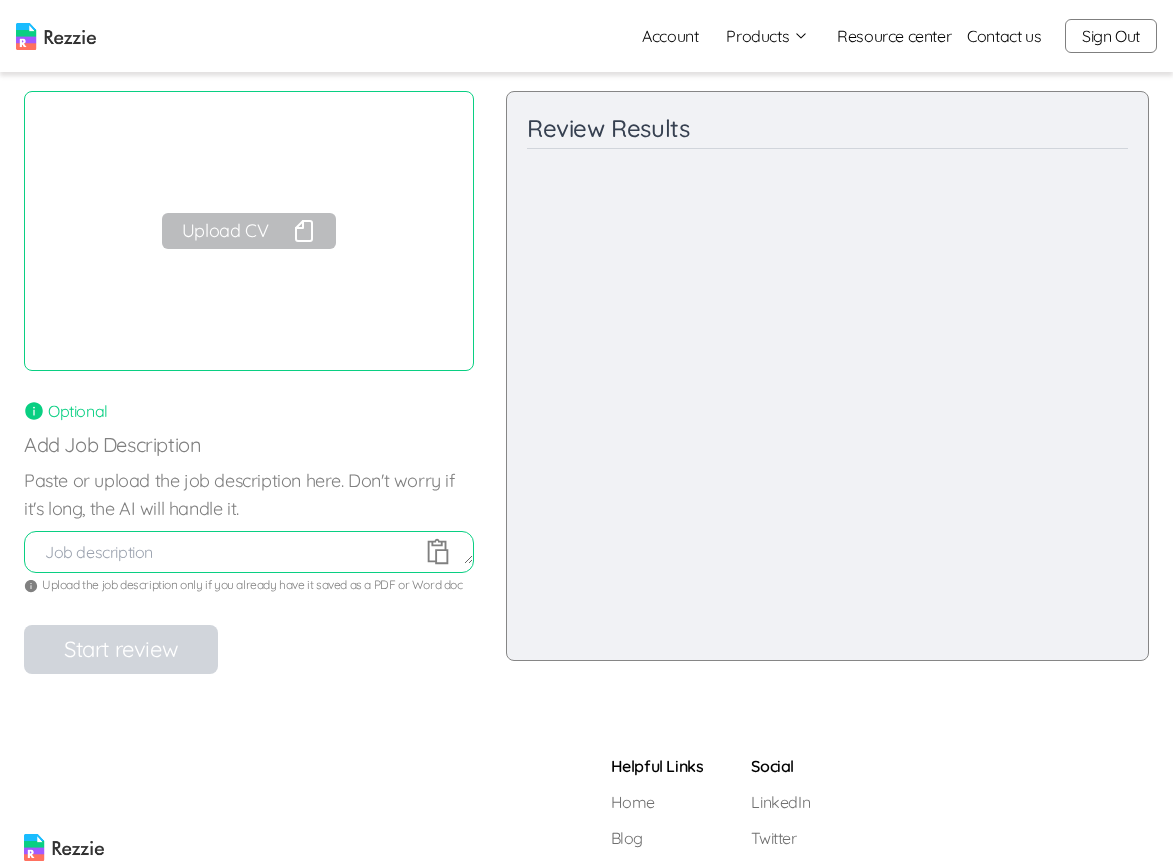 click 